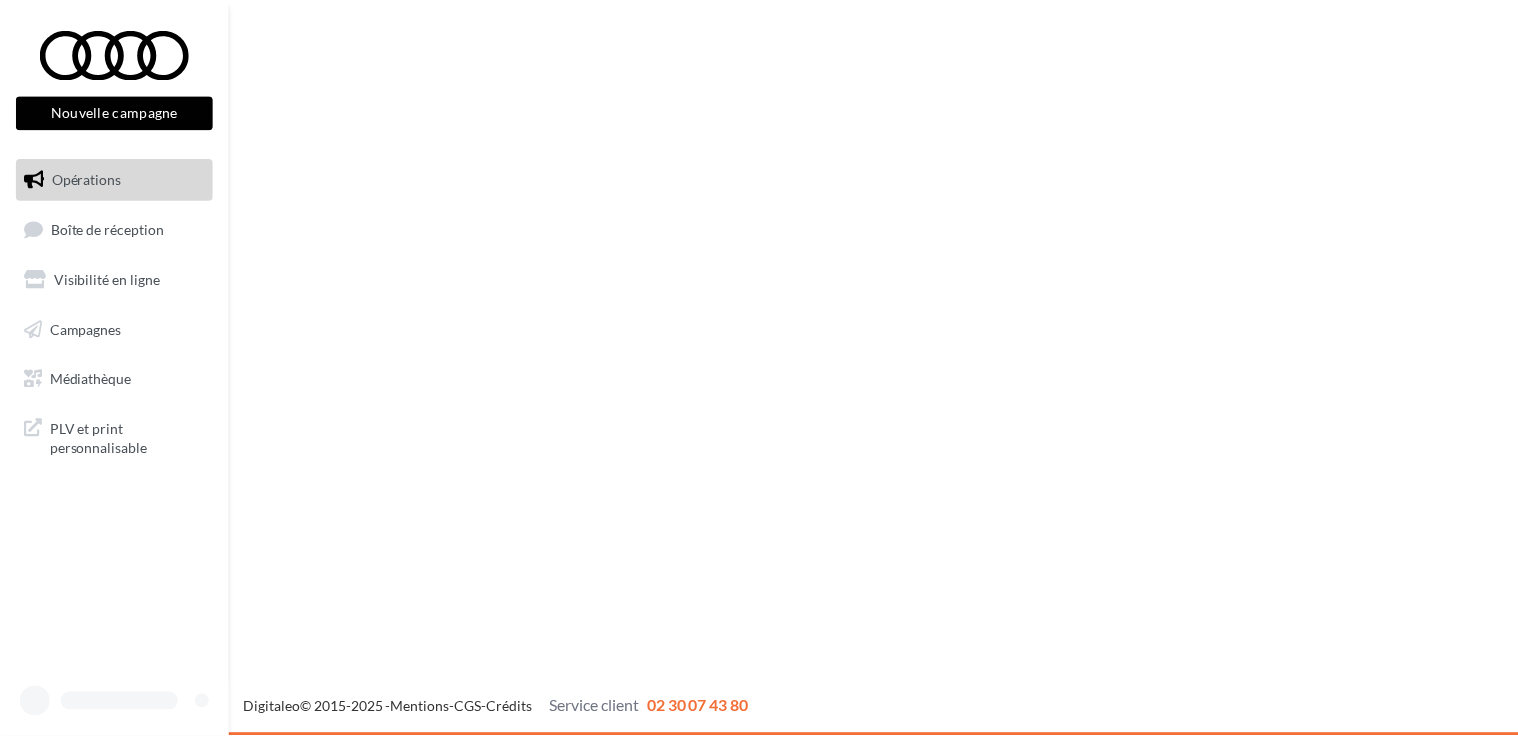 scroll, scrollTop: 0, scrollLeft: 0, axis: both 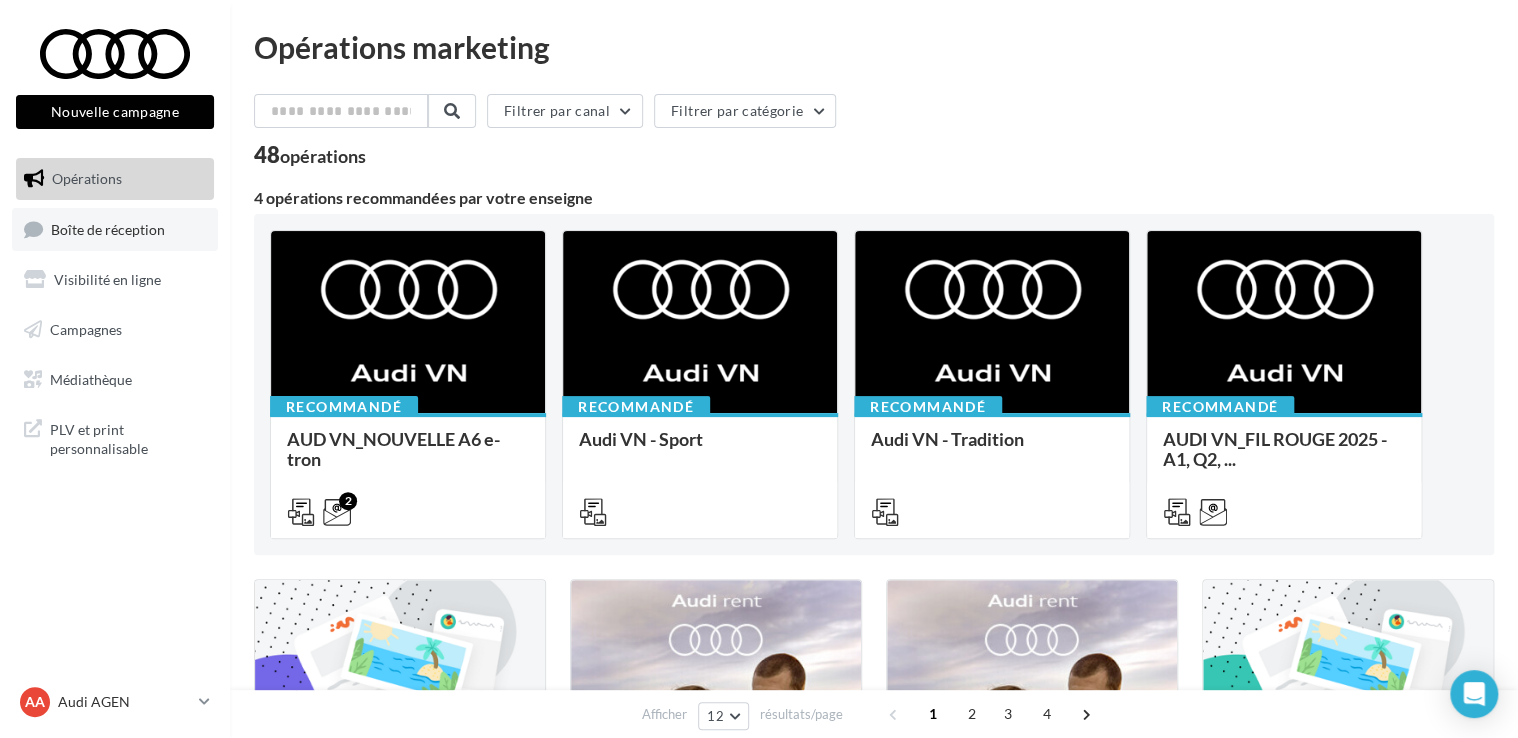 click on "Boîte de réception" at bounding box center [108, 228] 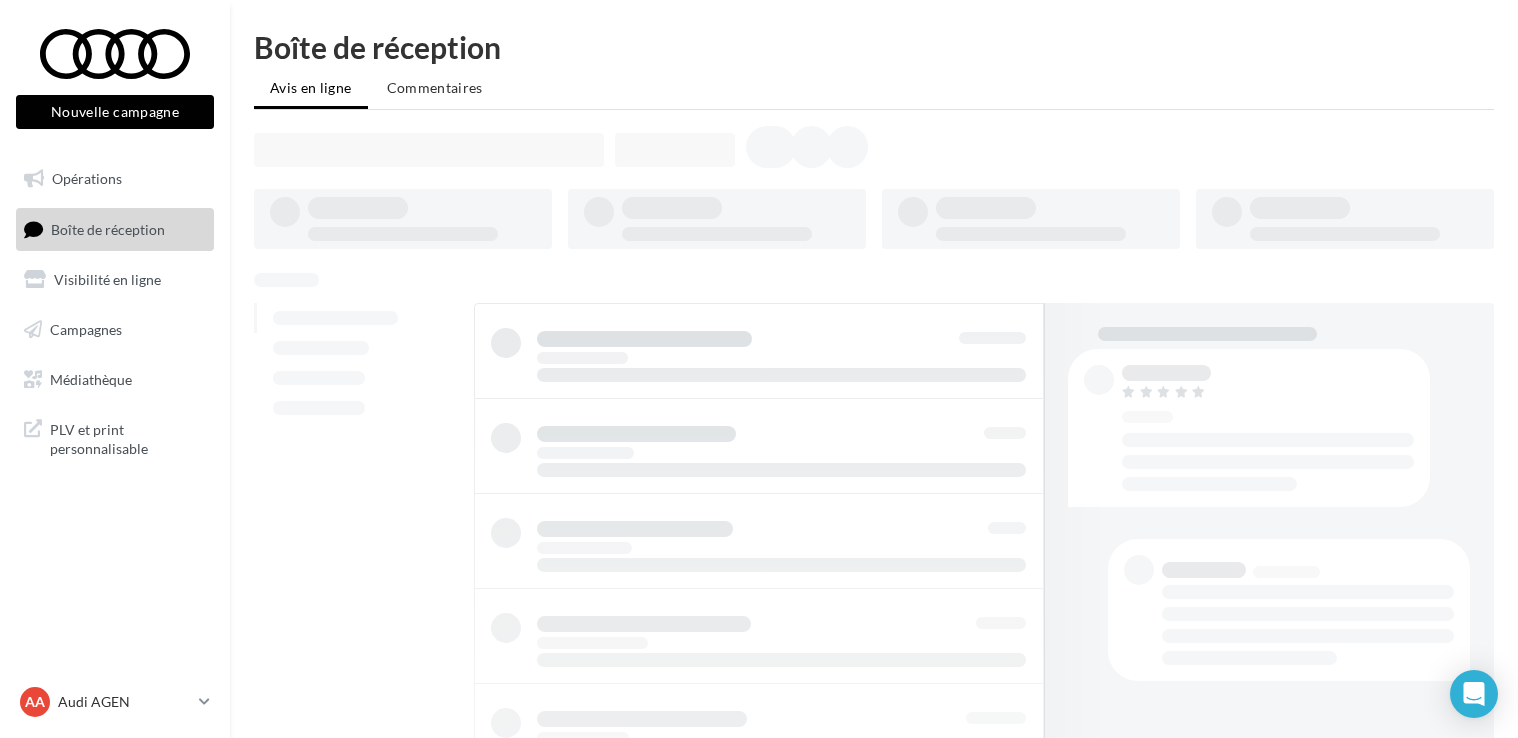 scroll, scrollTop: 0, scrollLeft: 0, axis: both 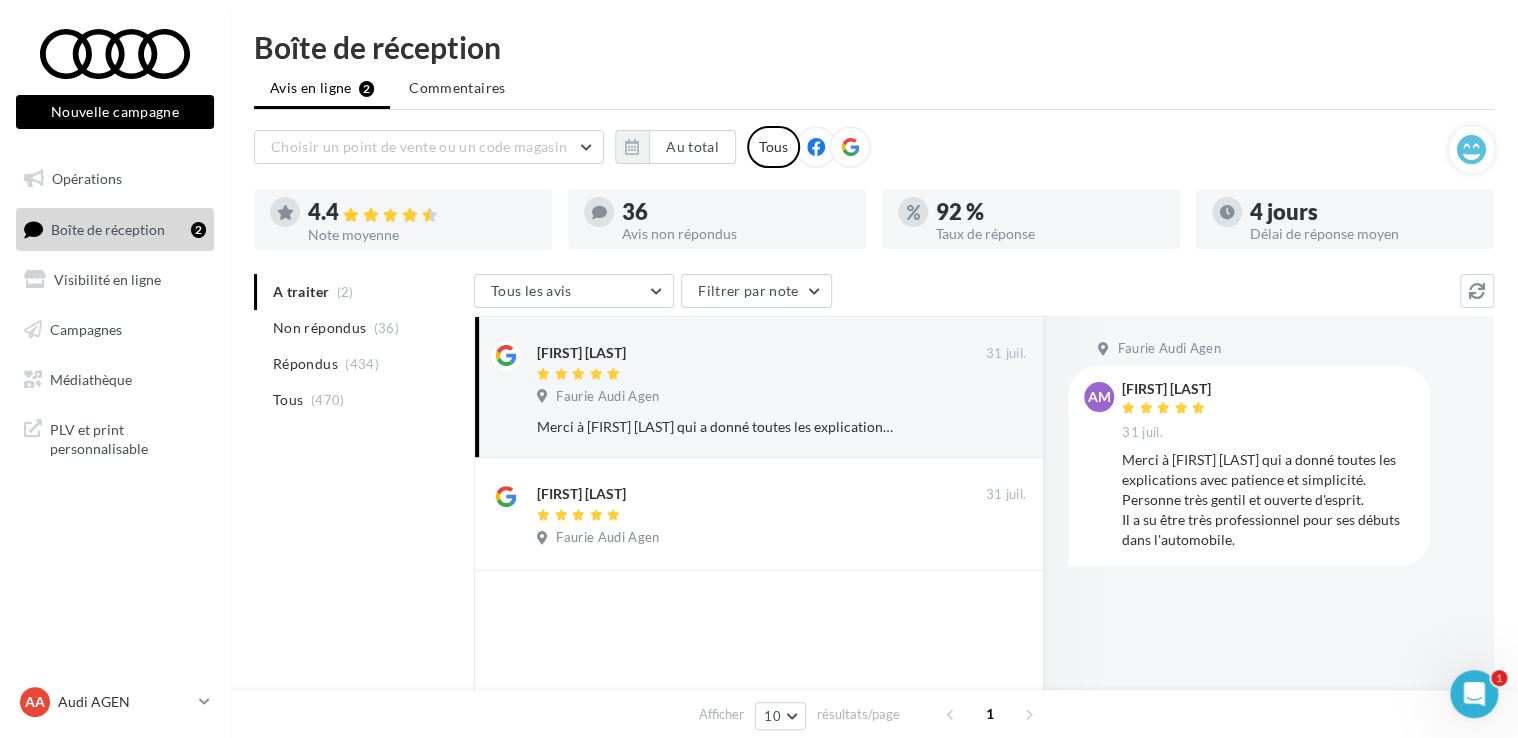 click on "Merci à Enzo qui a donné toutes les explications avec patience et simplicité.
Personne très gentil et ouverte d'esprit.
Il a su être très professionnel pour ses débuts dans l'automobile." at bounding box center (1268, 500) 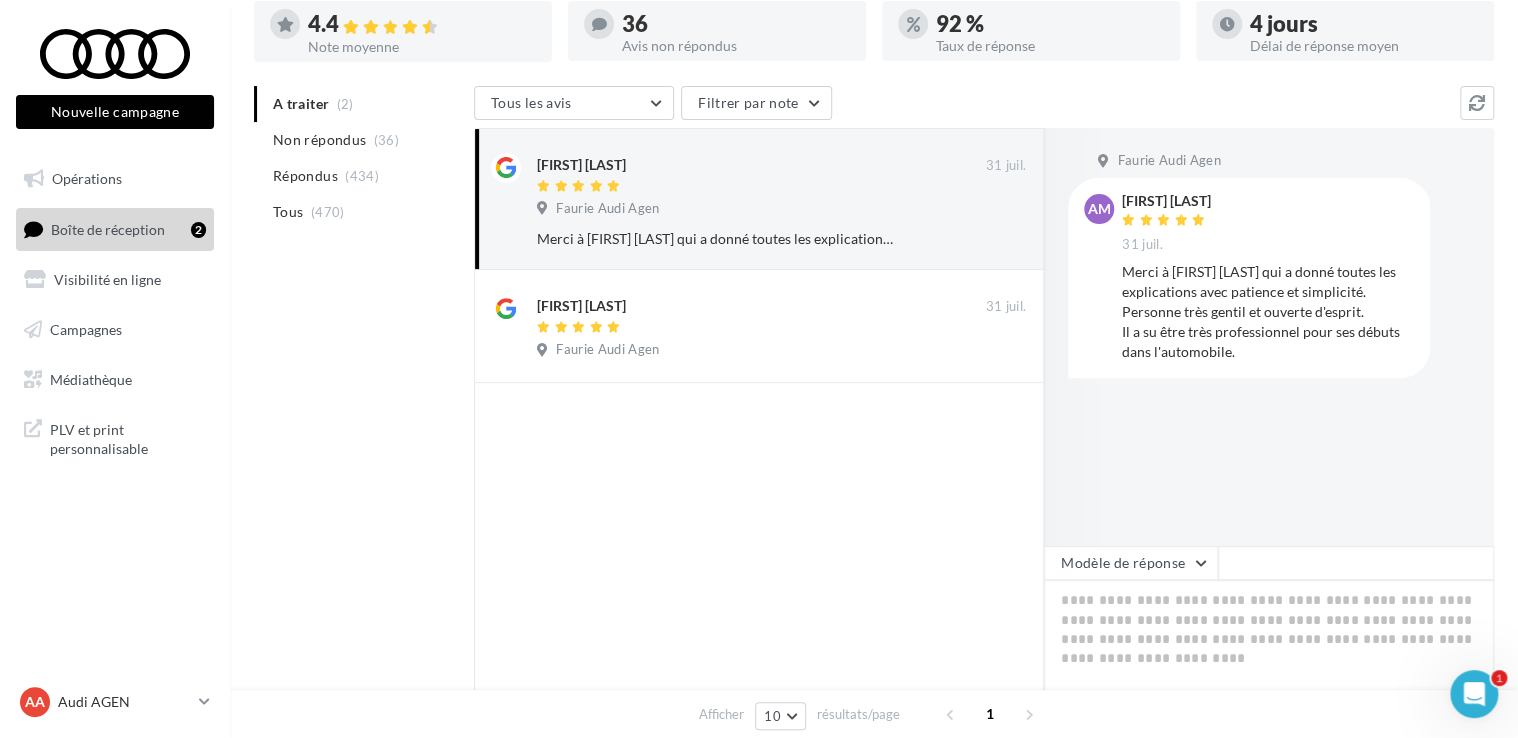 scroll, scrollTop: 200, scrollLeft: 0, axis: vertical 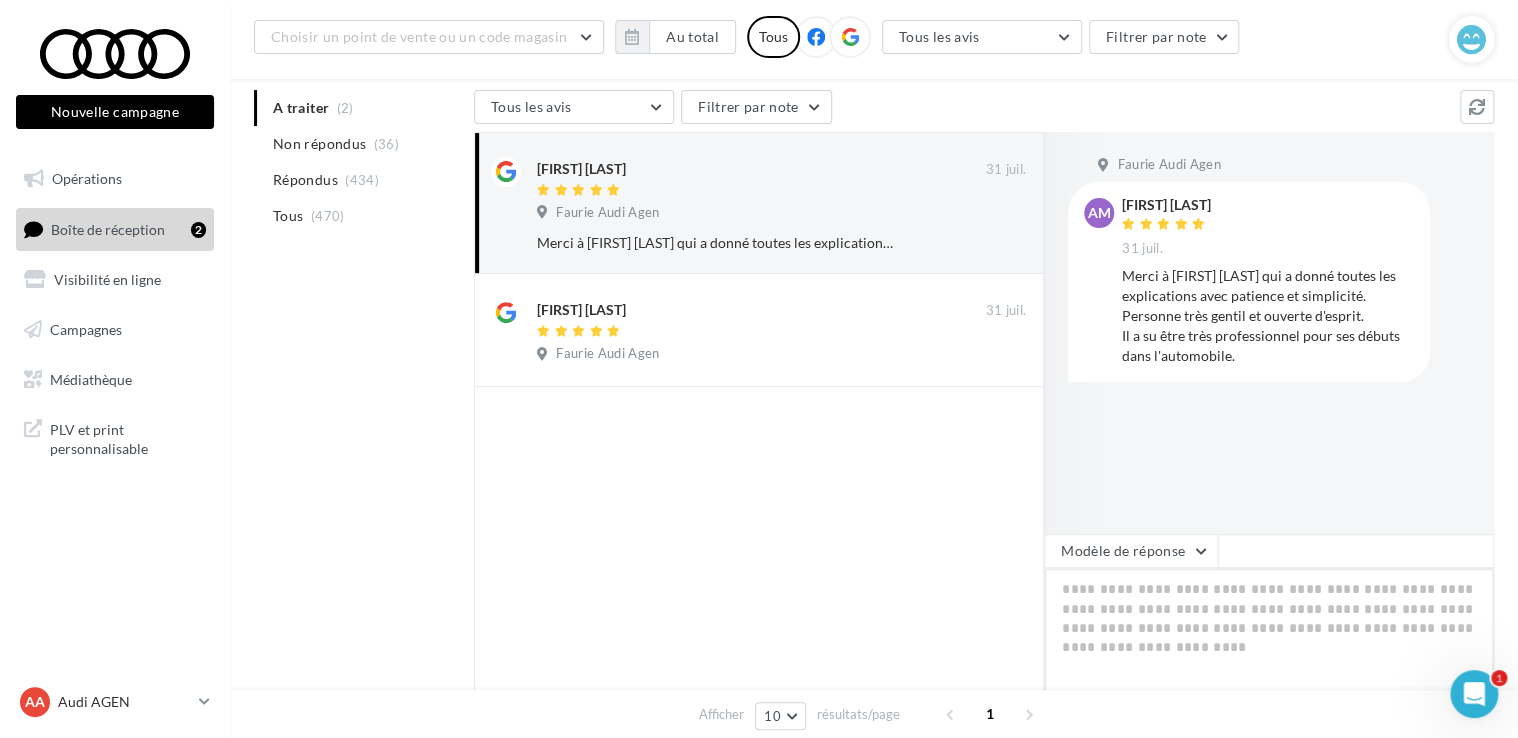 click at bounding box center (1269, 630) 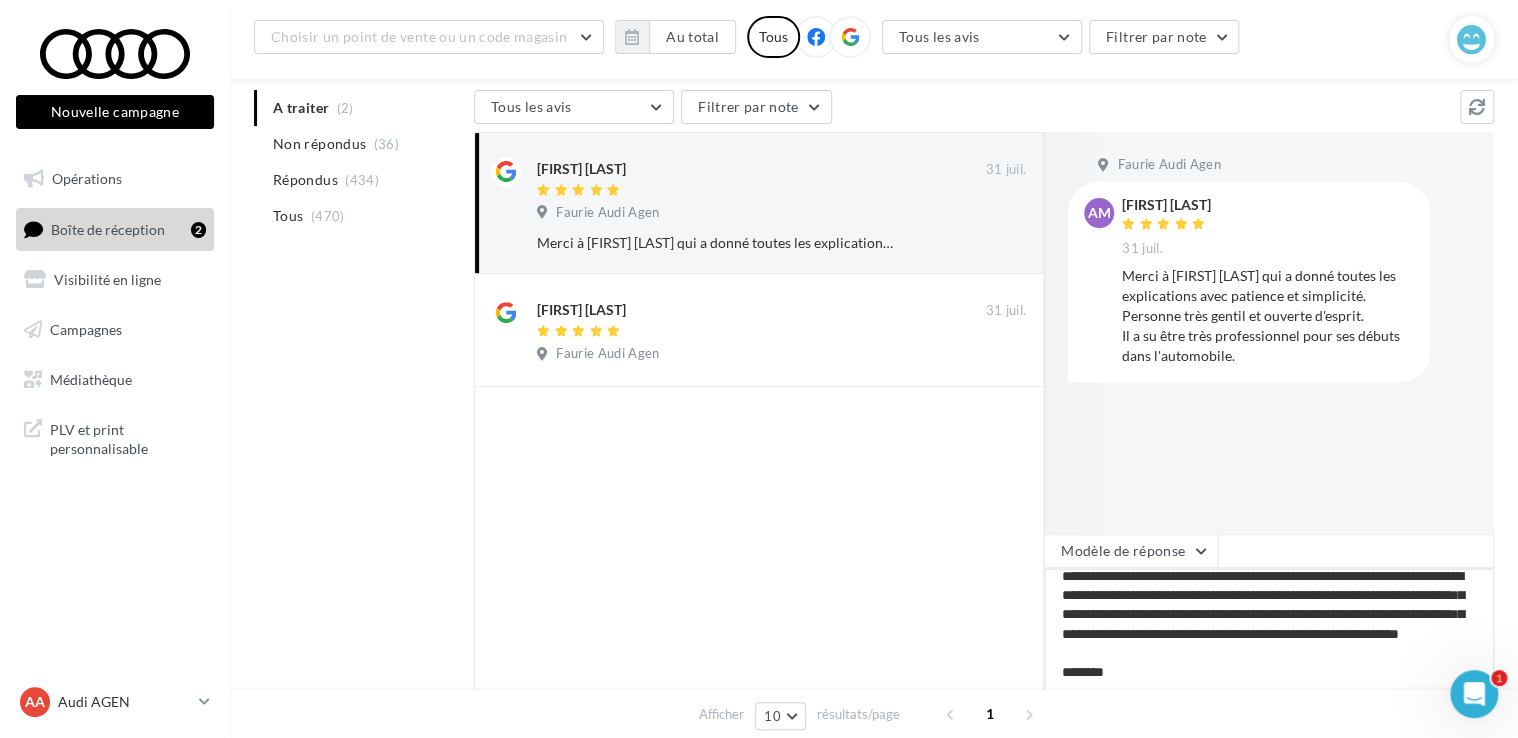 scroll, scrollTop: 0, scrollLeft: 0, axis: both 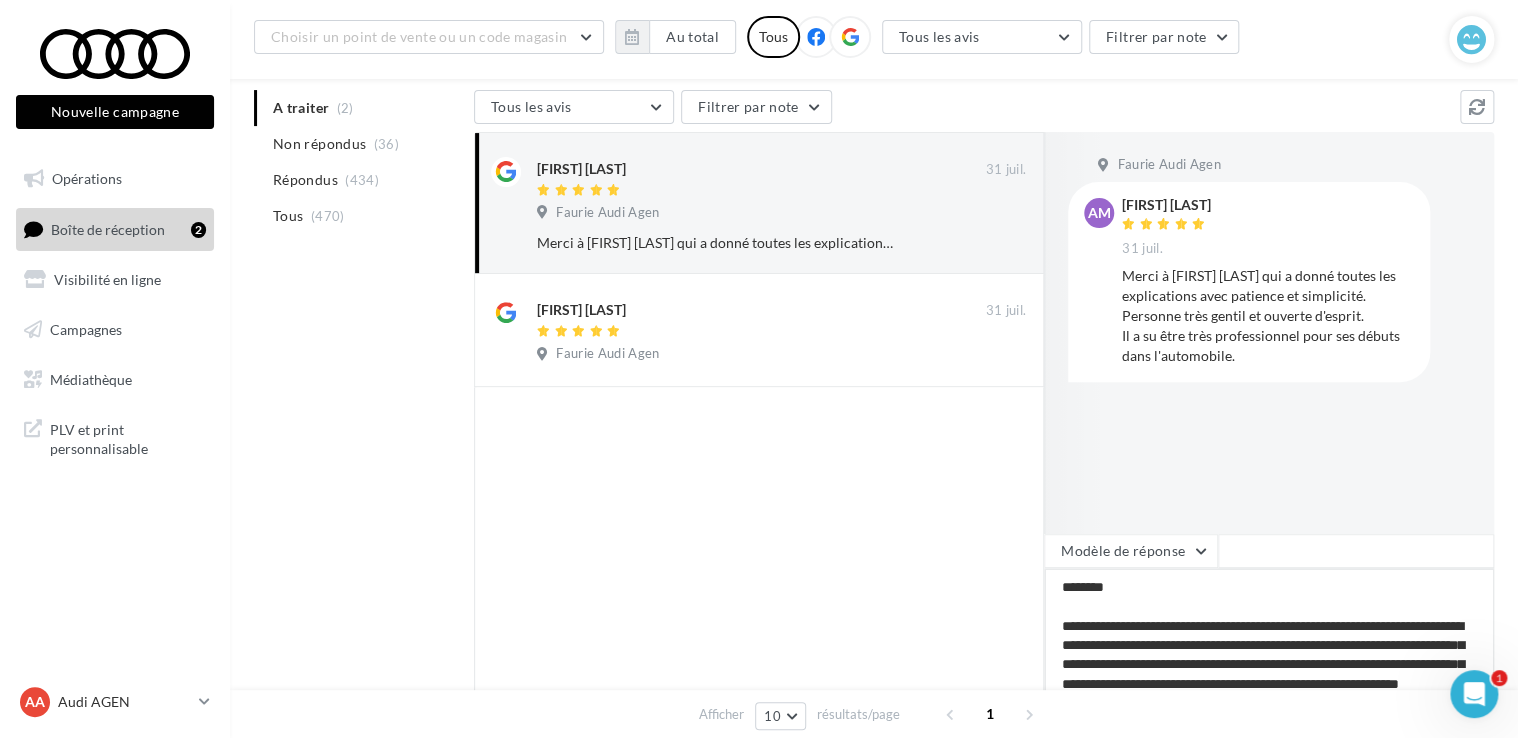 click on "**********" at bounding box center [1269, 630] 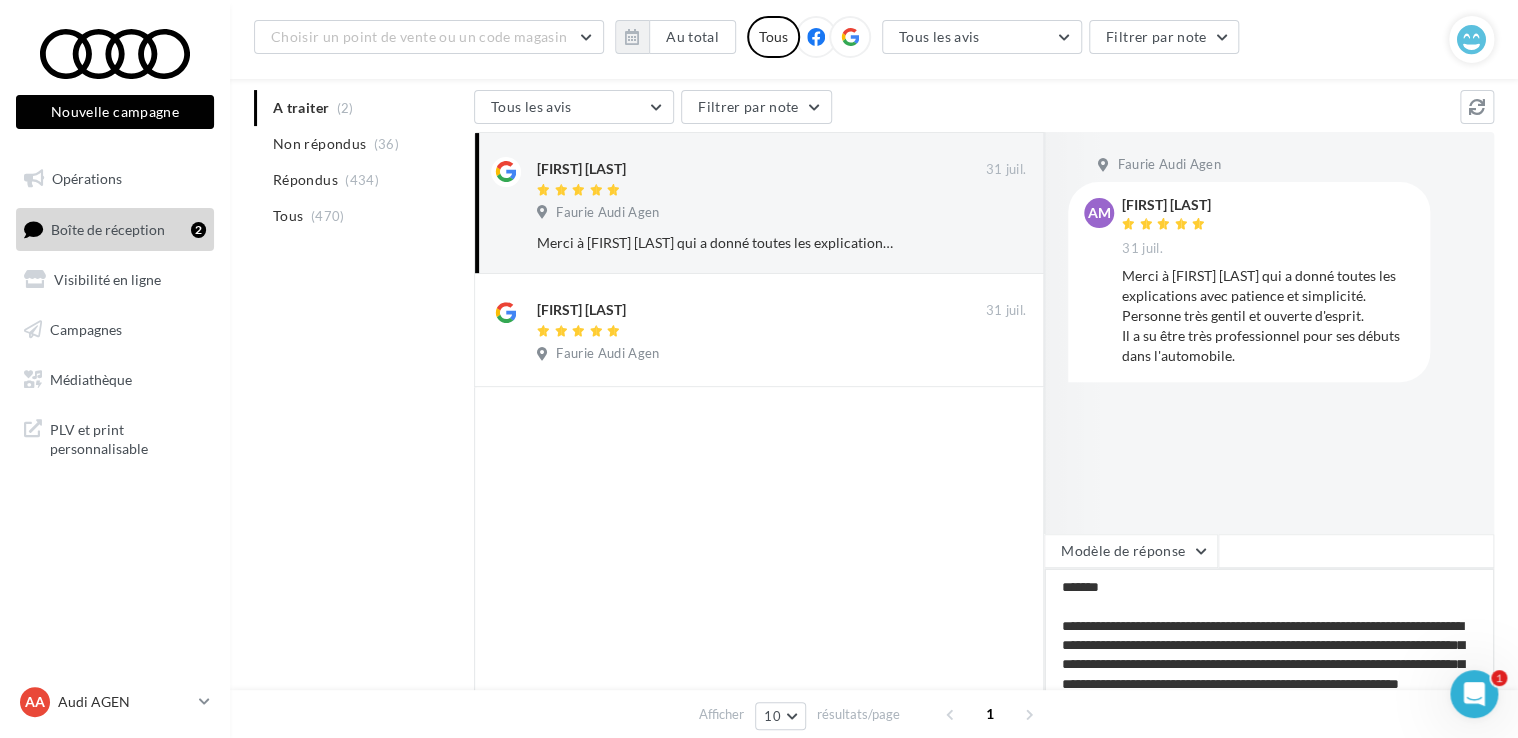 type on "**********" 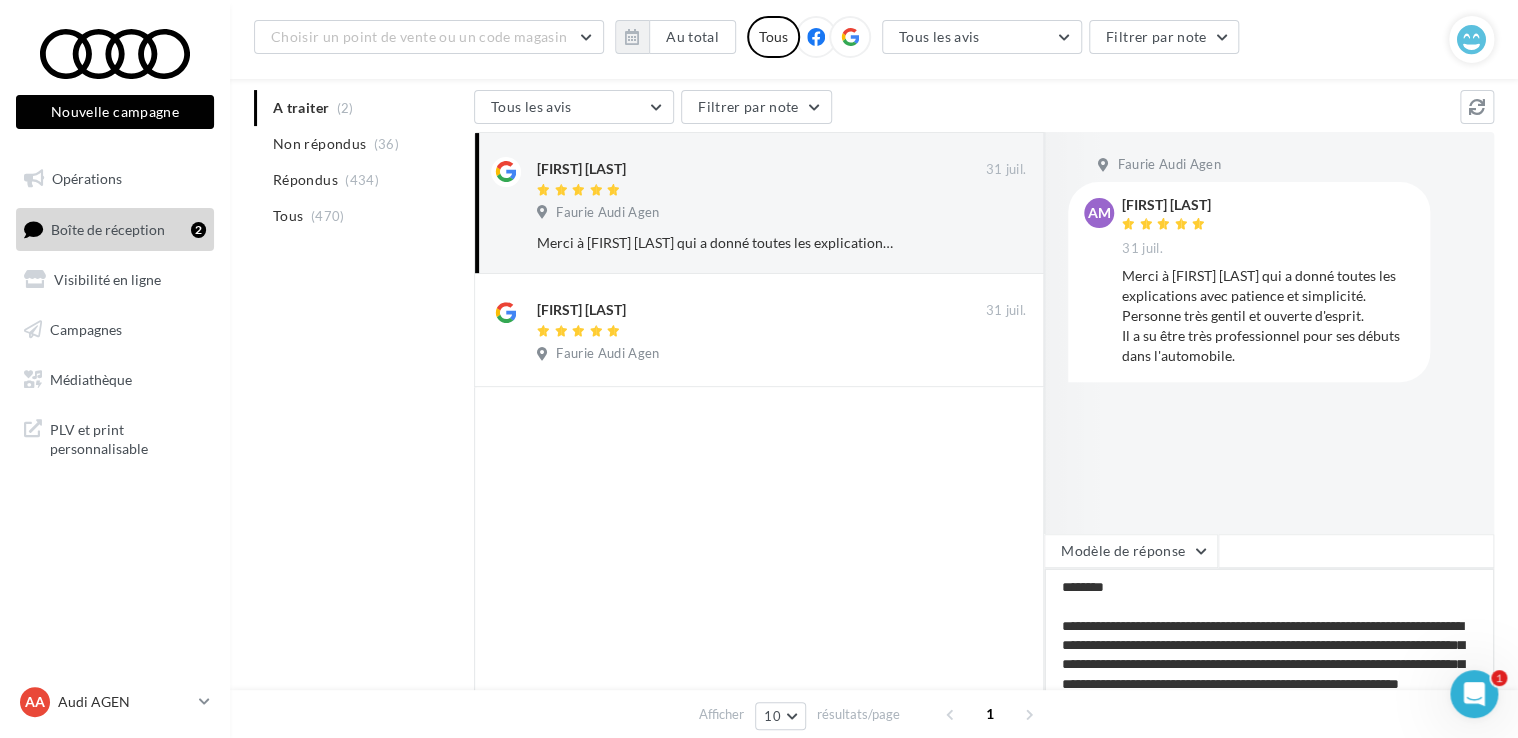 type on "**********" 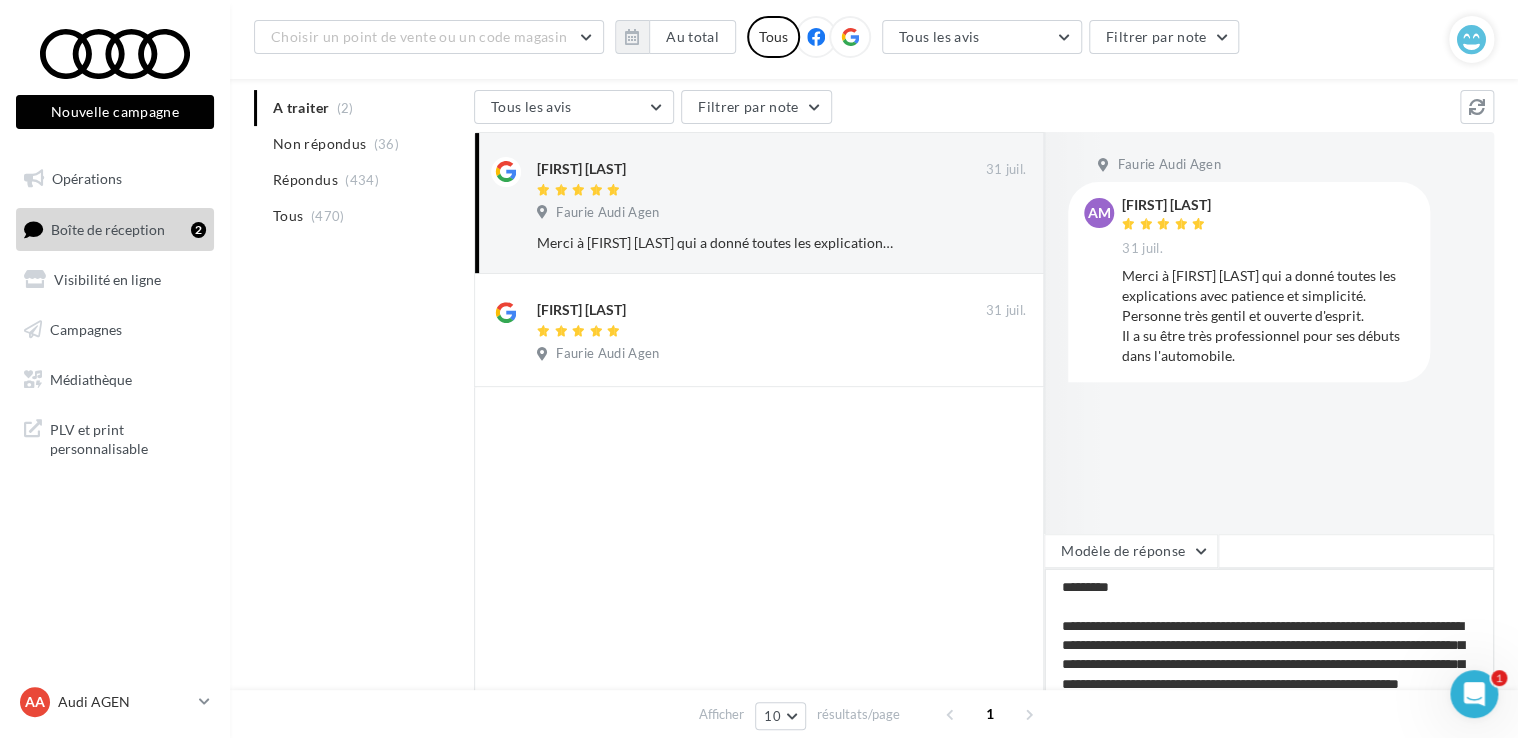 type on "**********" 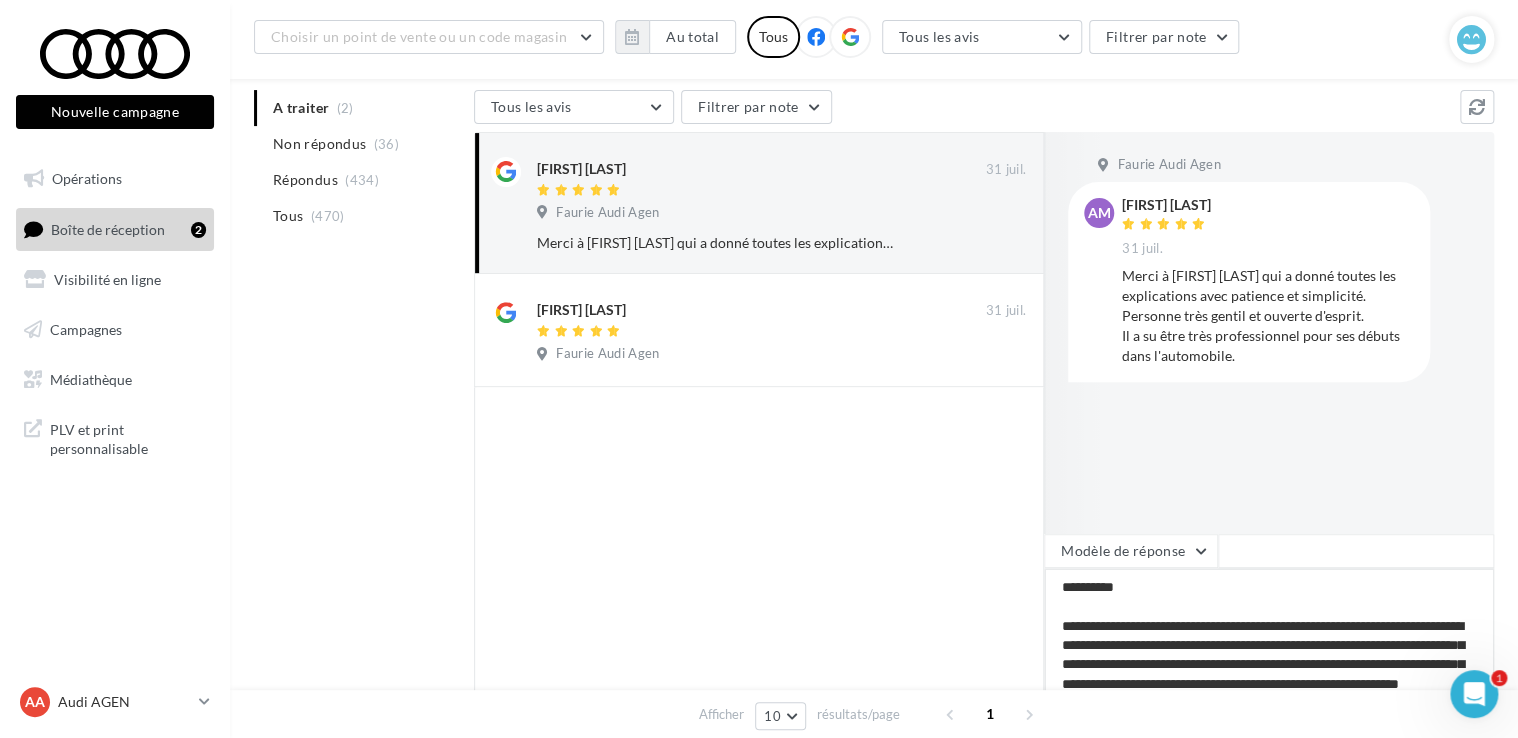 type on "**********" 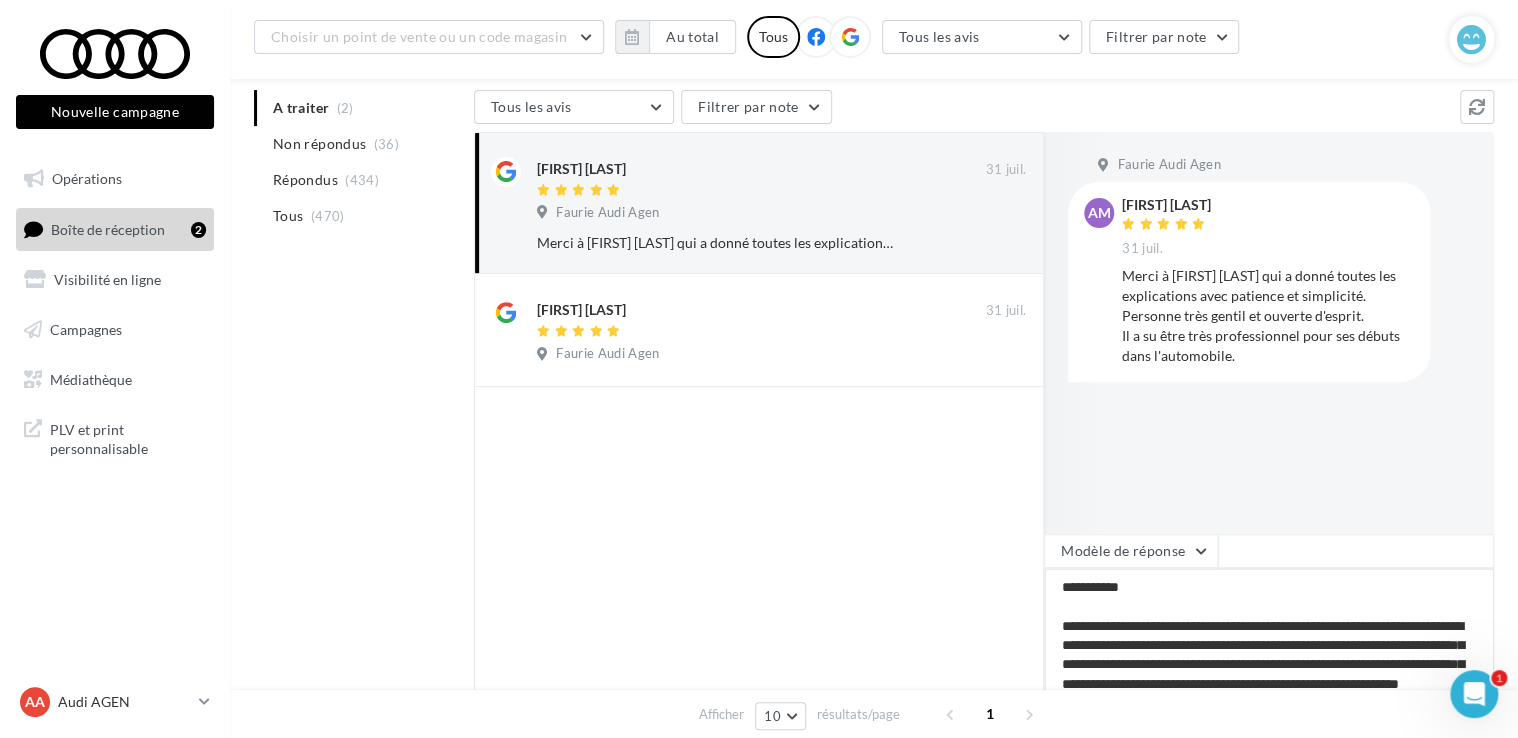 type on "**********" 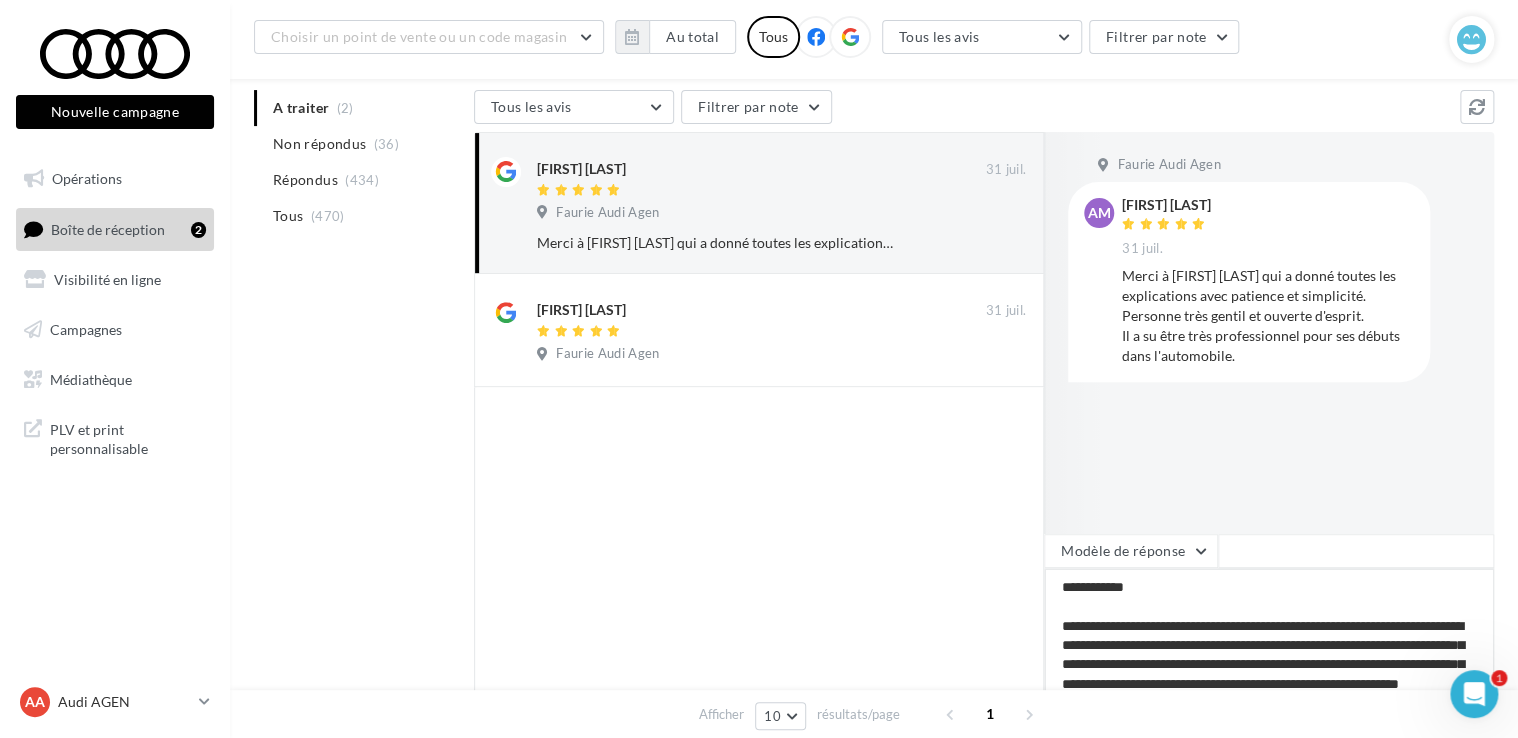 type on "**********" 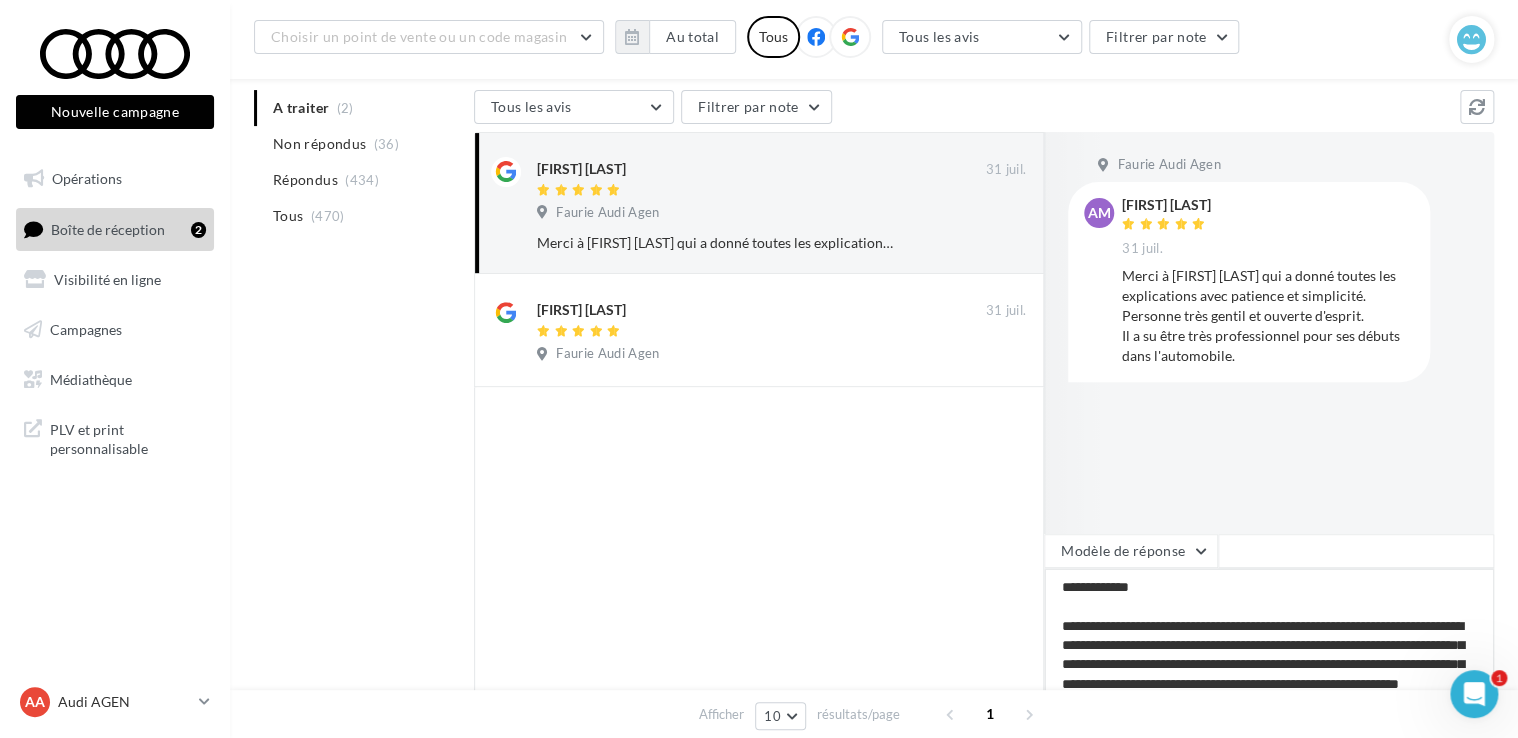 type on "**********" 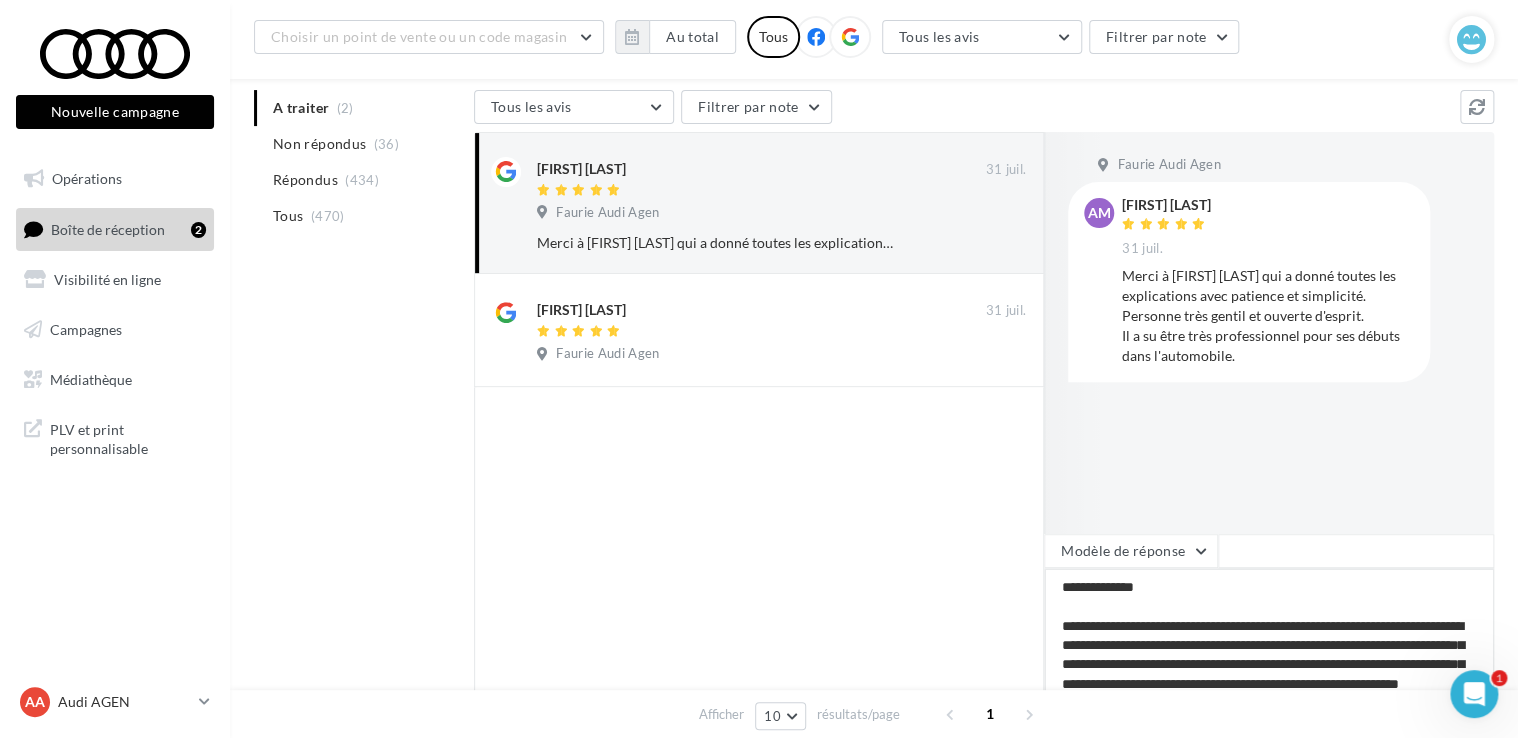 type on "**********" 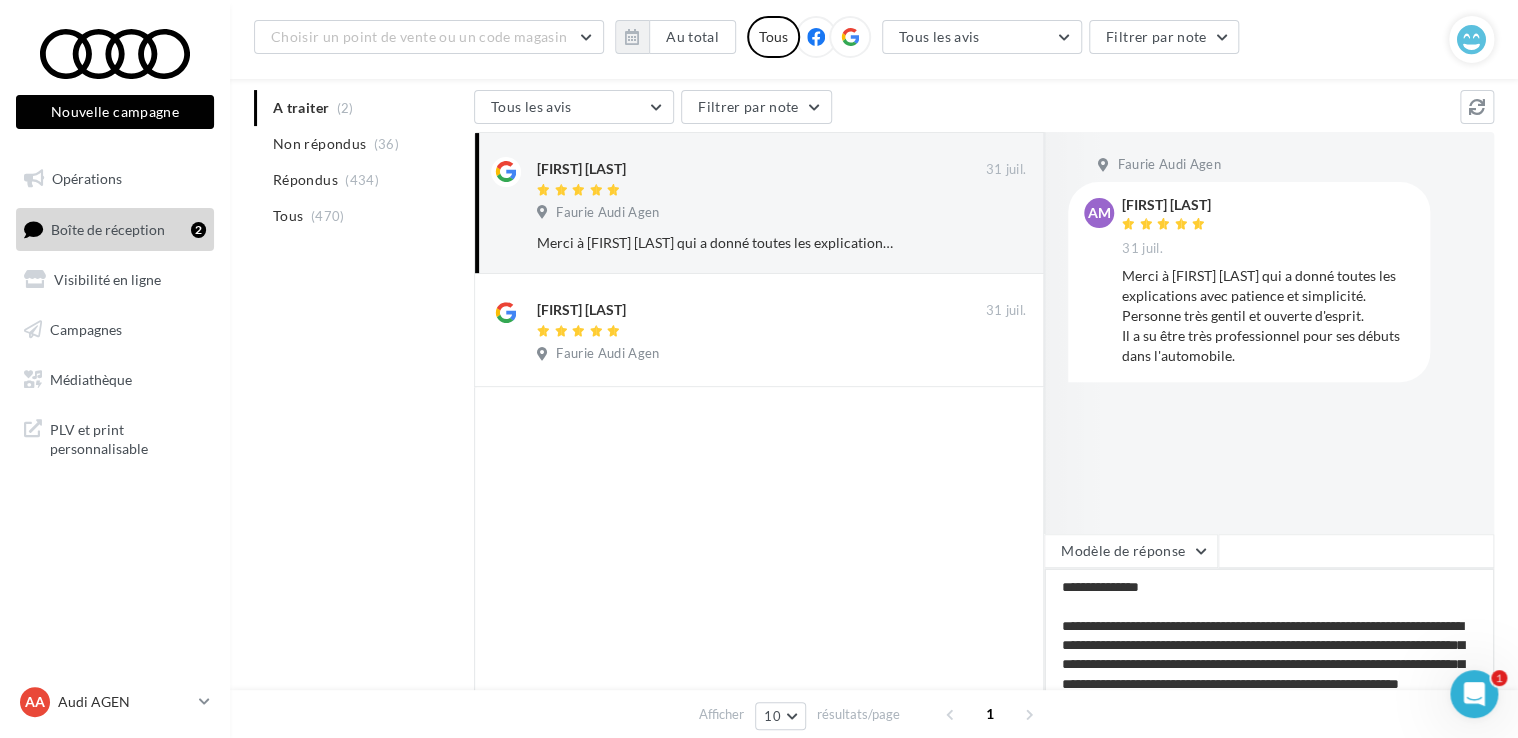 type on "**********" 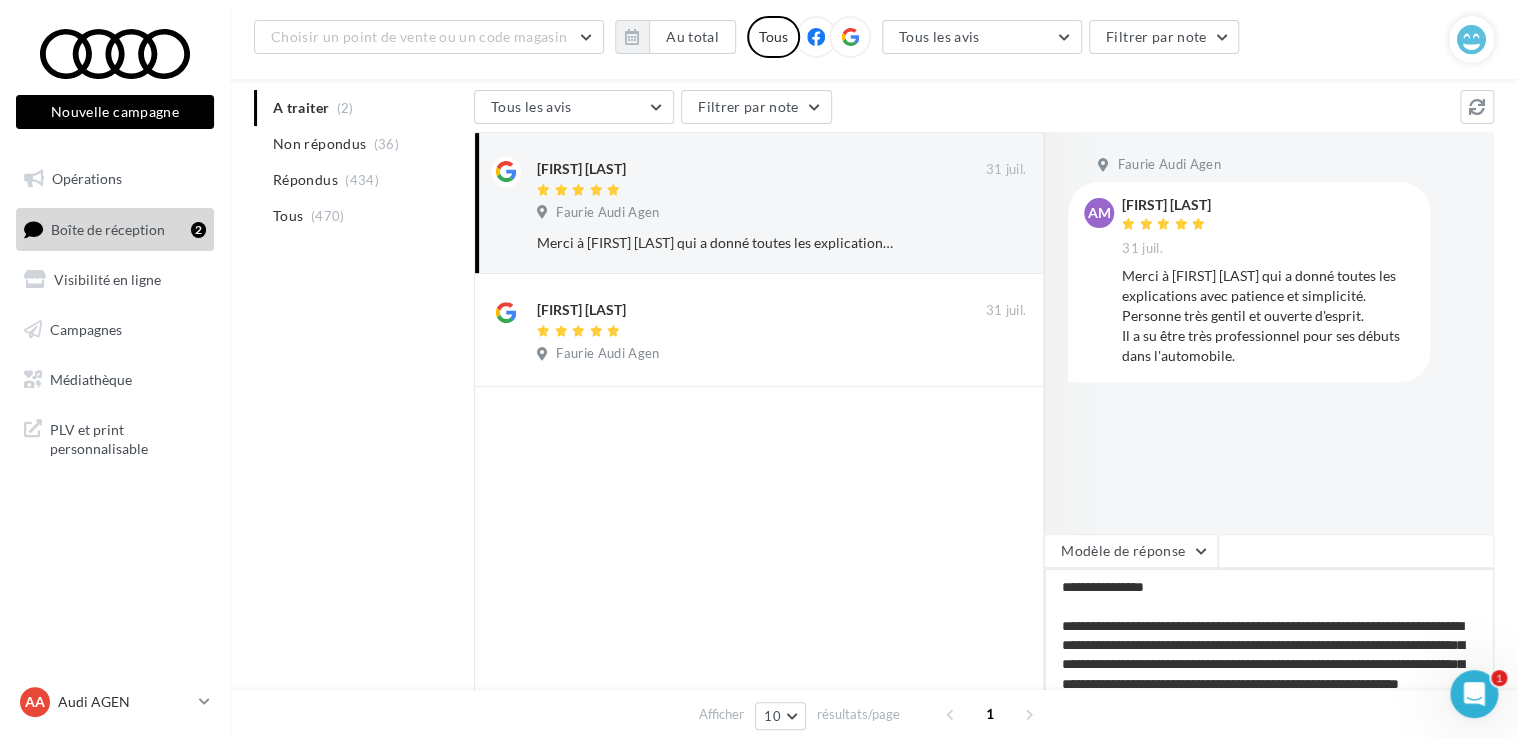 type on "**********" 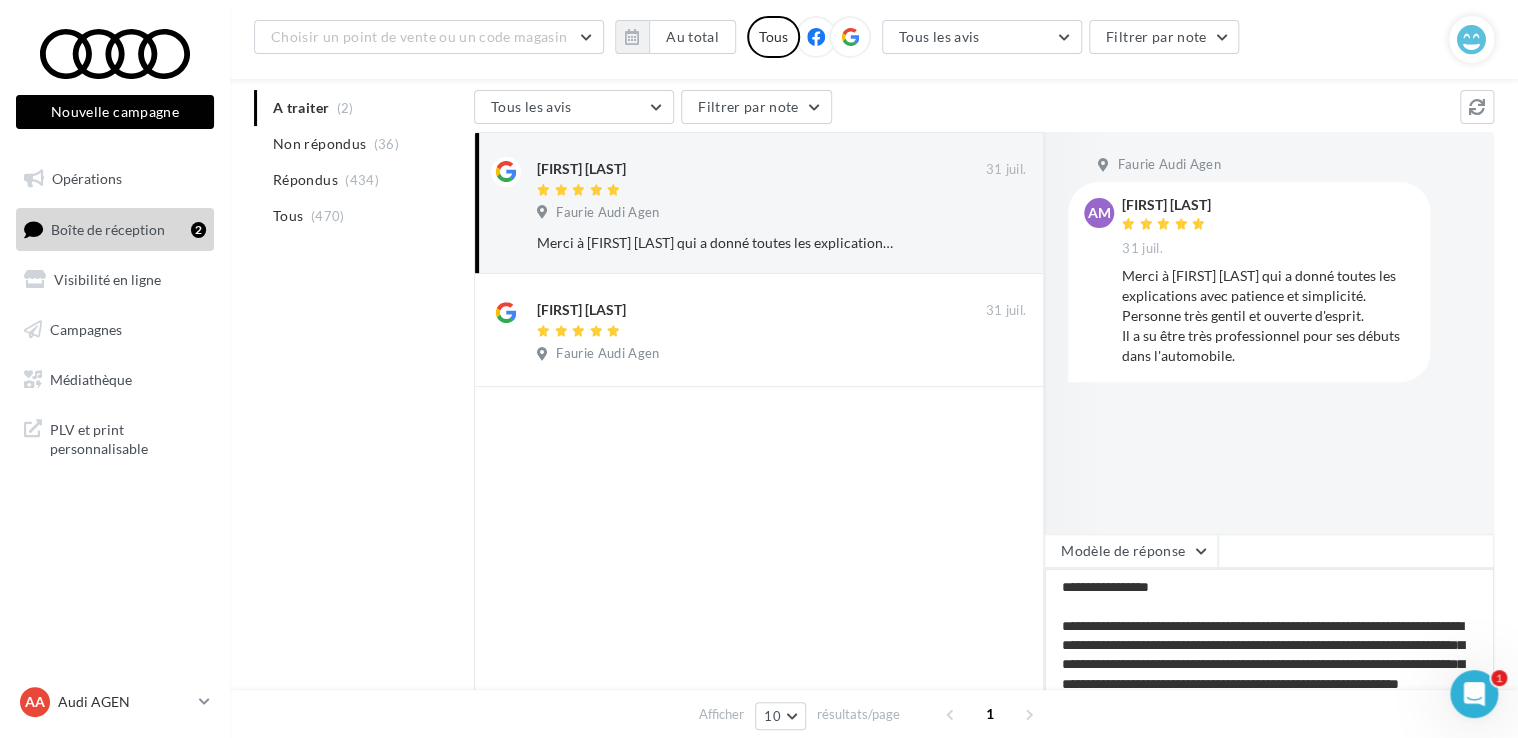 type on "**********" 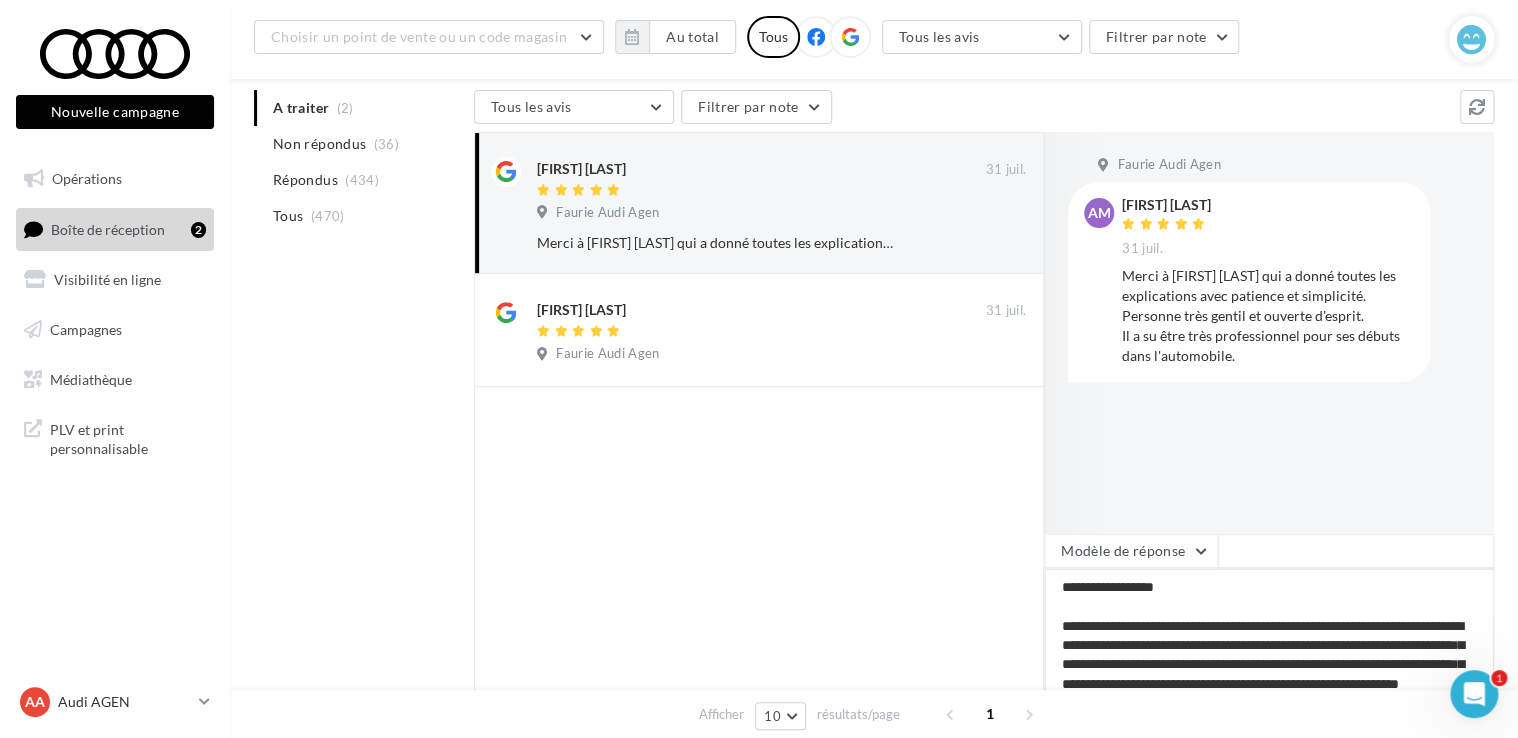 type on "**********" 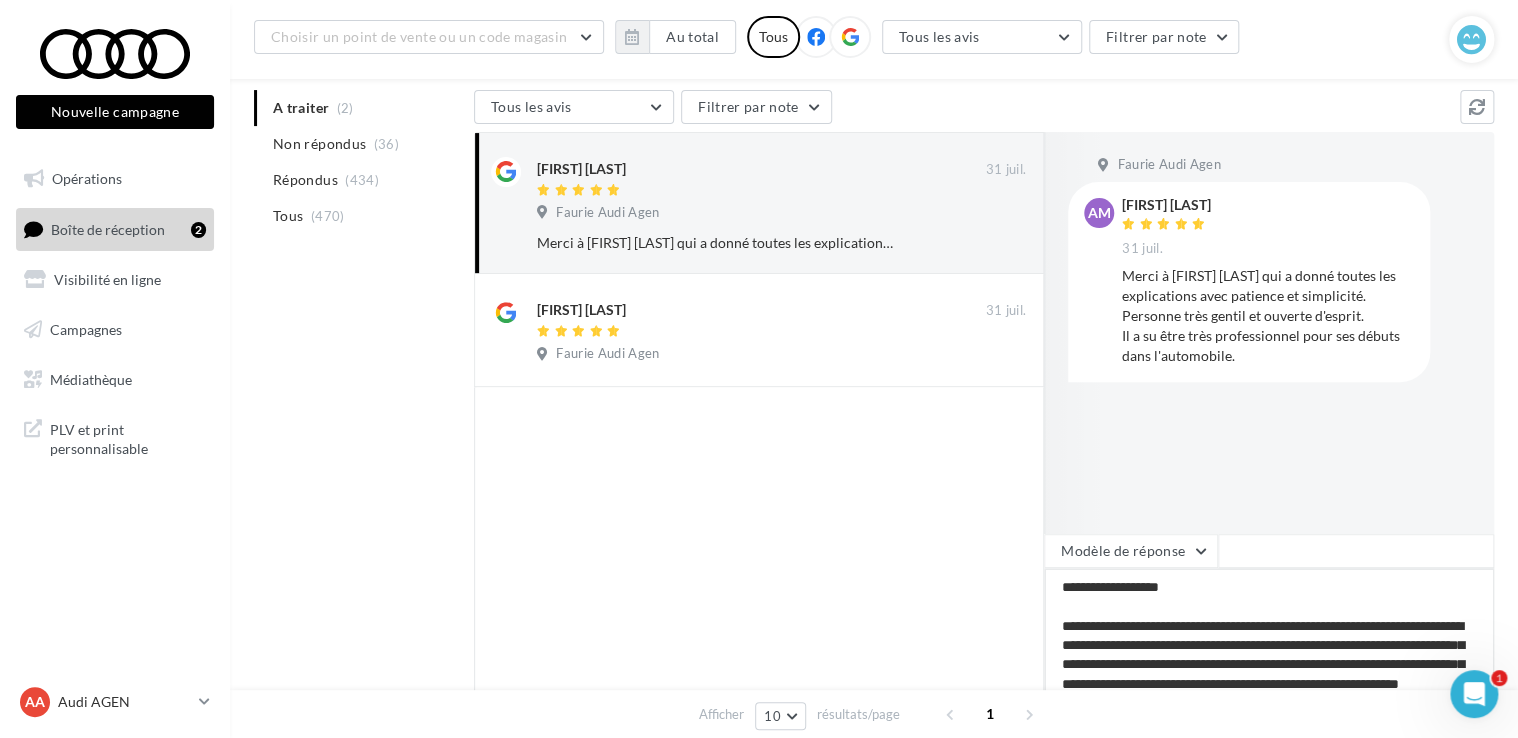 type on "**********" 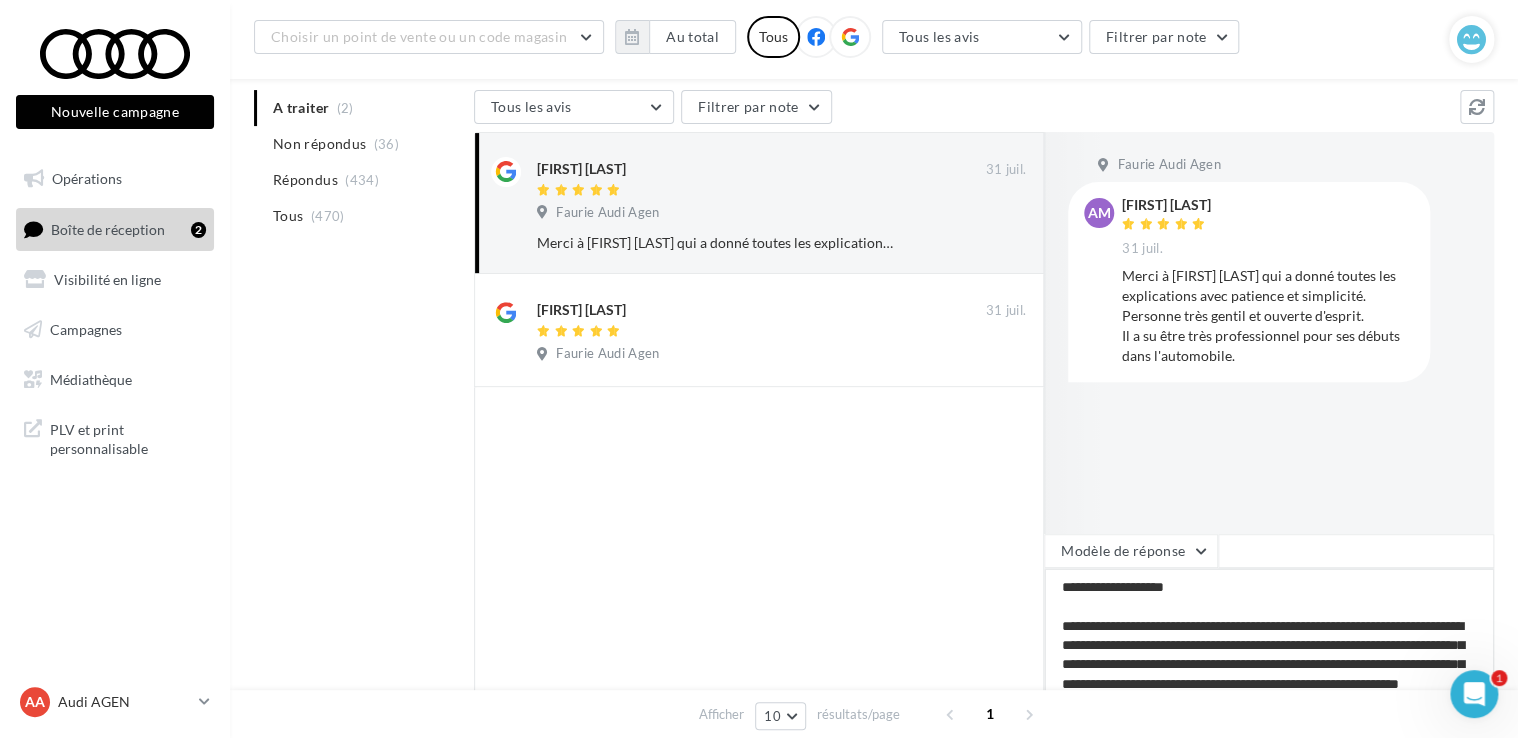 type on "**********" 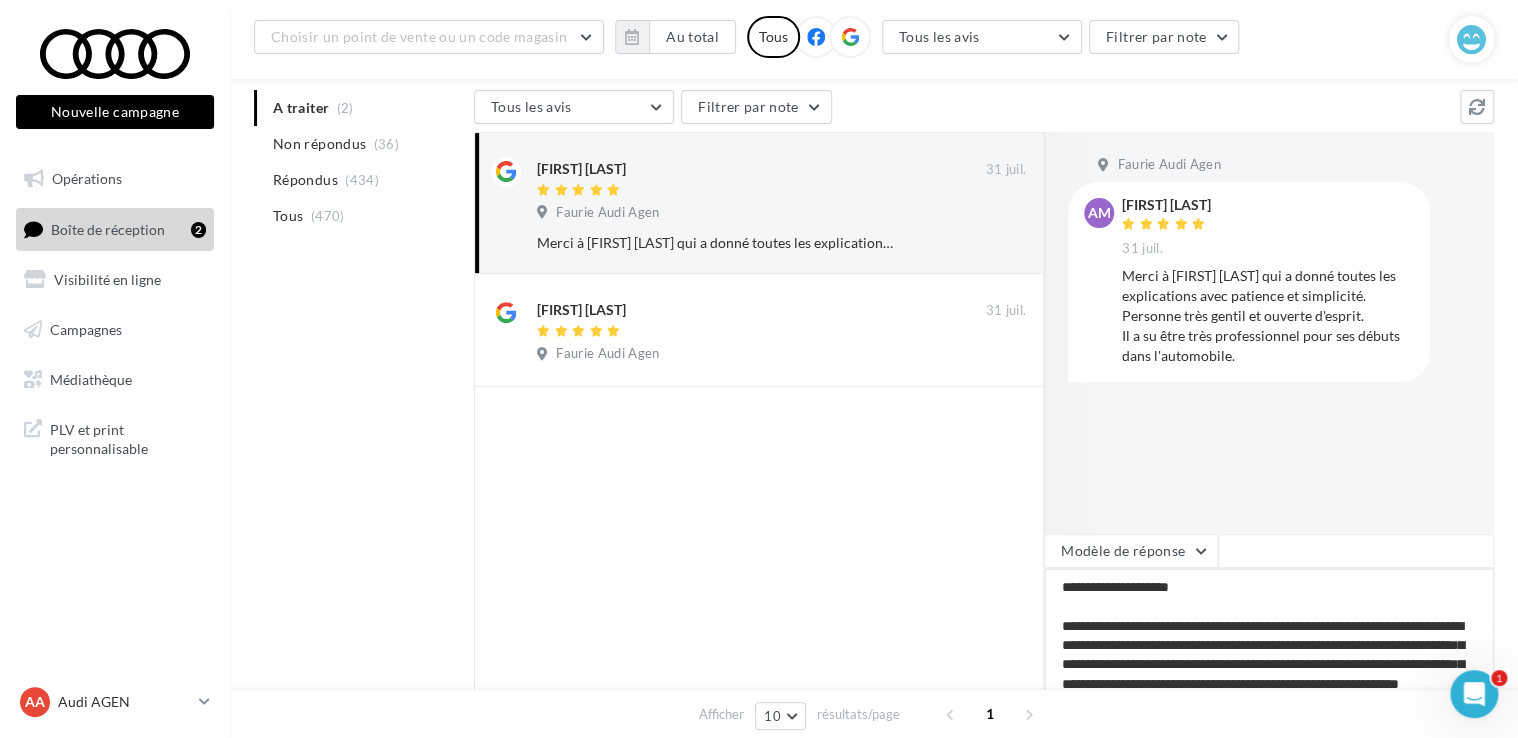 type on "**********" 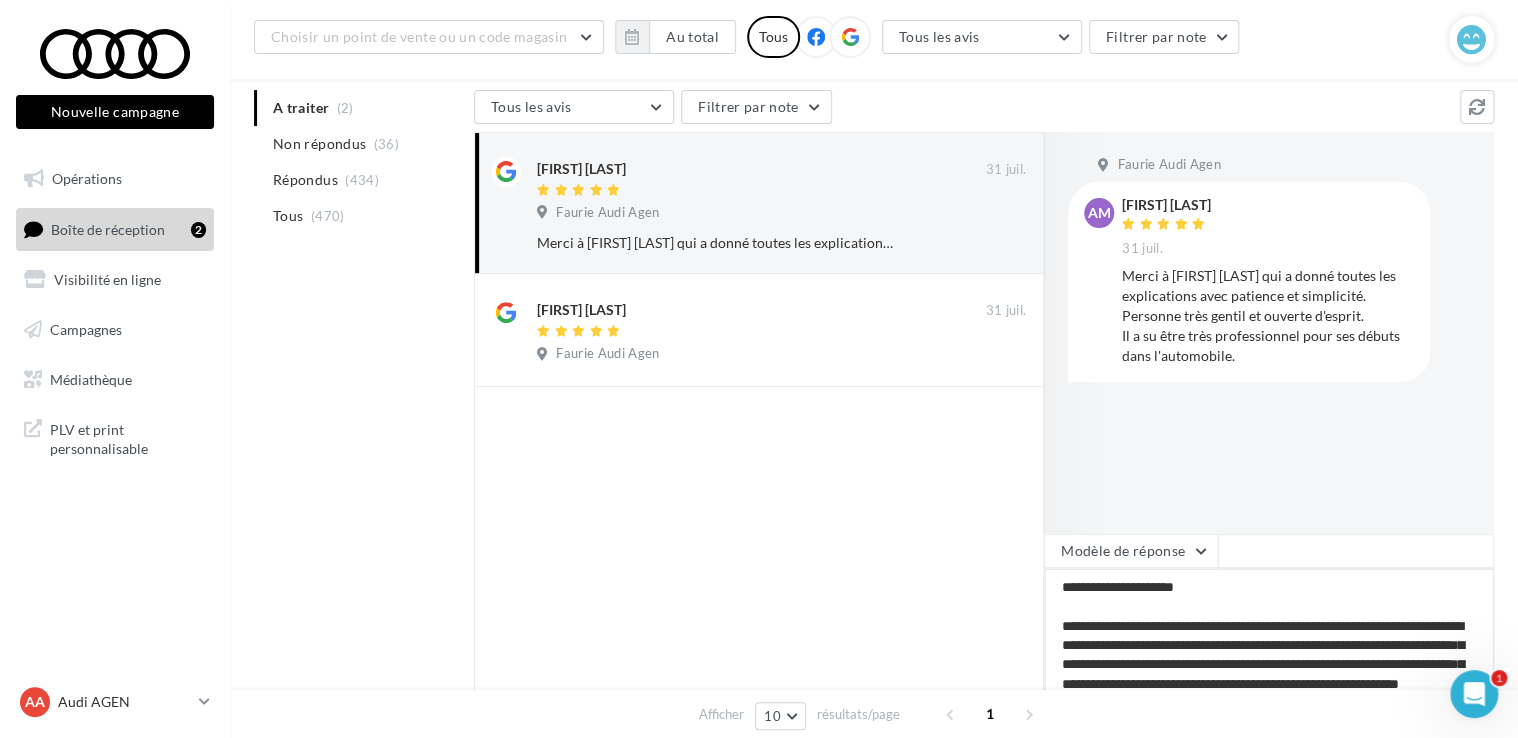 type on "**********" 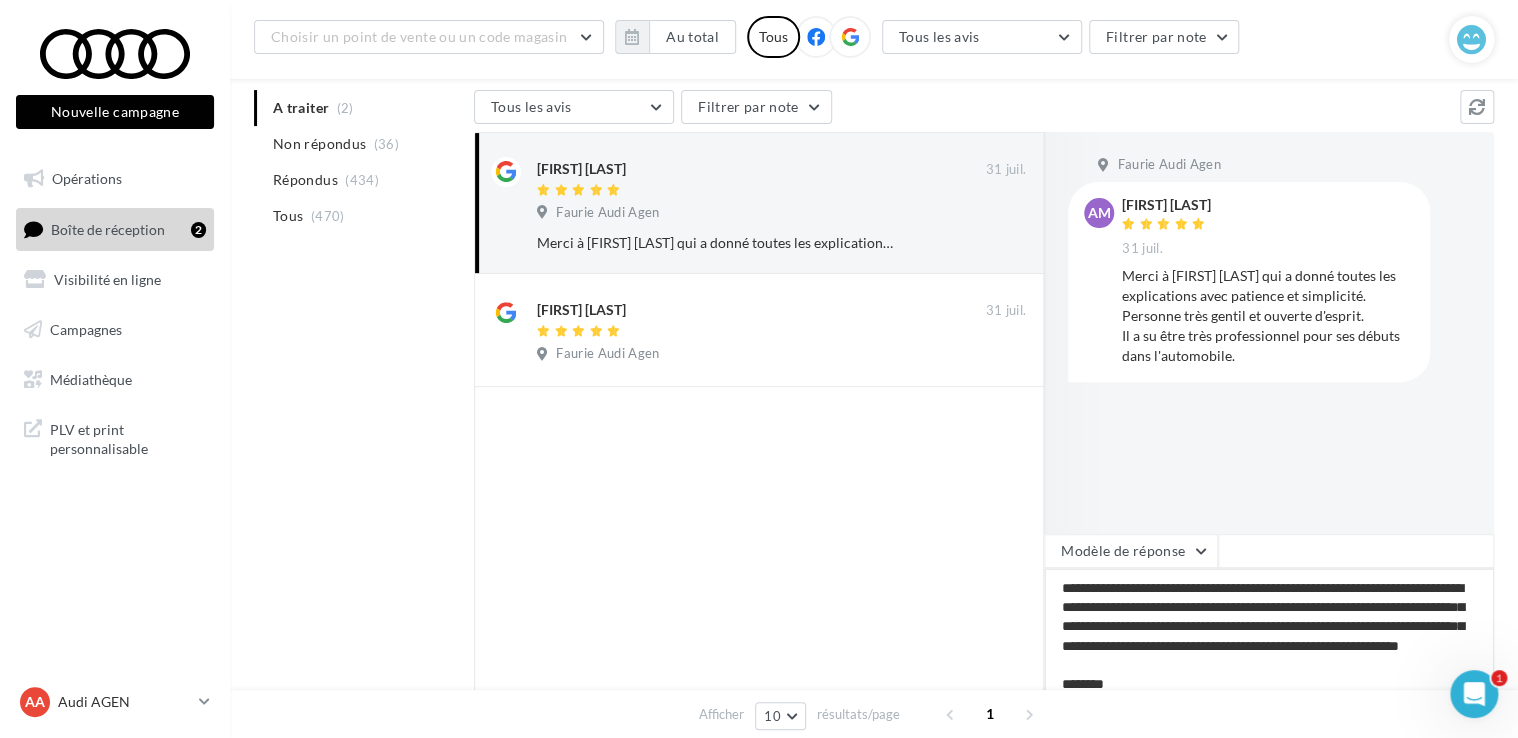 scroll, scrollTop: 68, scrollLeft: 0, axis: vertical 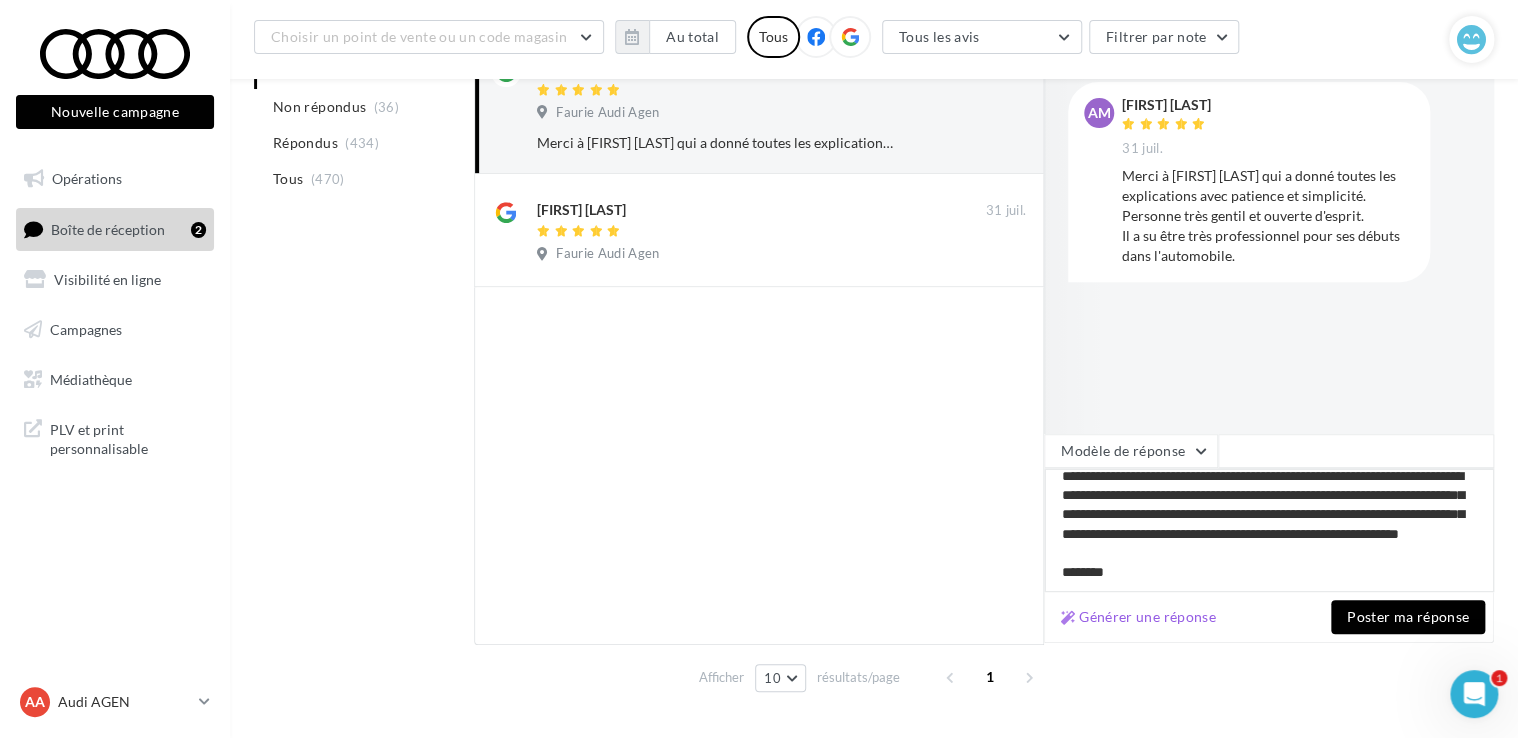 click on "**********" at bounding box center [1269, 530] 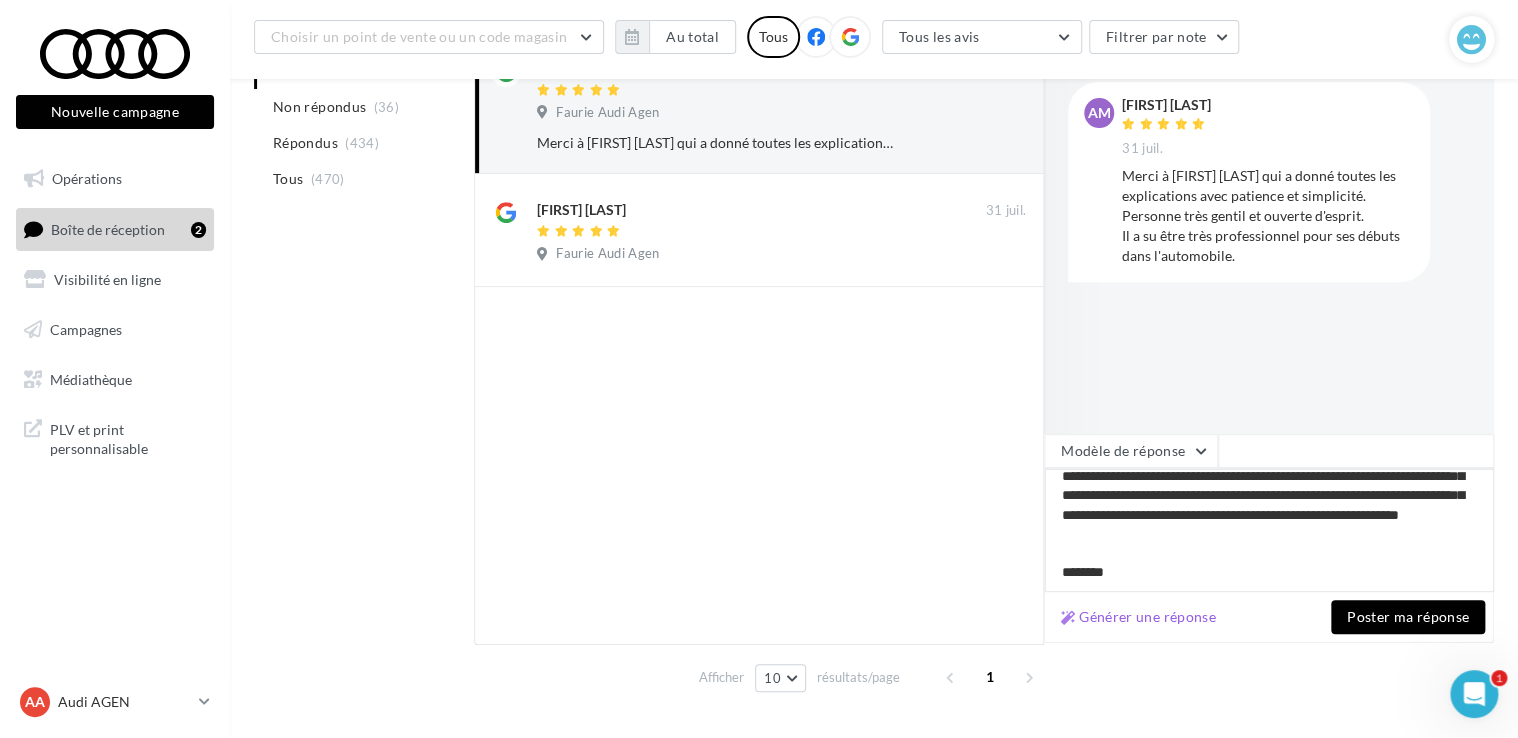 type on "**********" 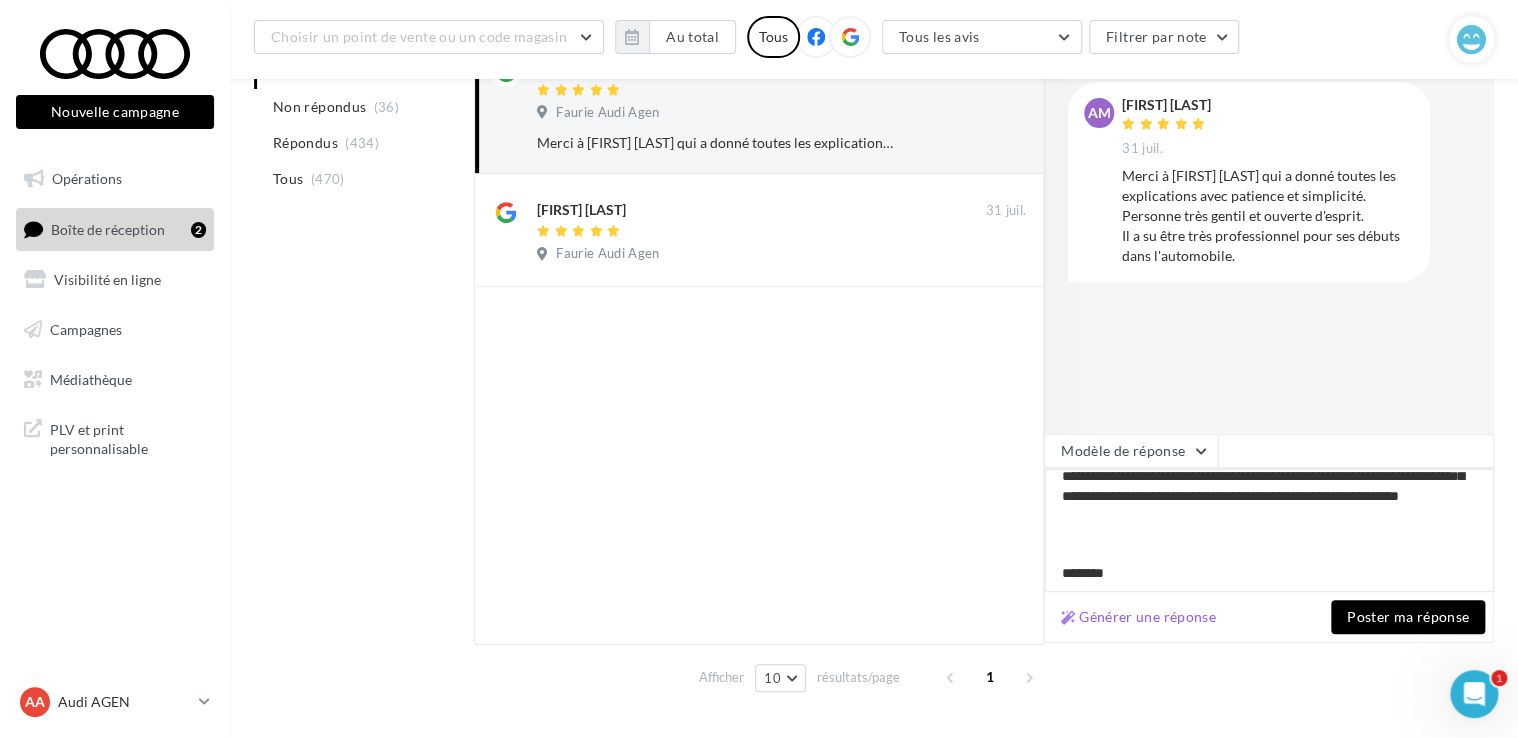 scroll, scrollTop: 107, scrollLeft: 0, axis: vertical 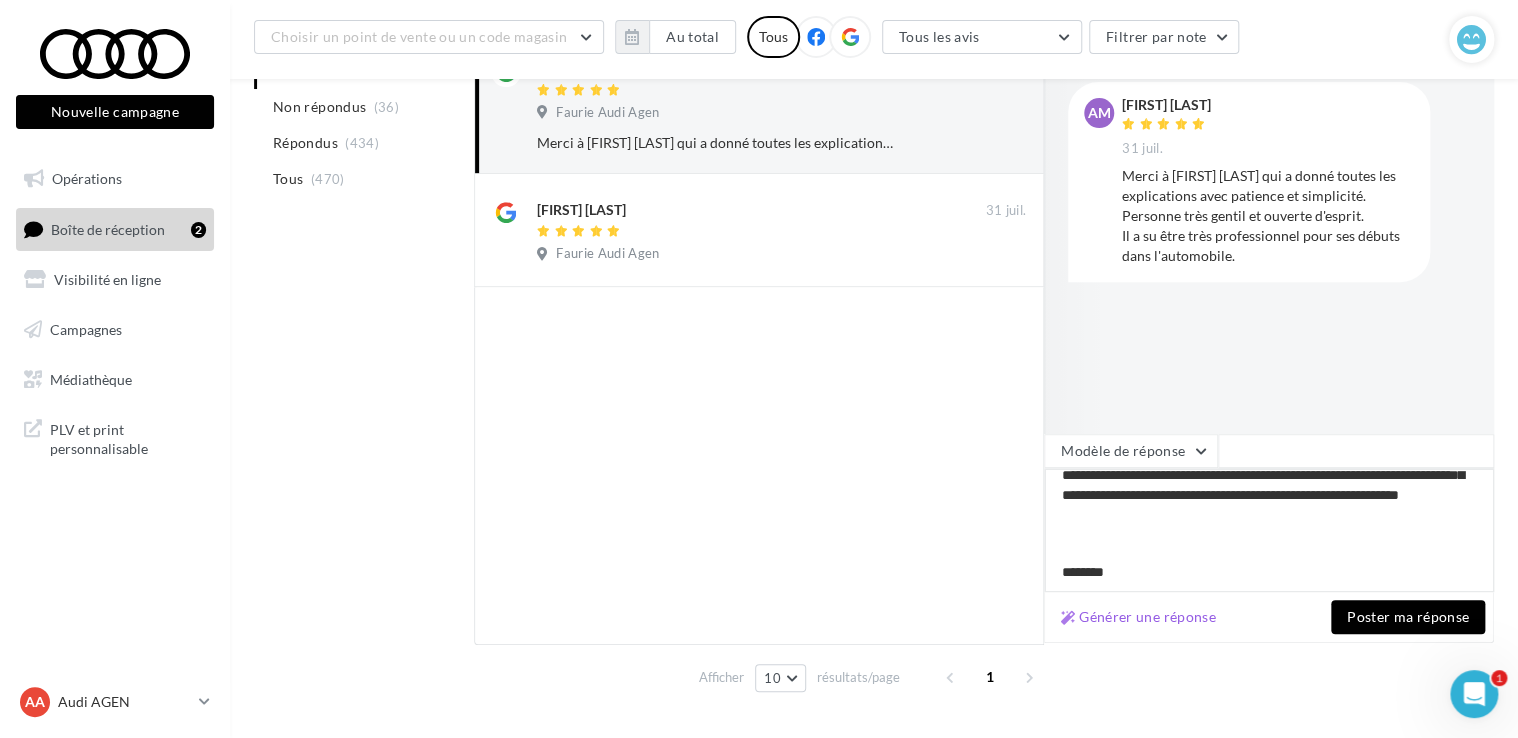 type on "**********" 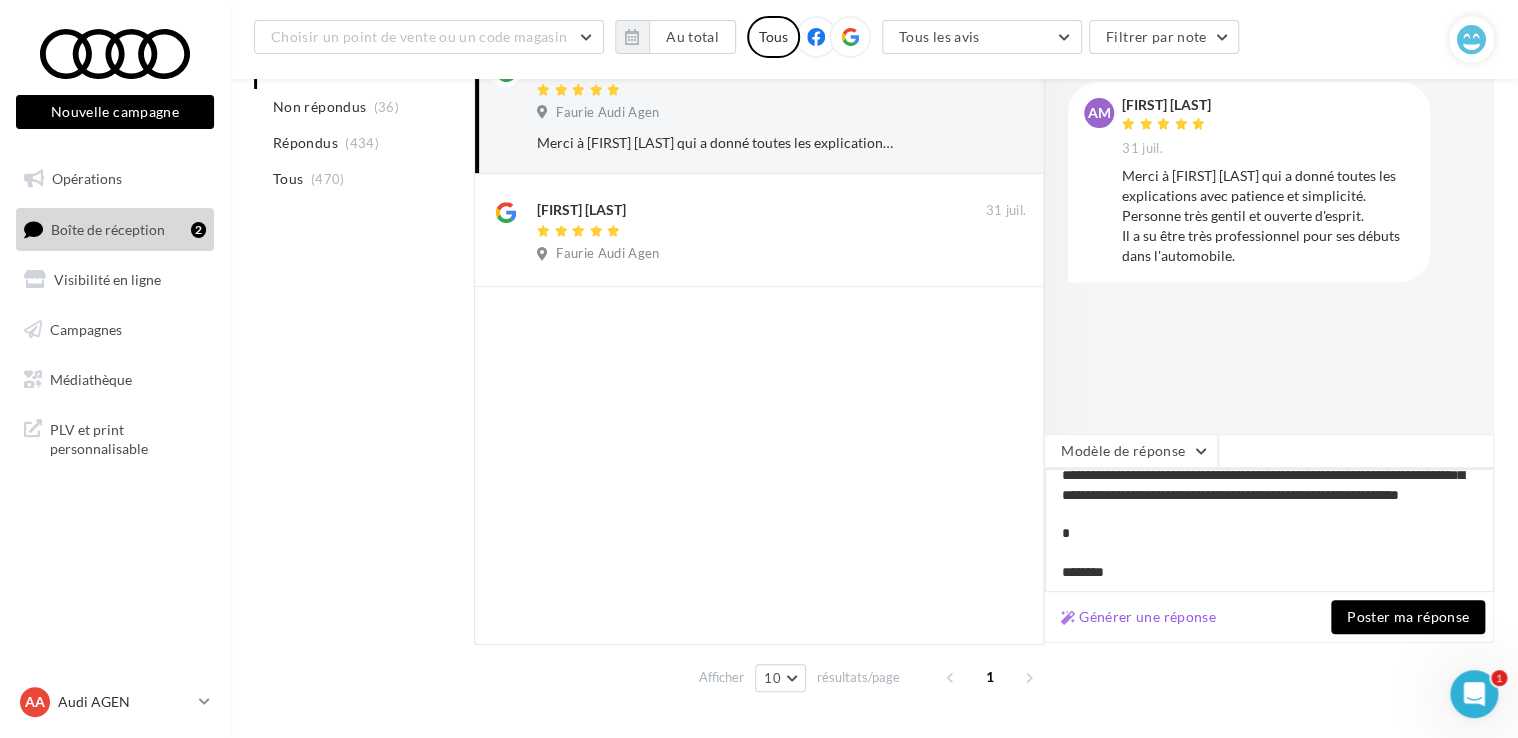 type on "**********" 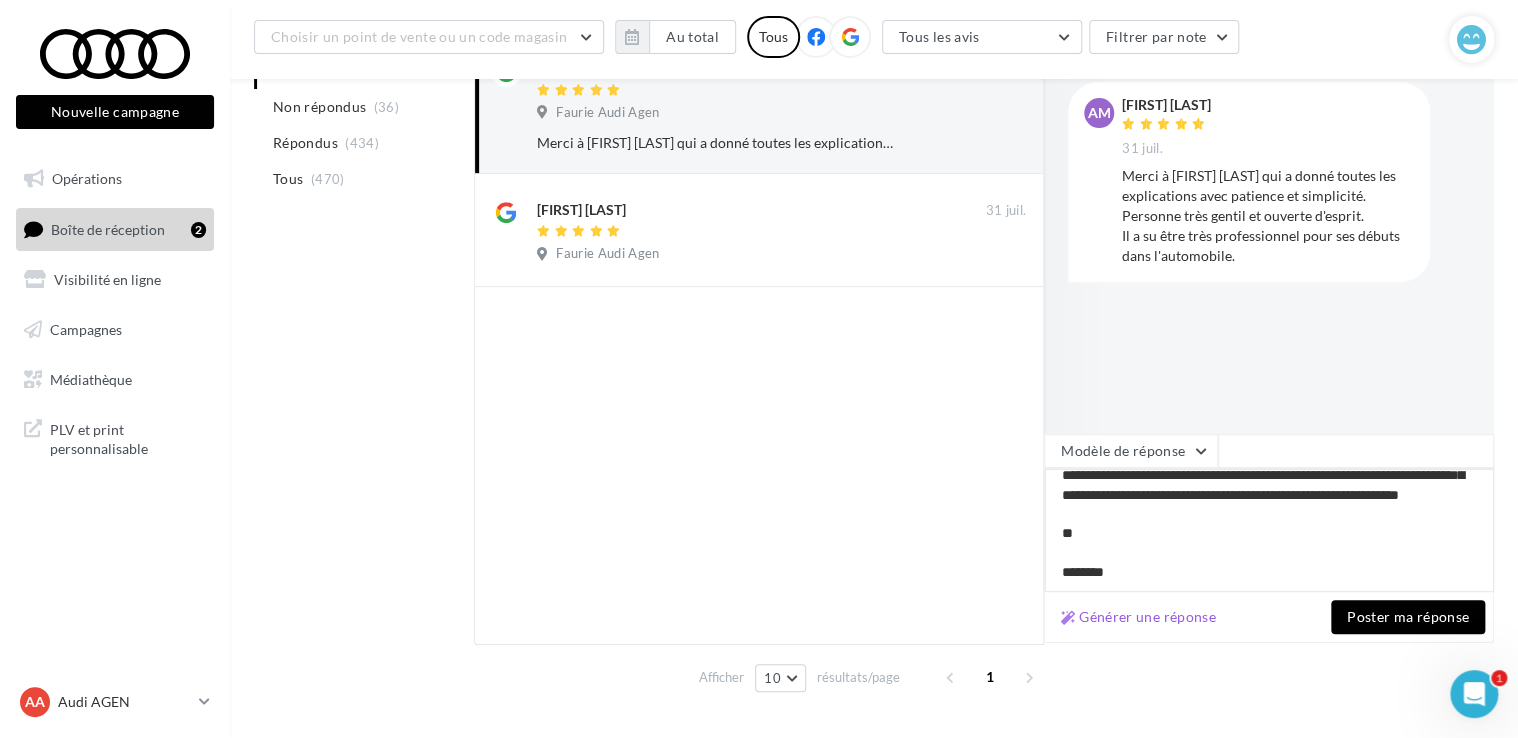 type on "**********" 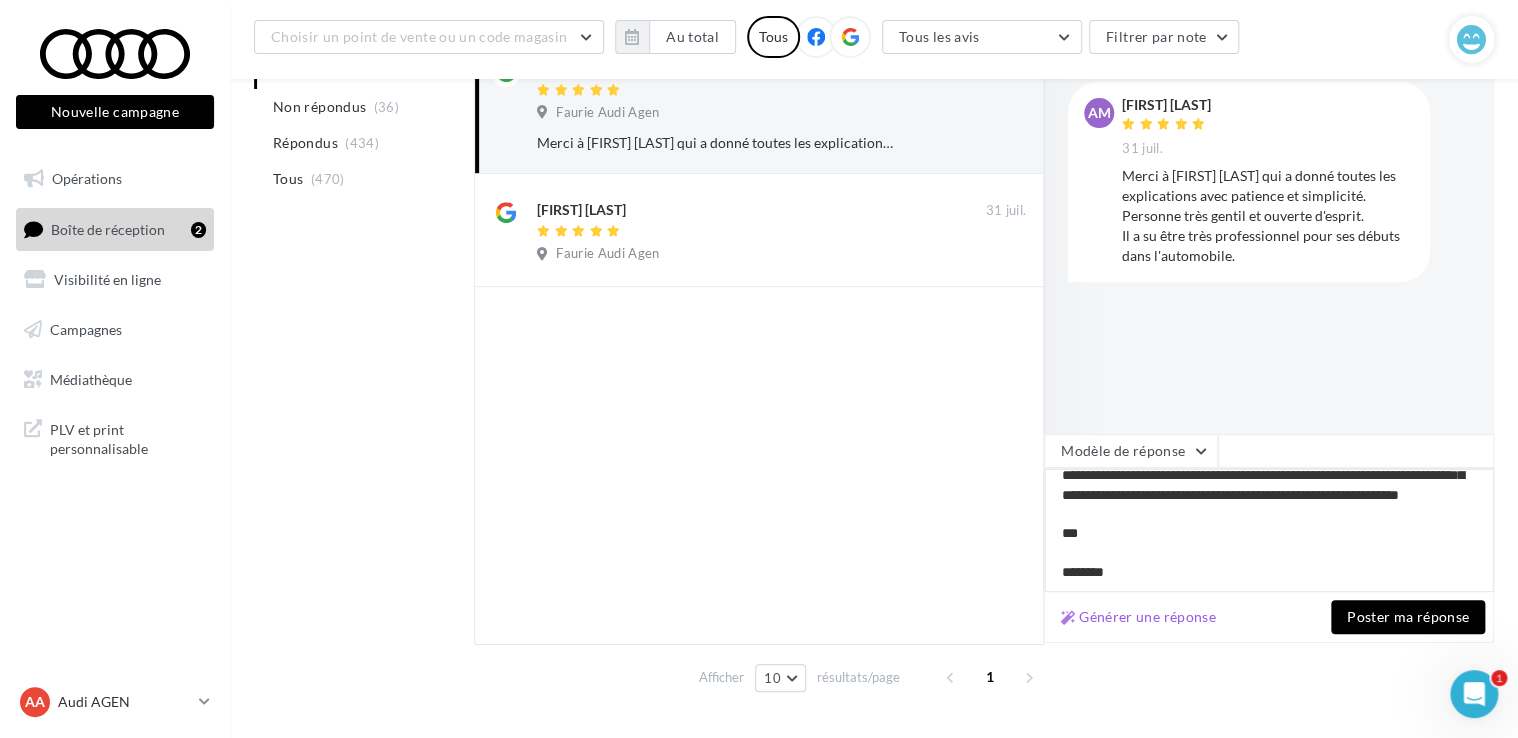 type on "**********" 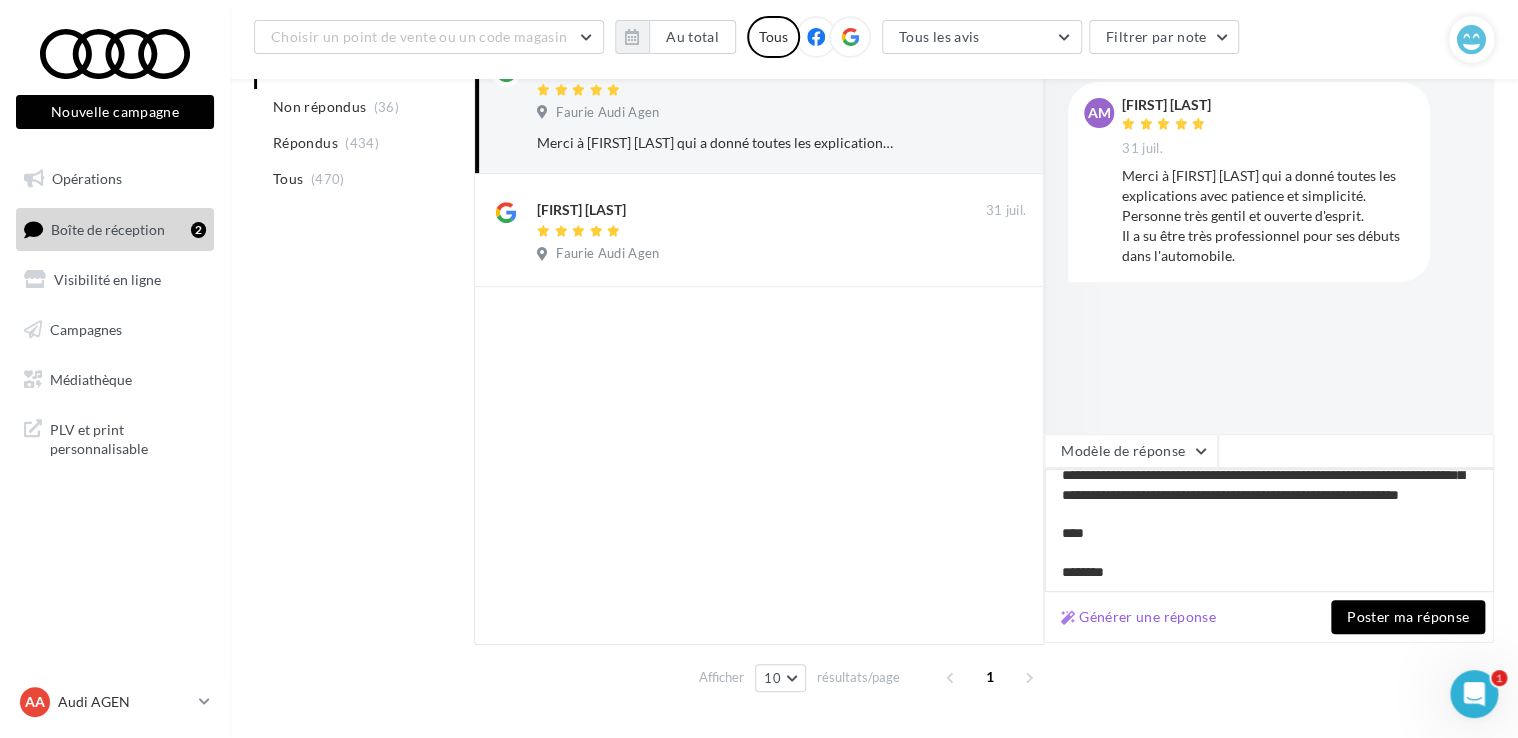 type on "**********" 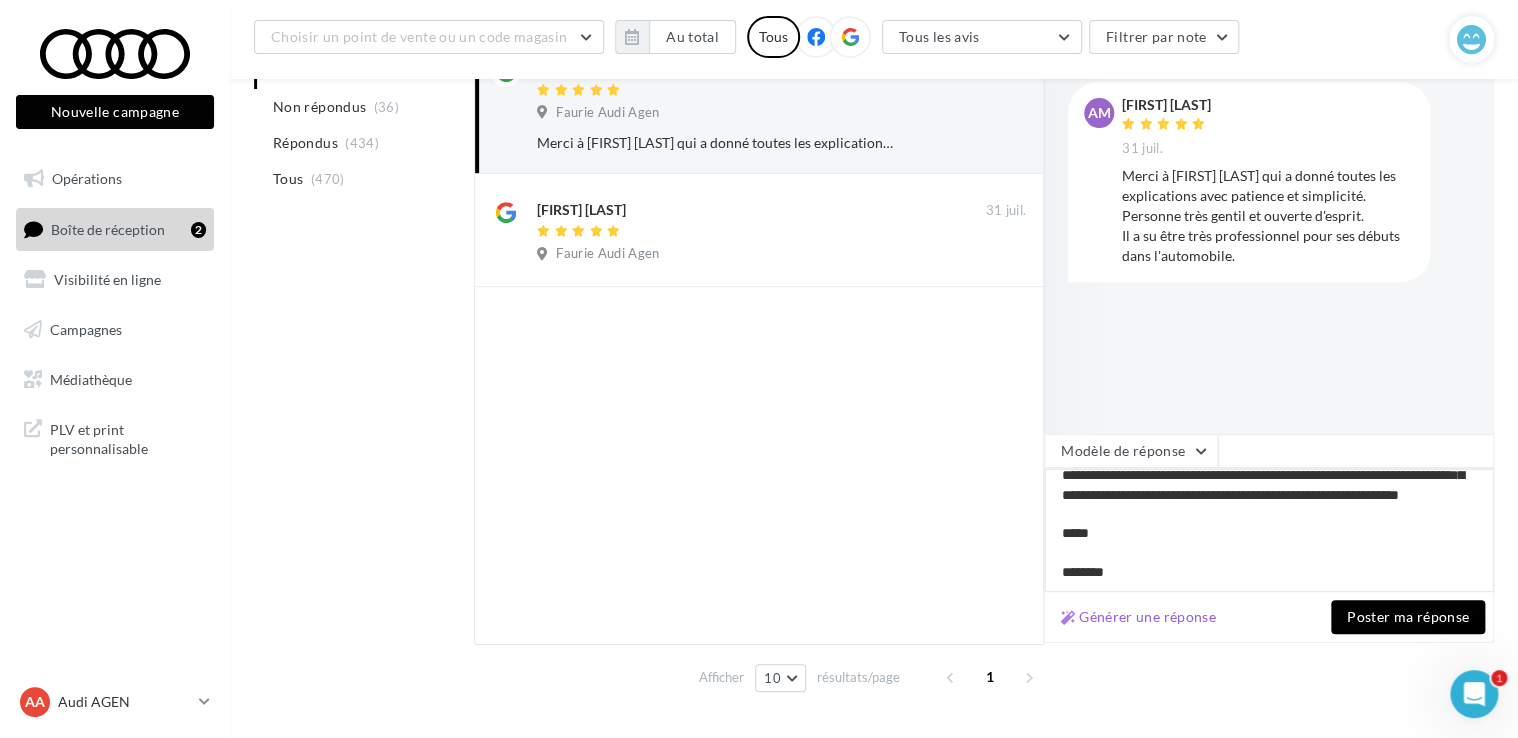 type on "**********" 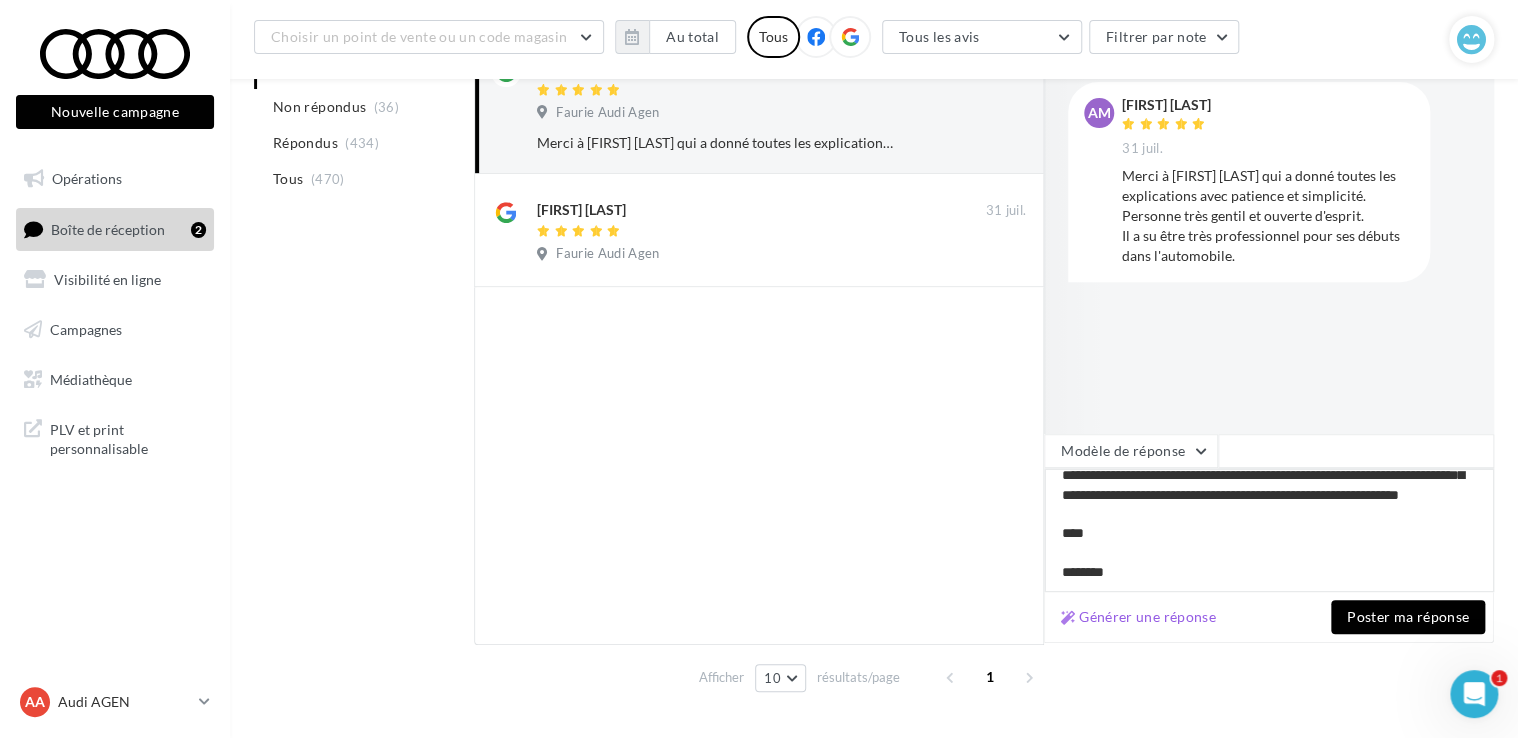 type on "**********" 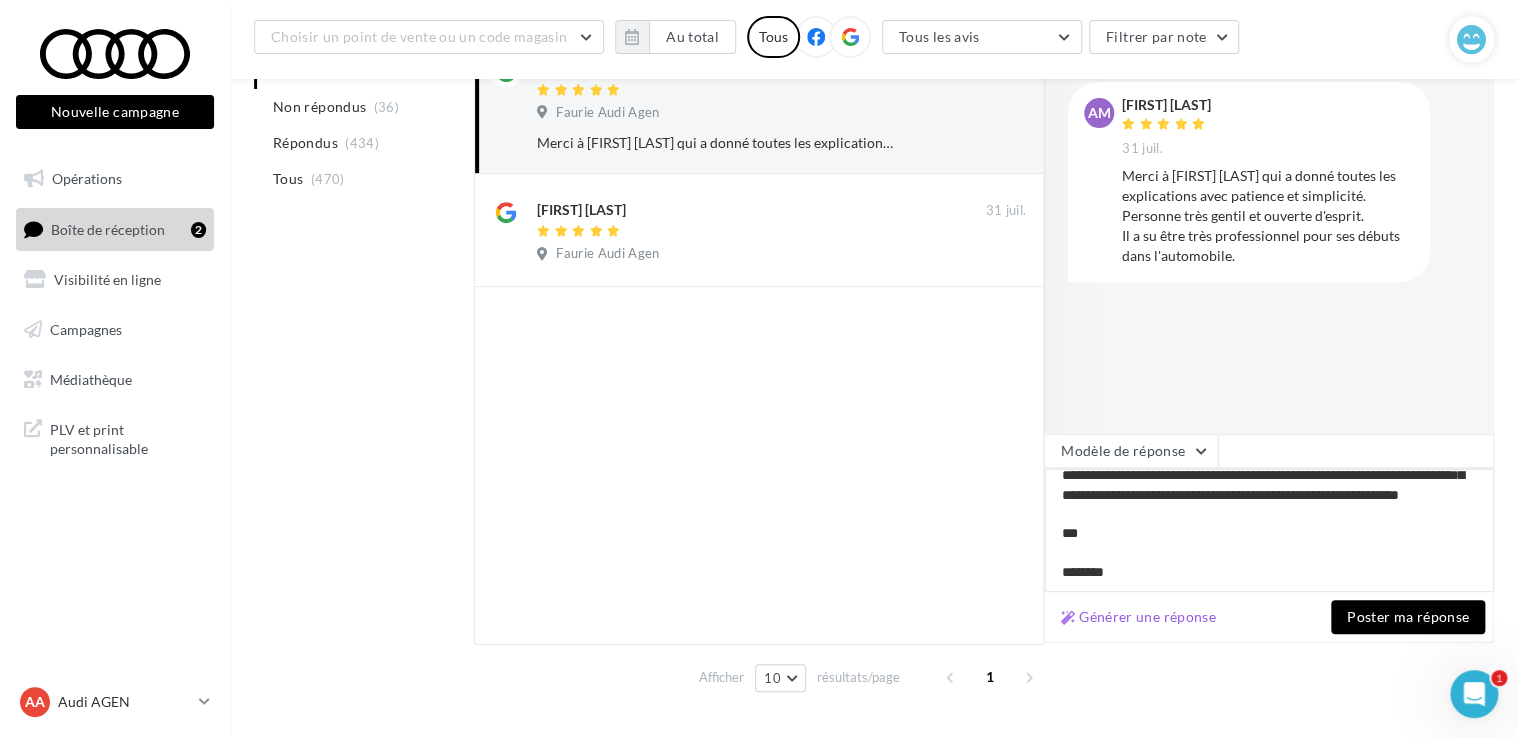type on "**********" 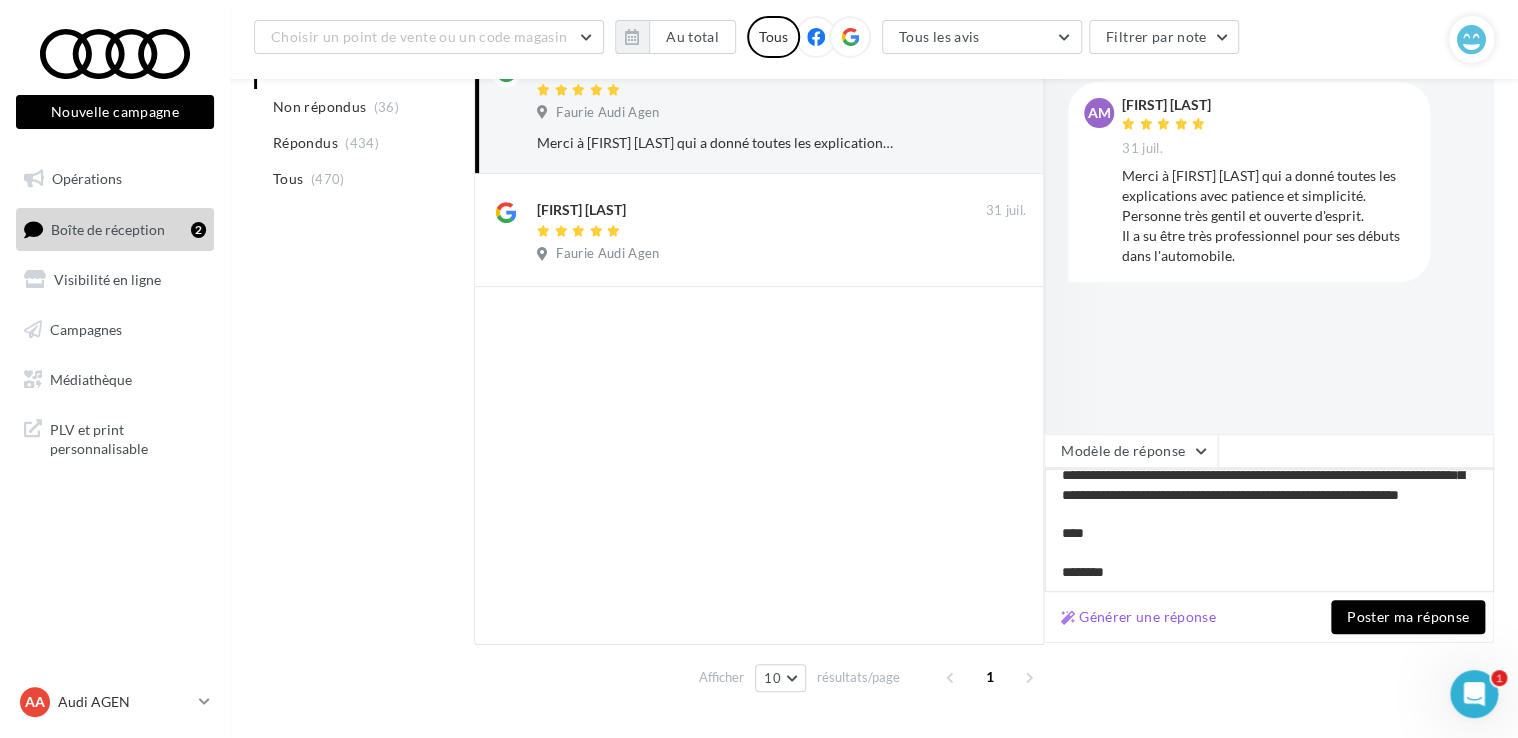 type on "**********" 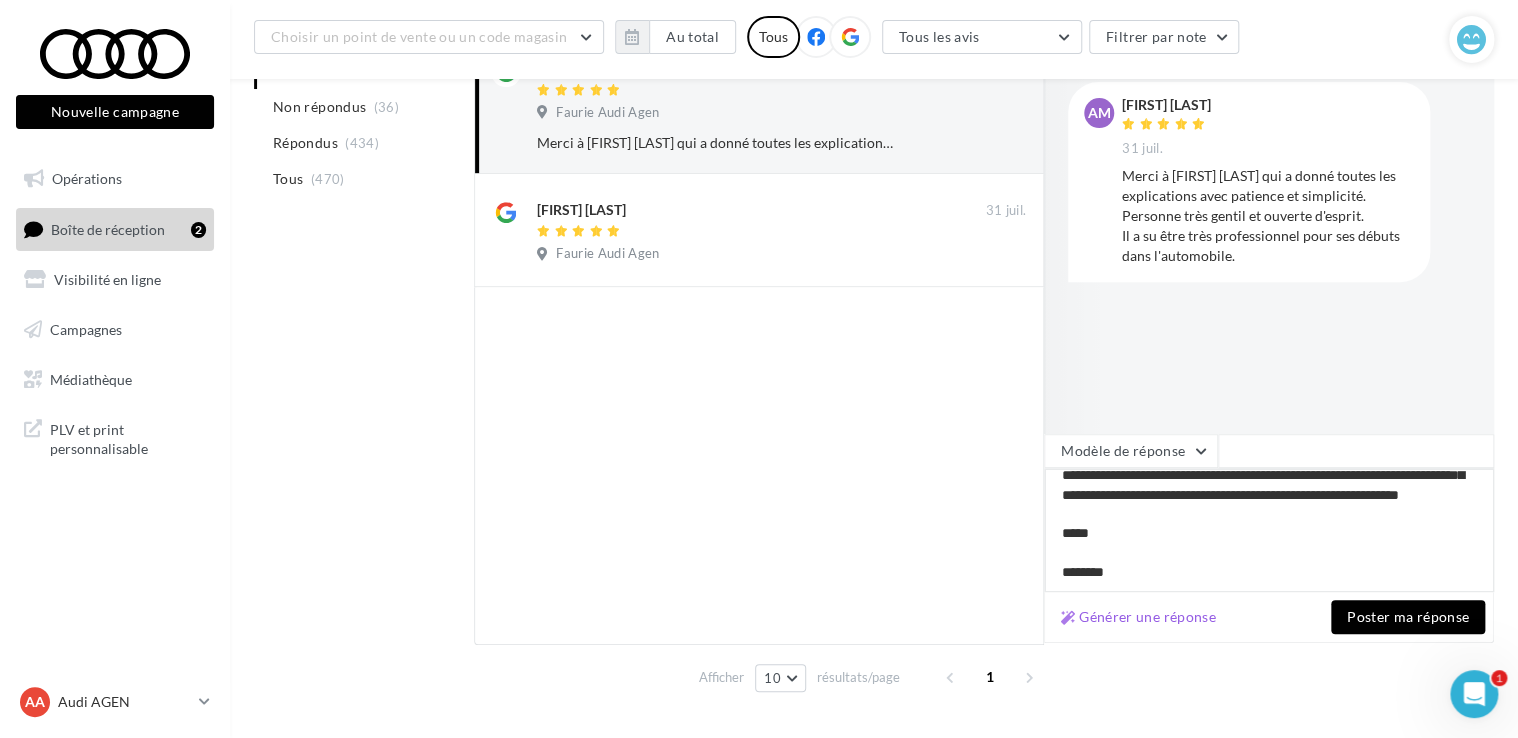 type on "**********" 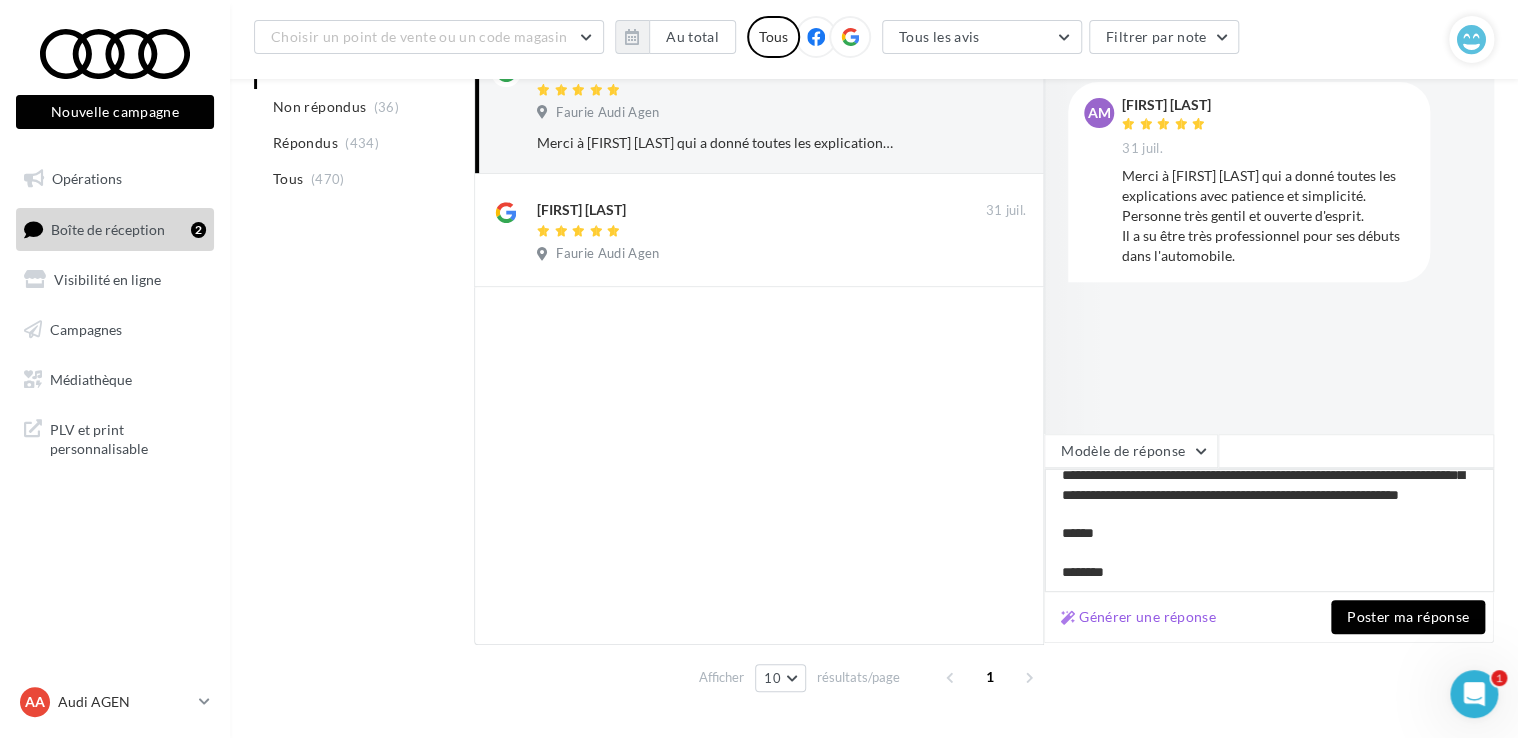 type on "**********" 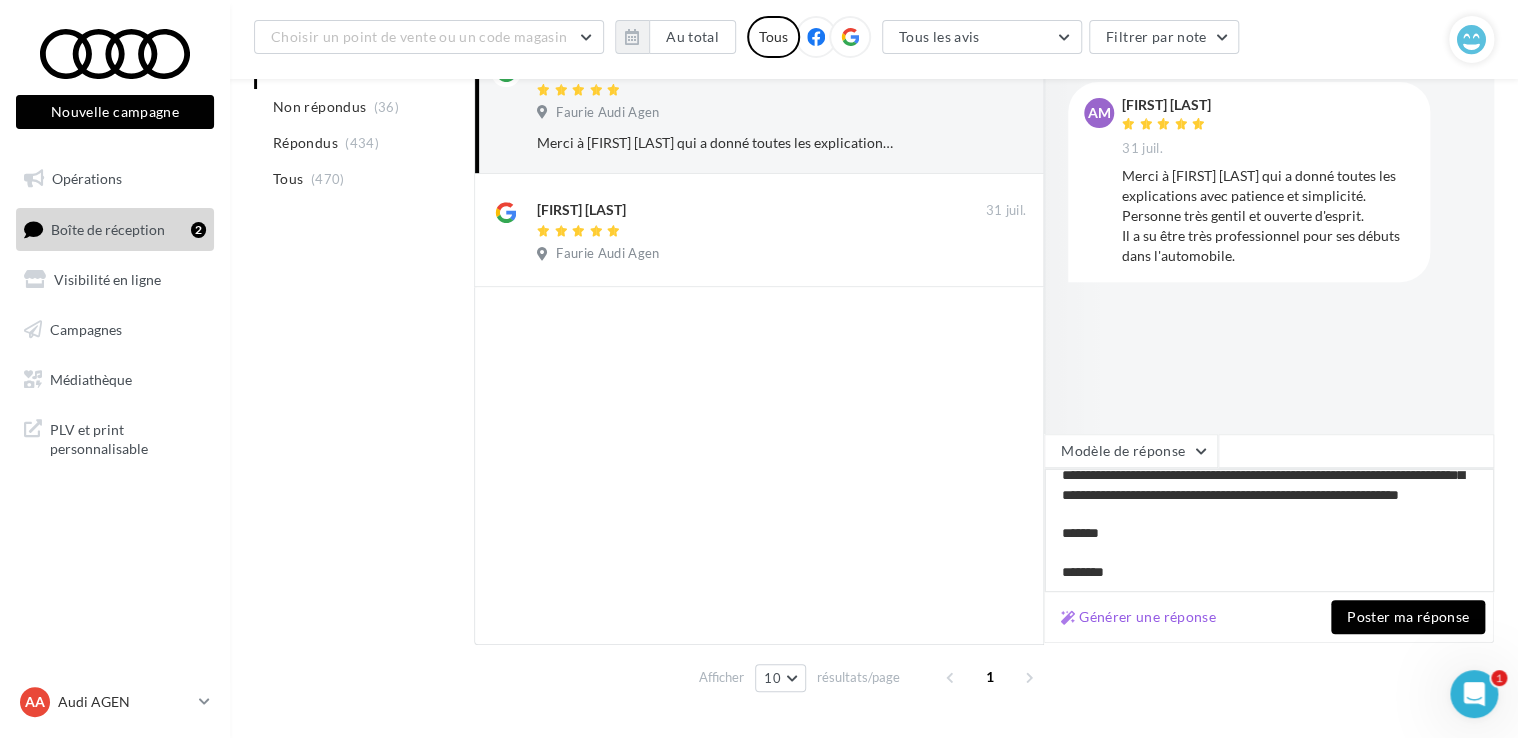 type on "**********" 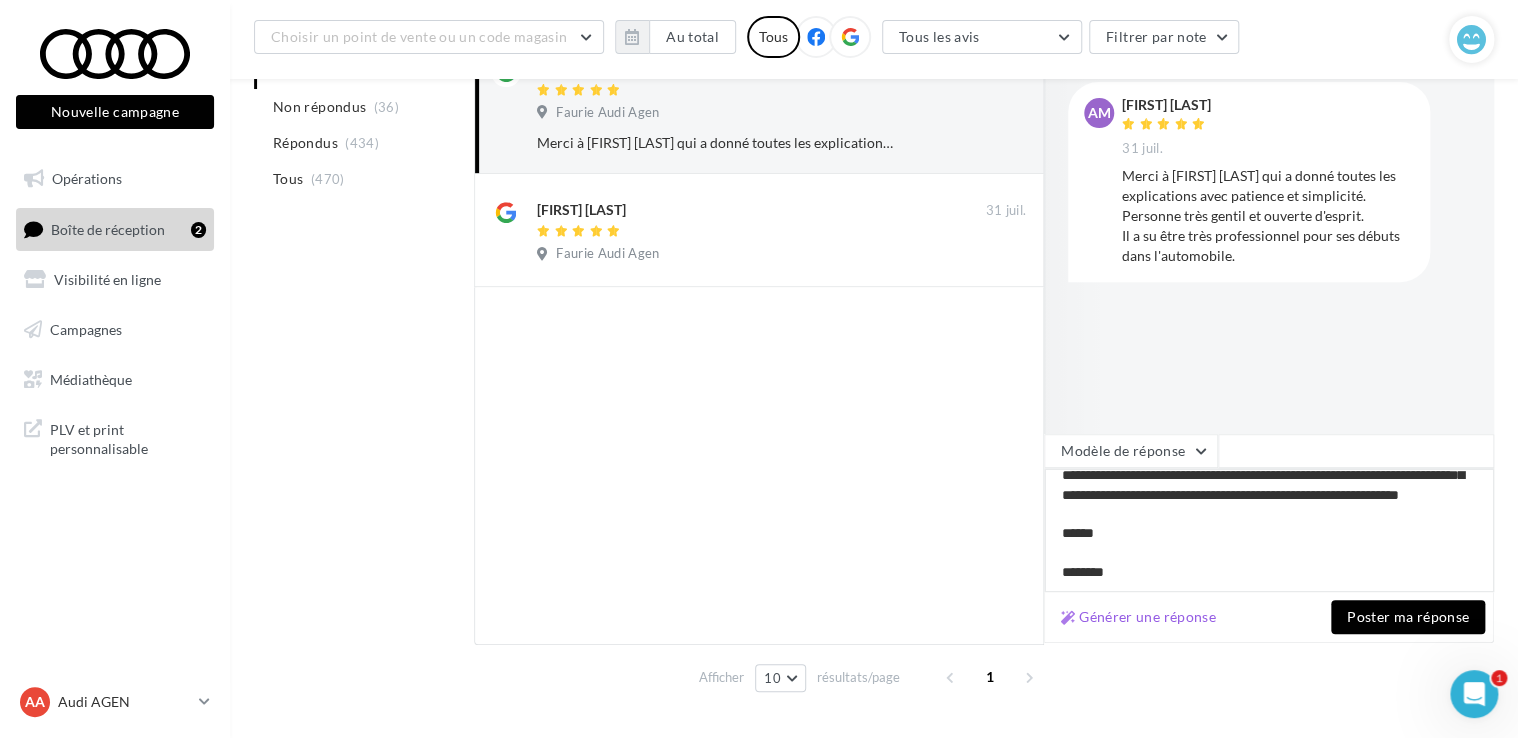 type on "**********" 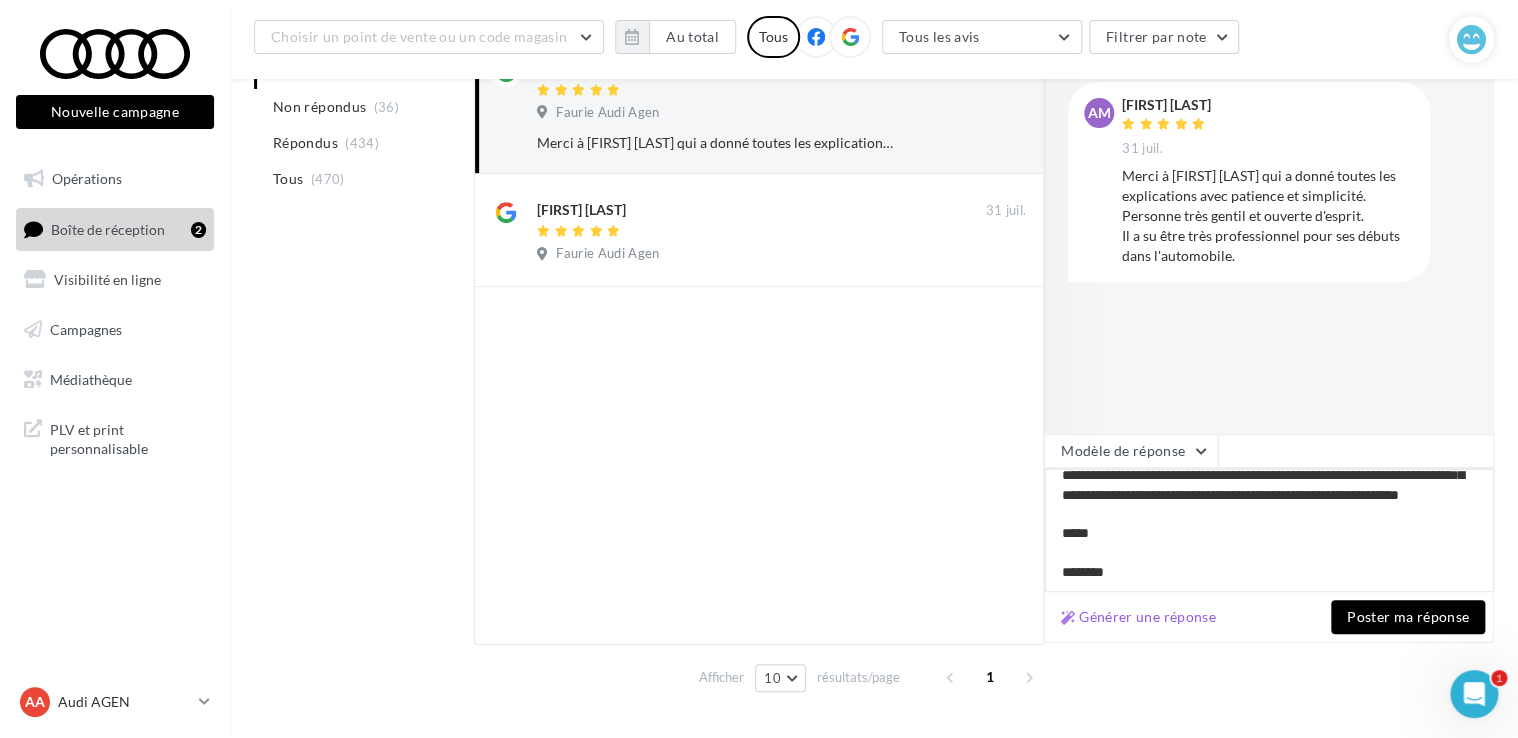 type on "**********" 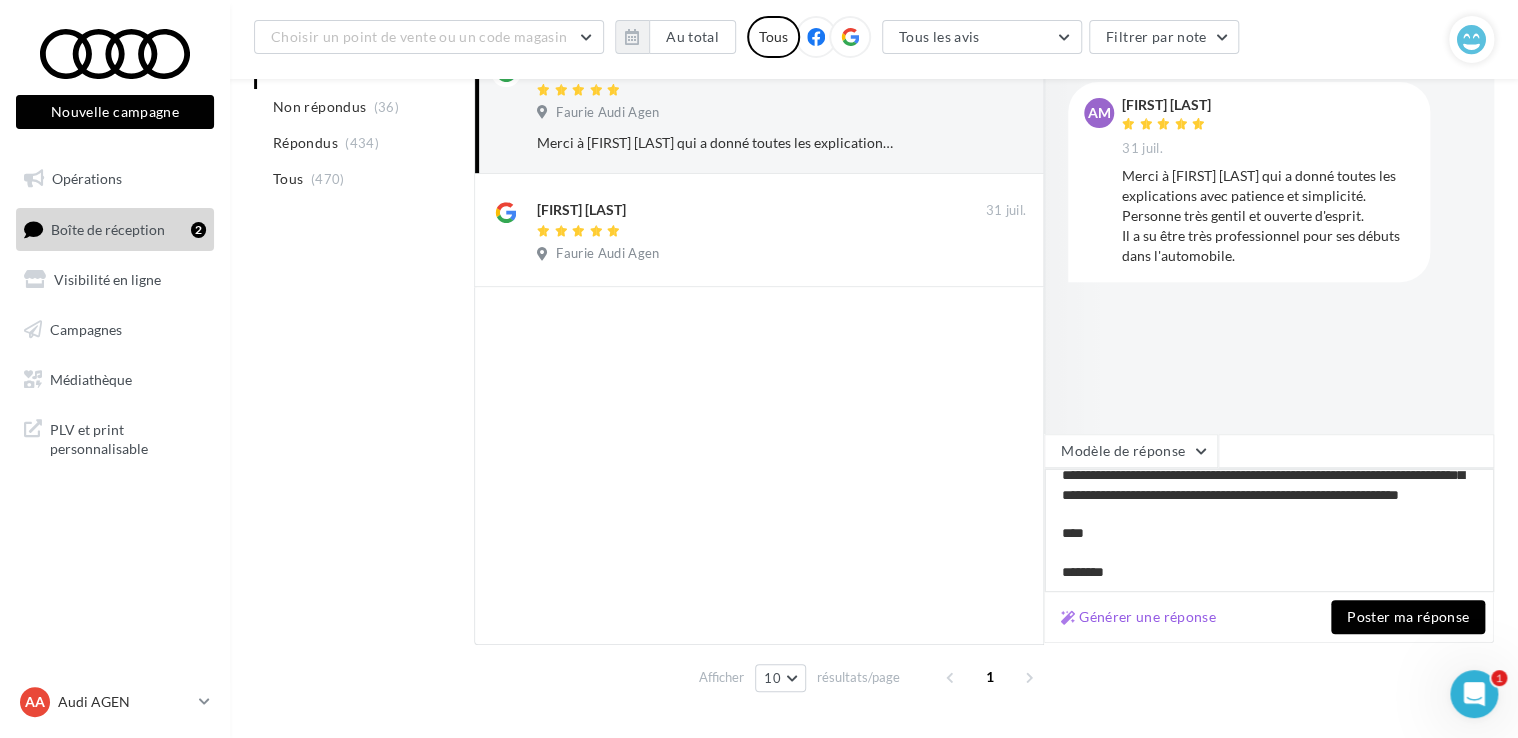 type on "**********" 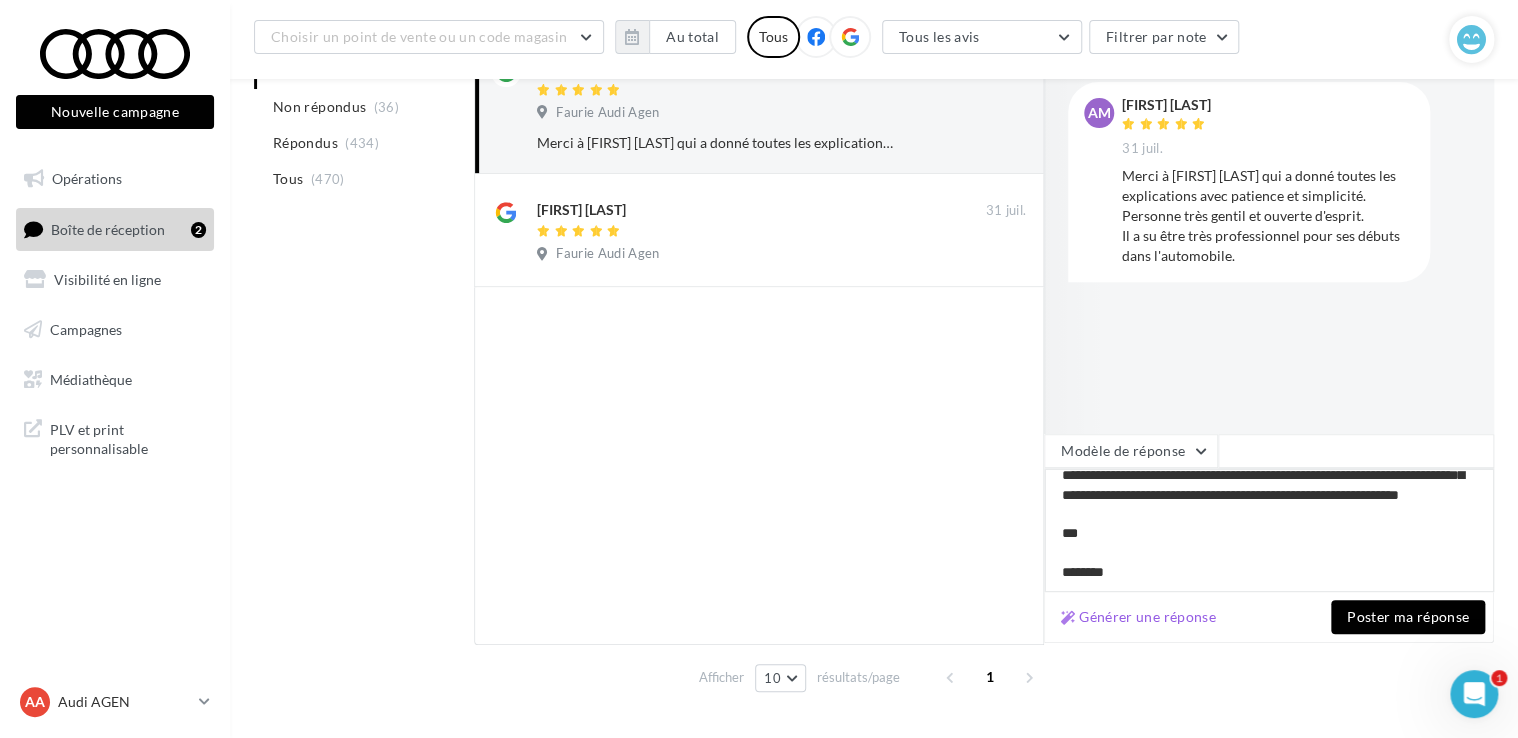 type on "**********" 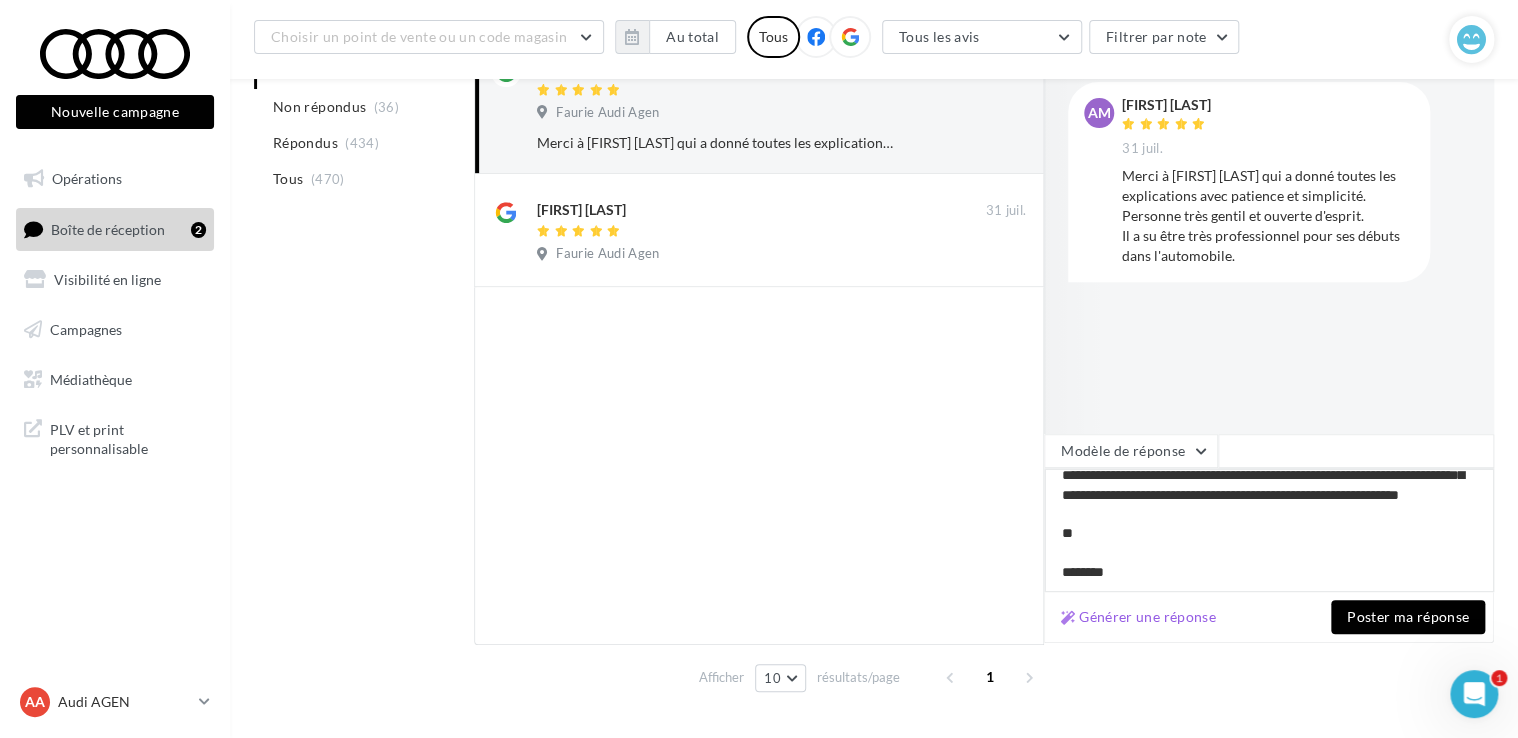 type on "**********" 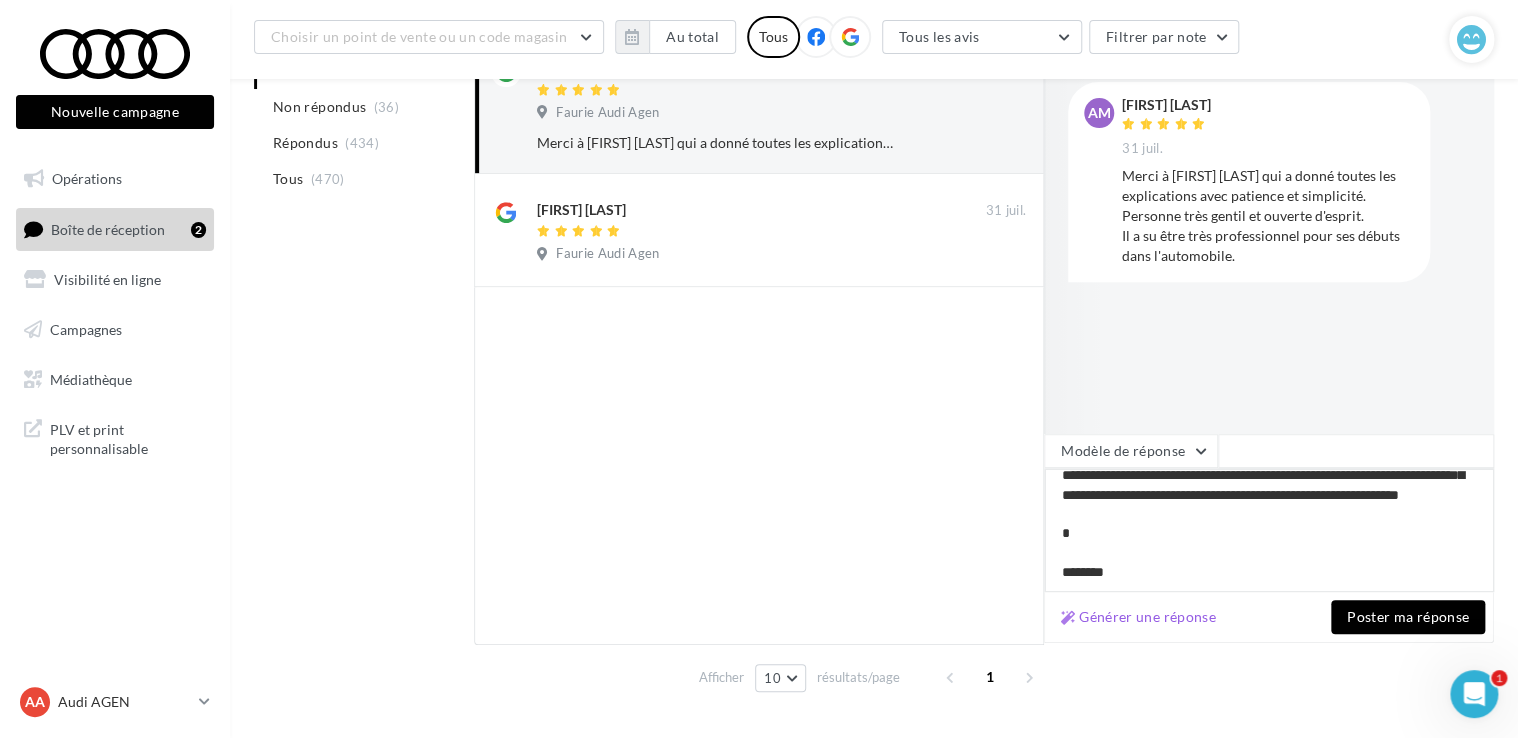 type on "**********" 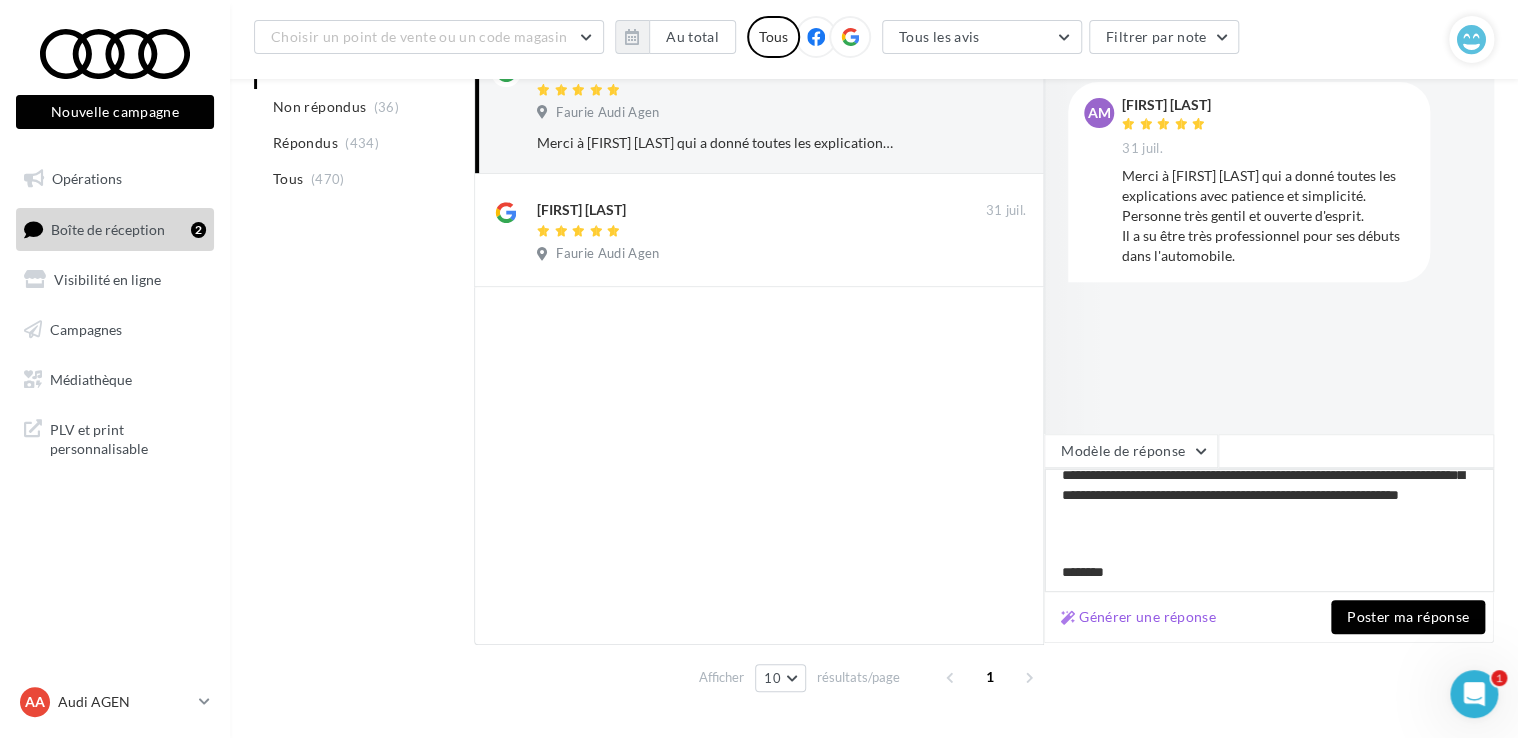 type on "**********" 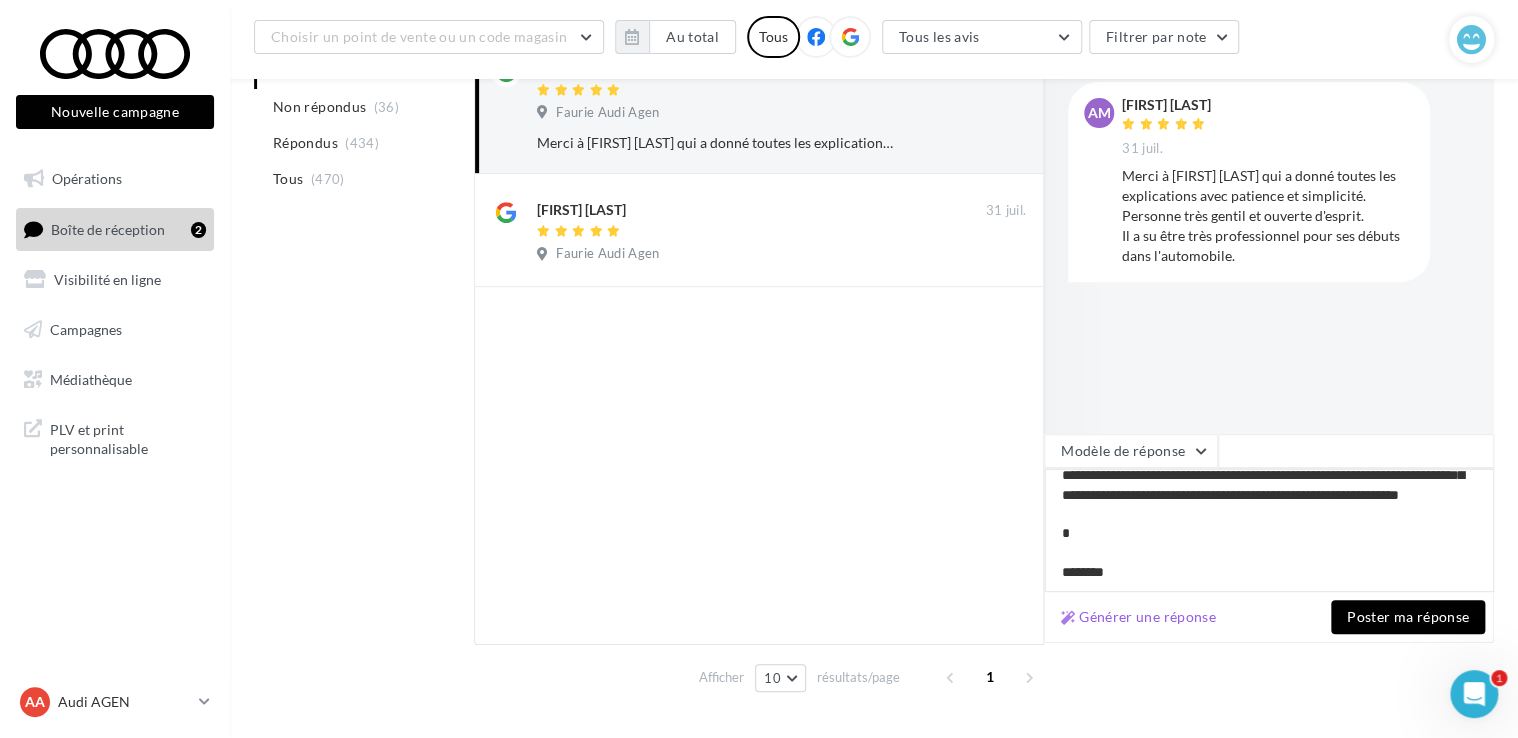 type on "**********" 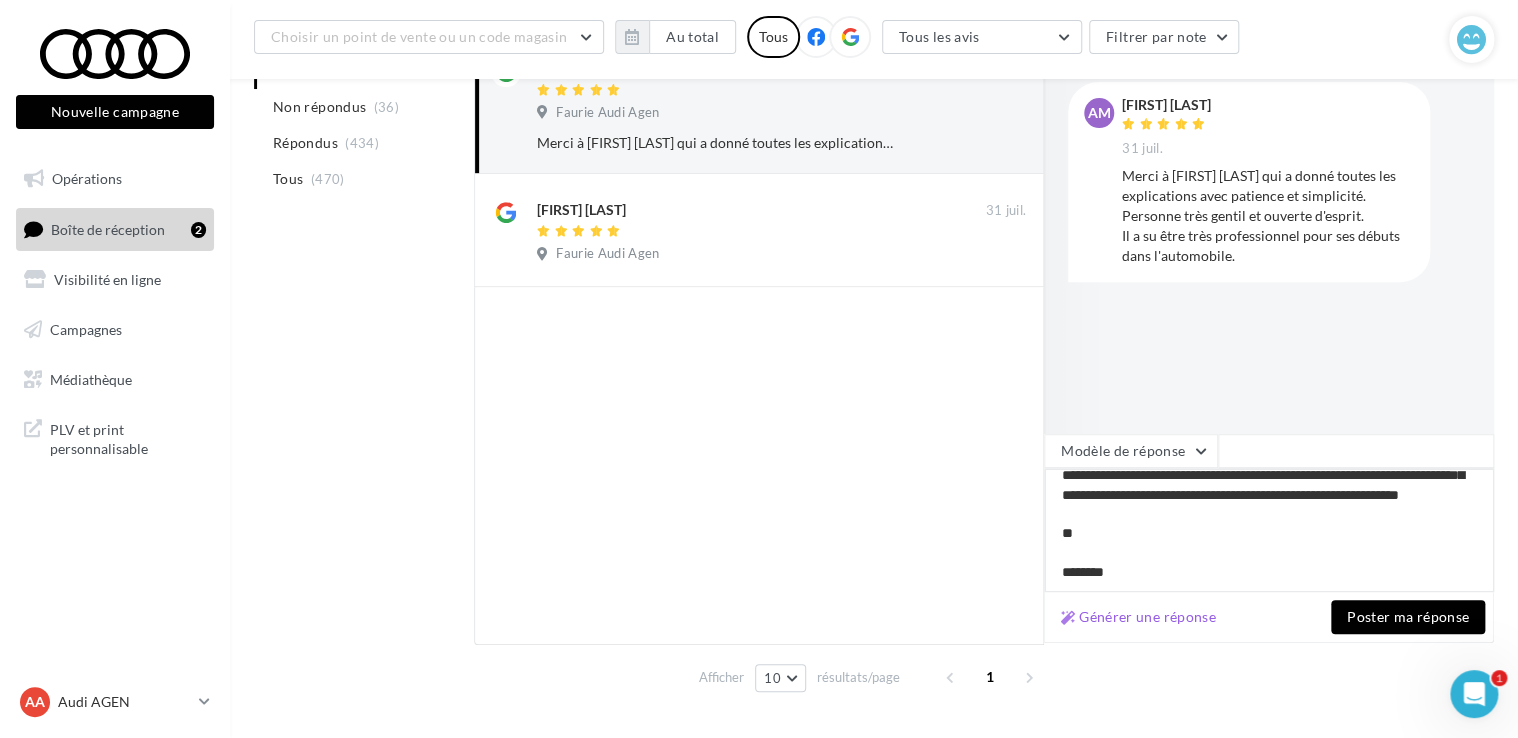 type on "**********" 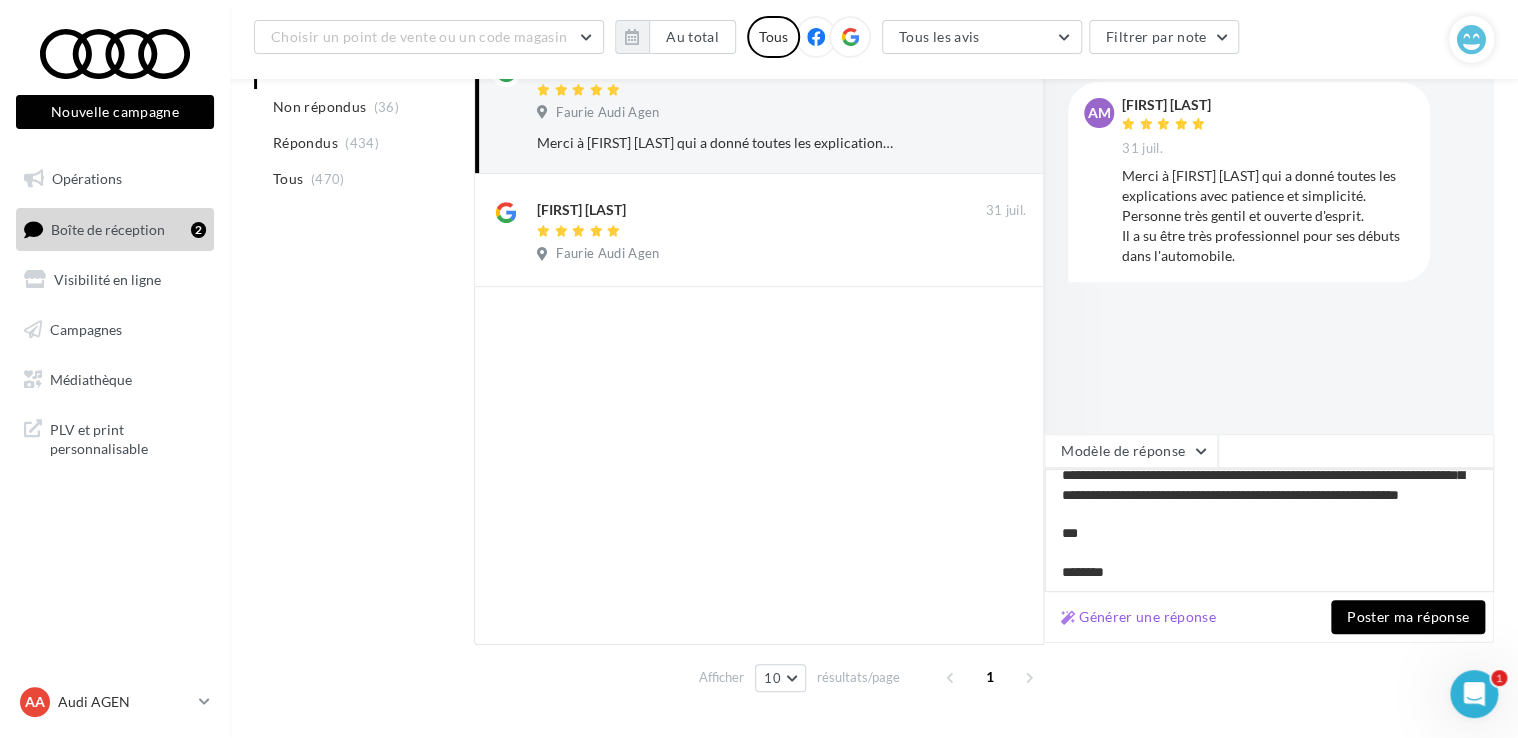 type on "**********" 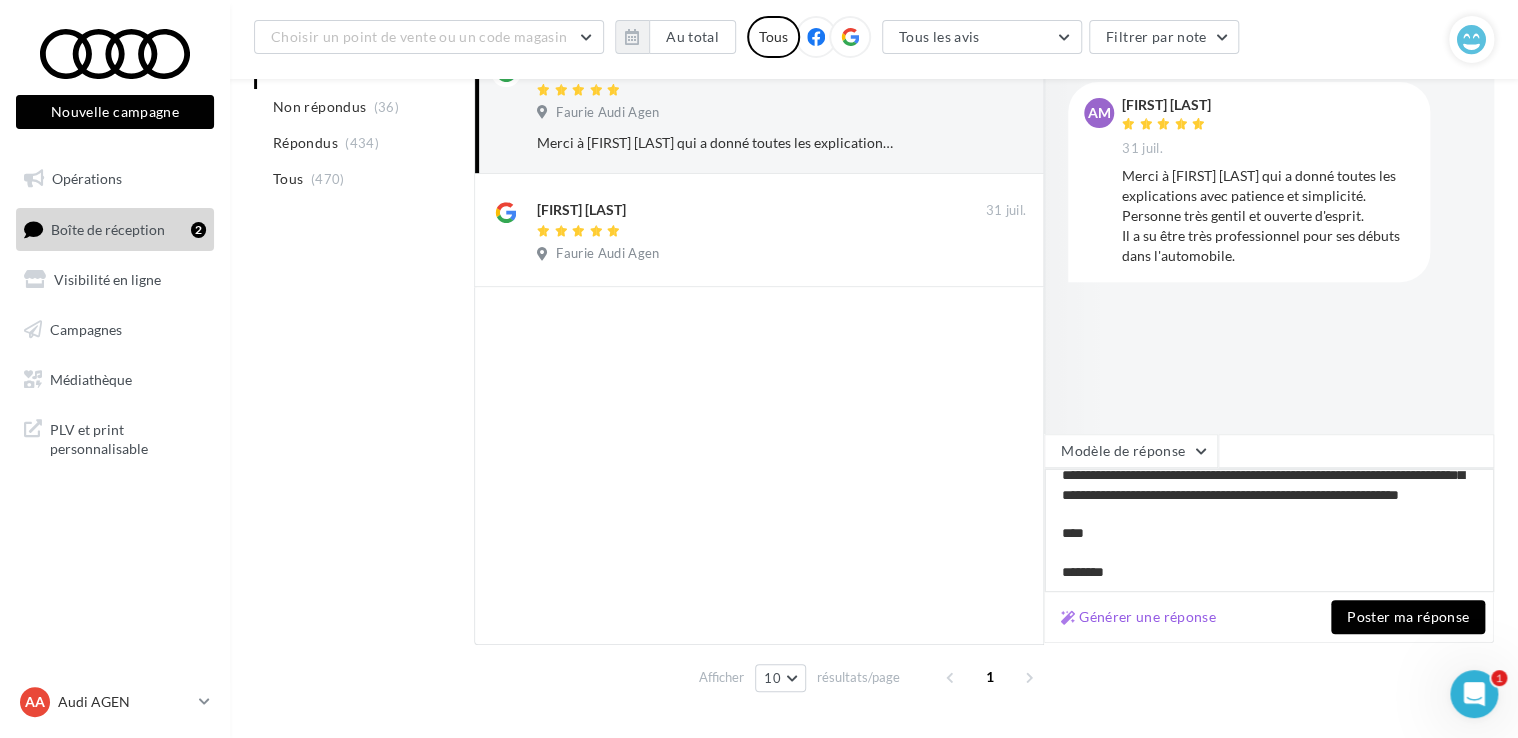 type on "**********" 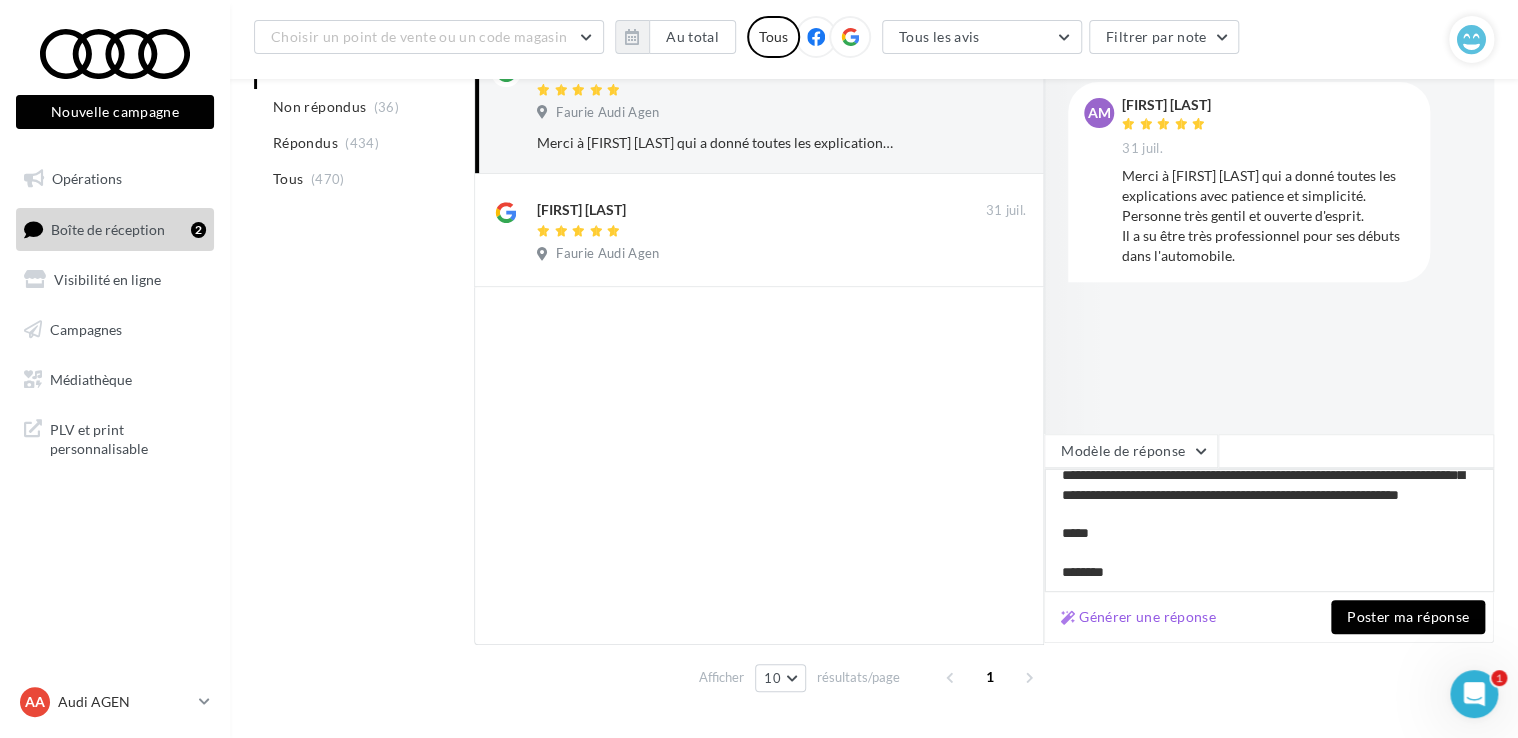 type on "**********" 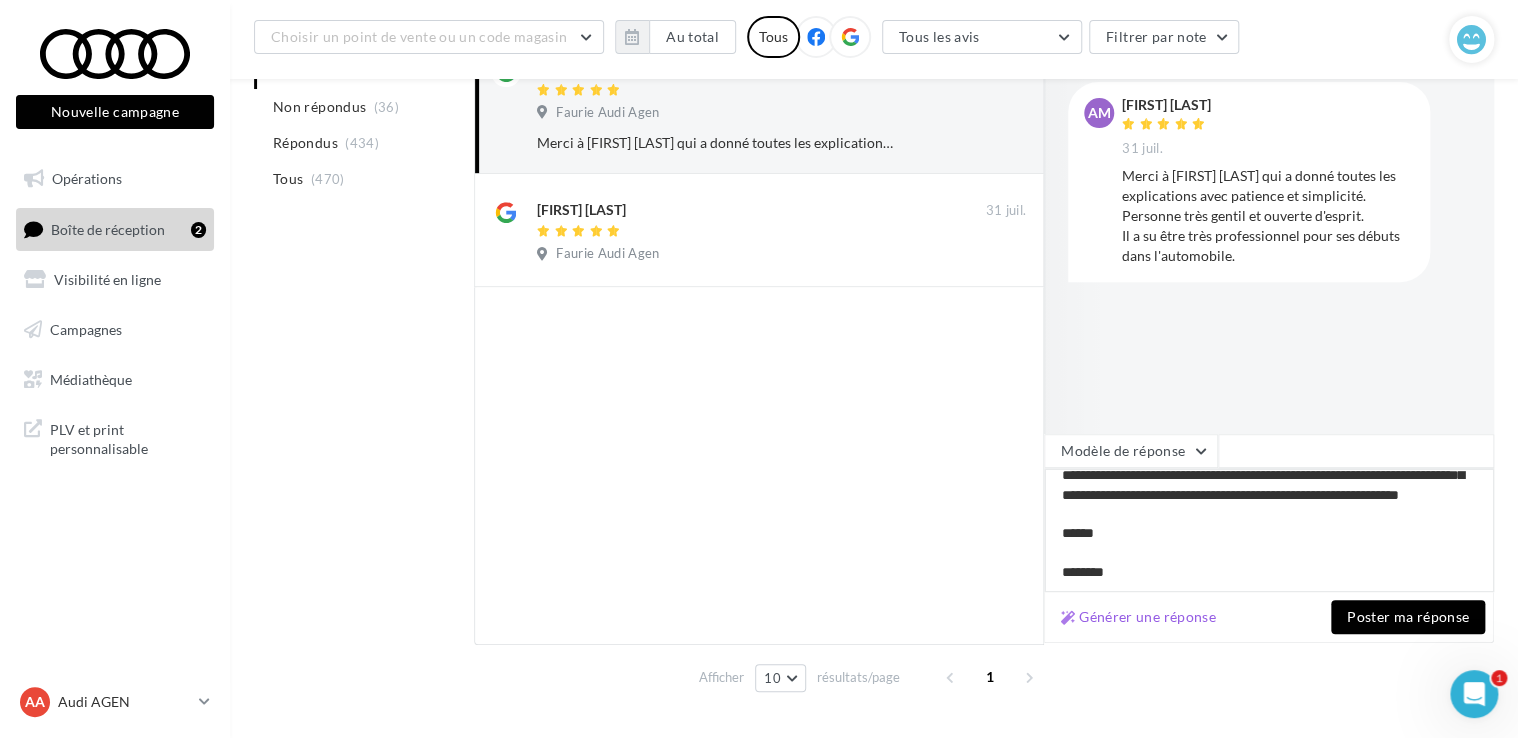 type on "**********" 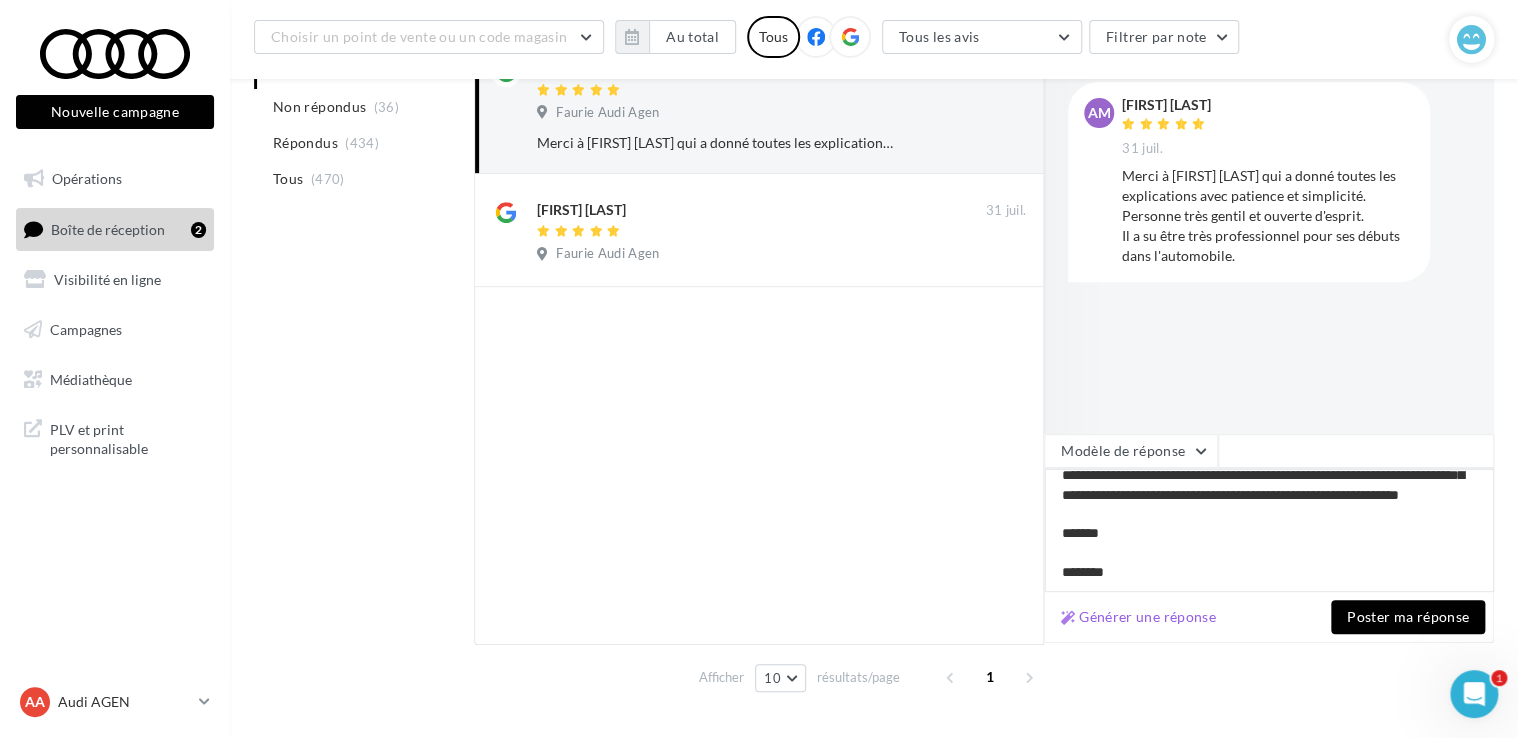 type on "**********" 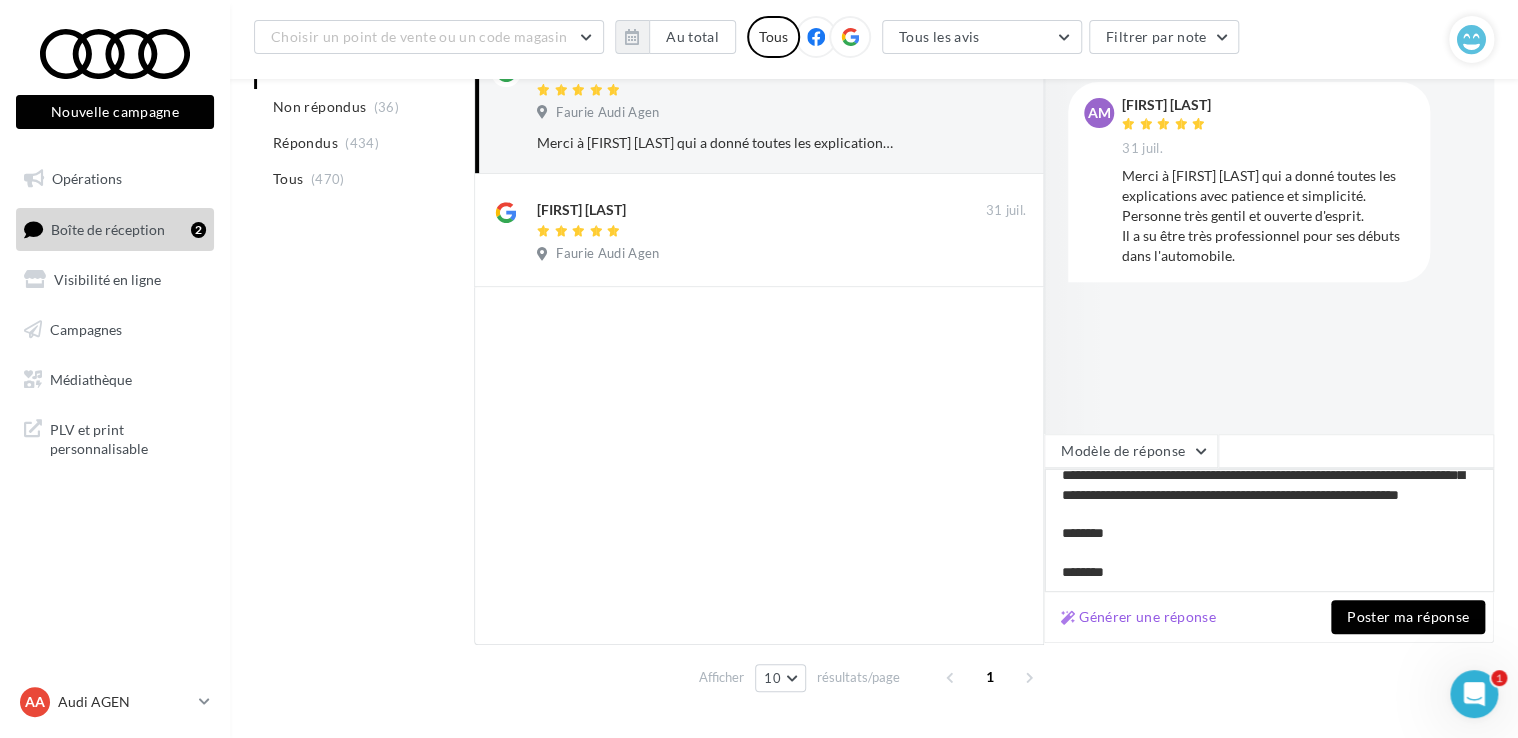 type on "**********" 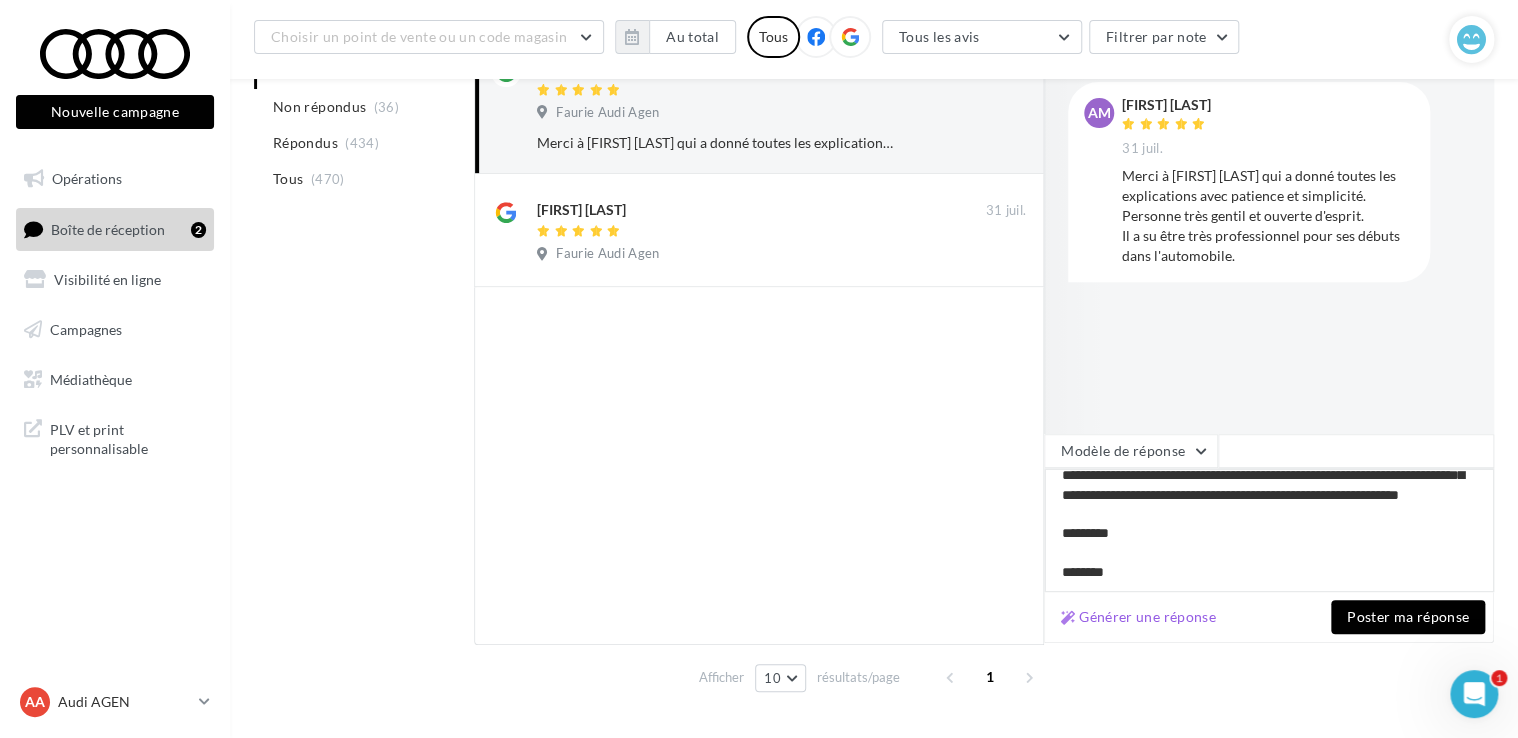 type on "**********" 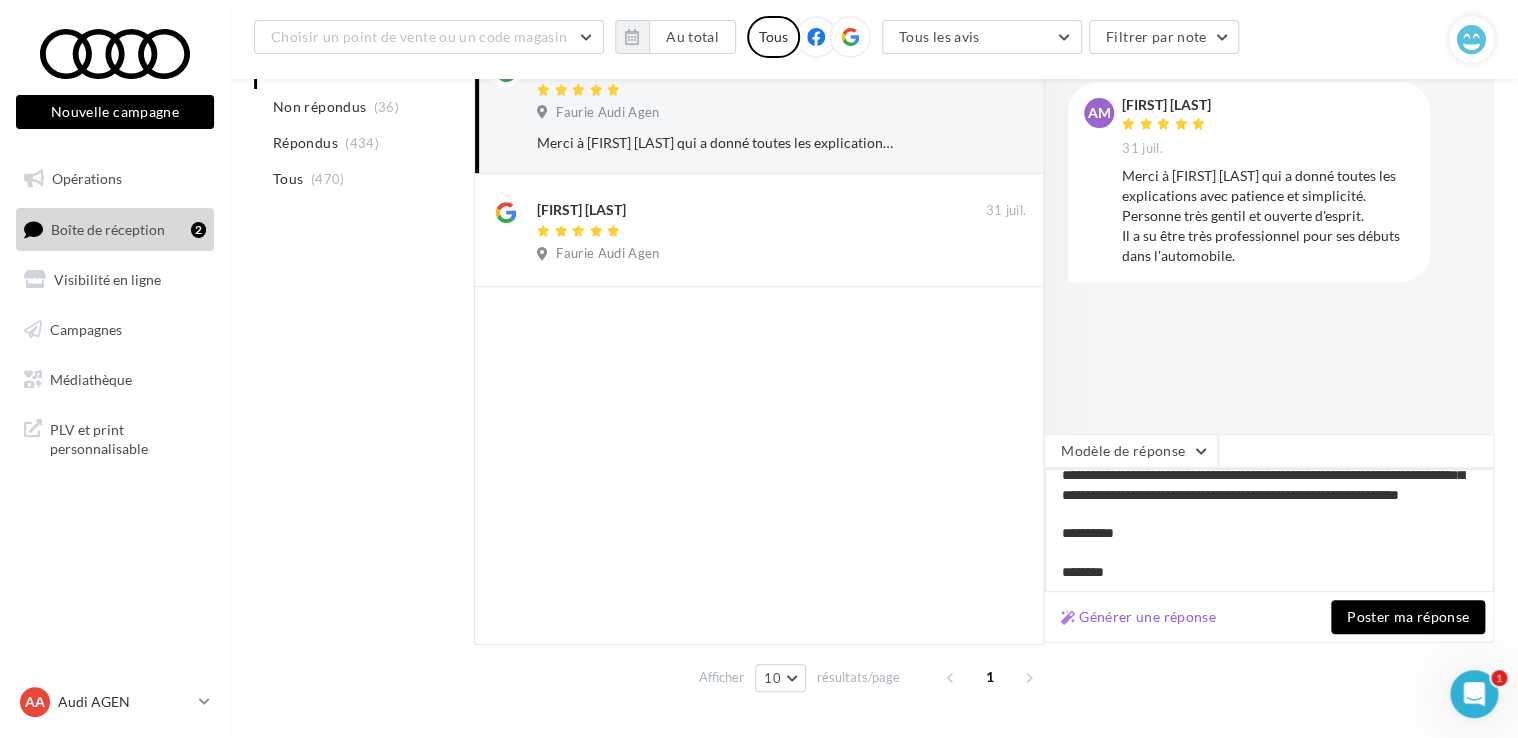 type on "**********" 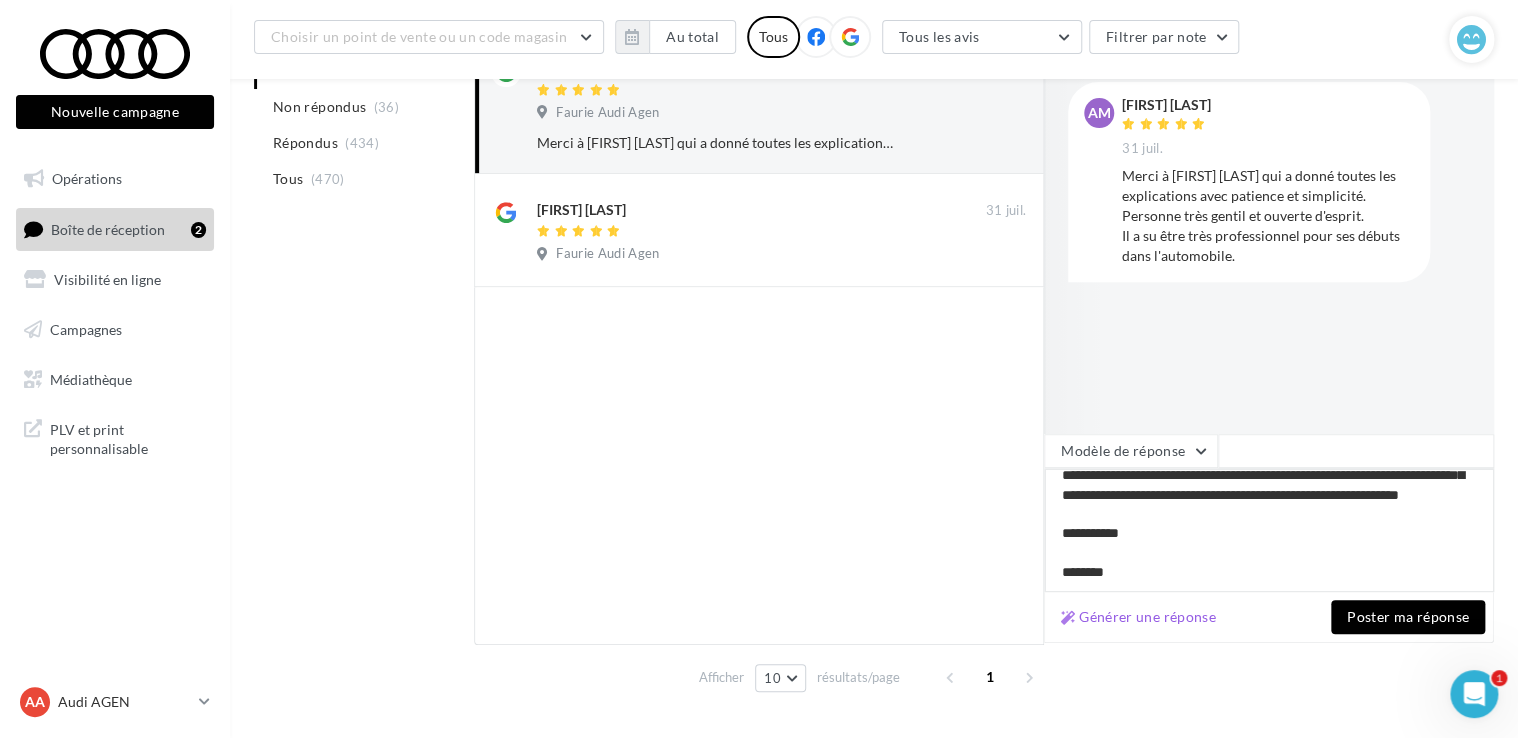 type on "**********" 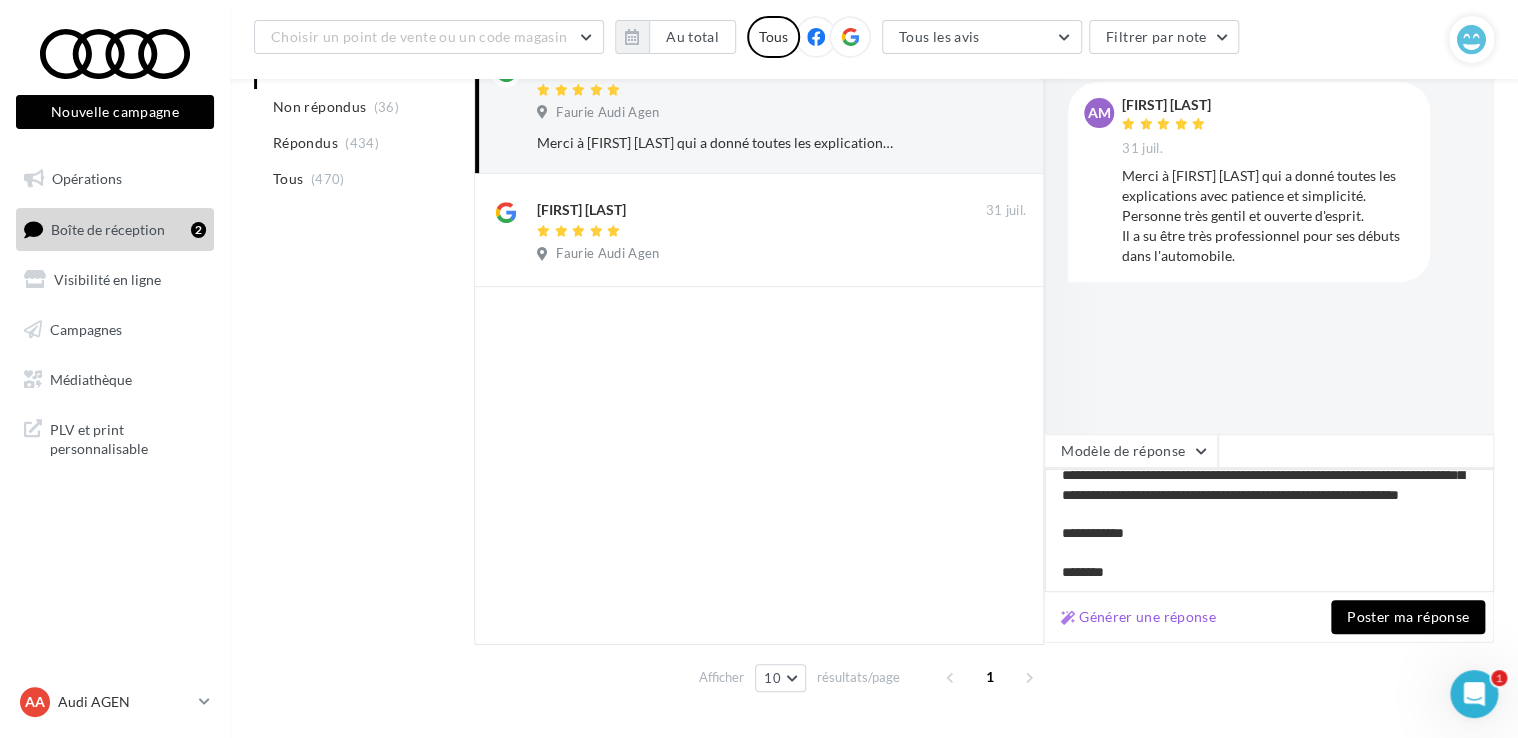 type on "**********" 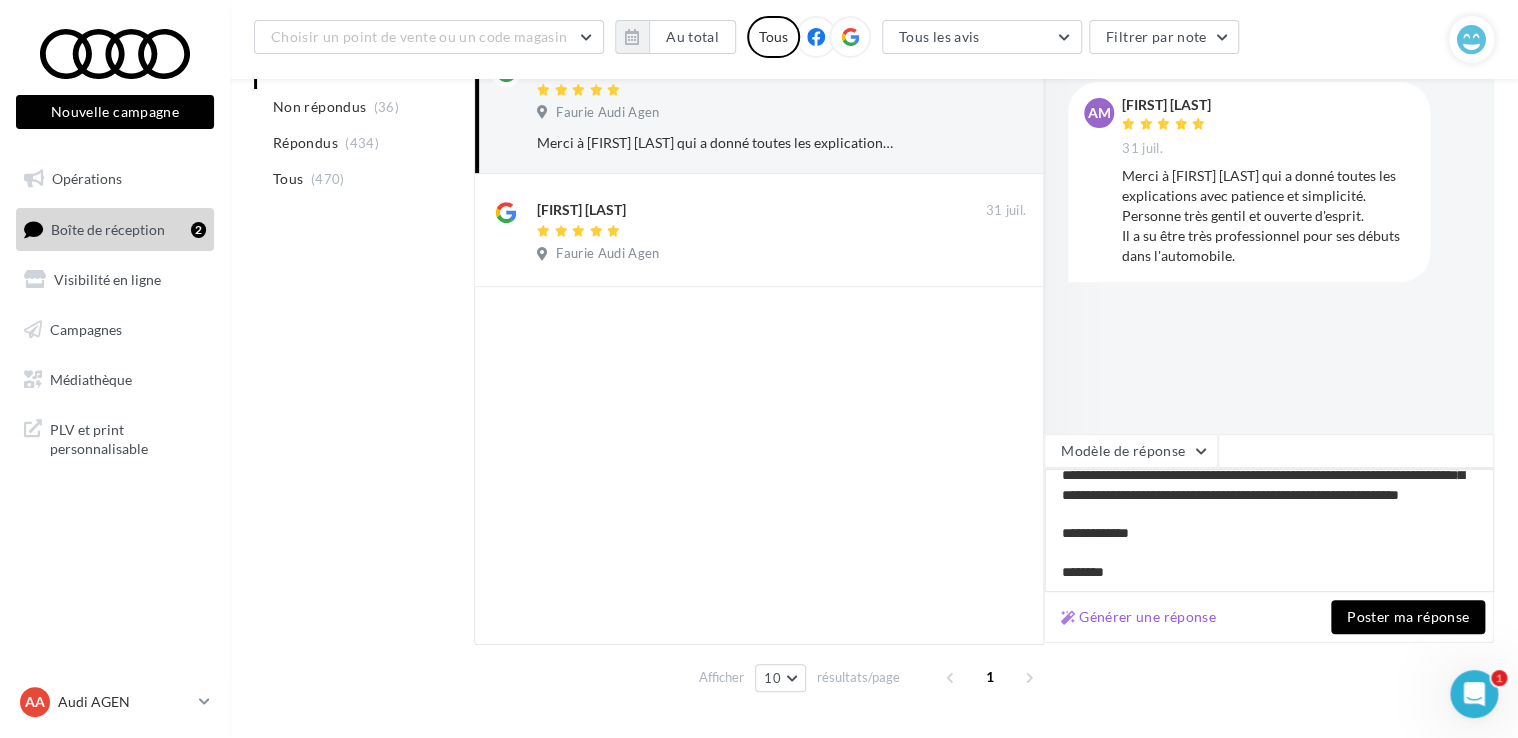 type on "**********" 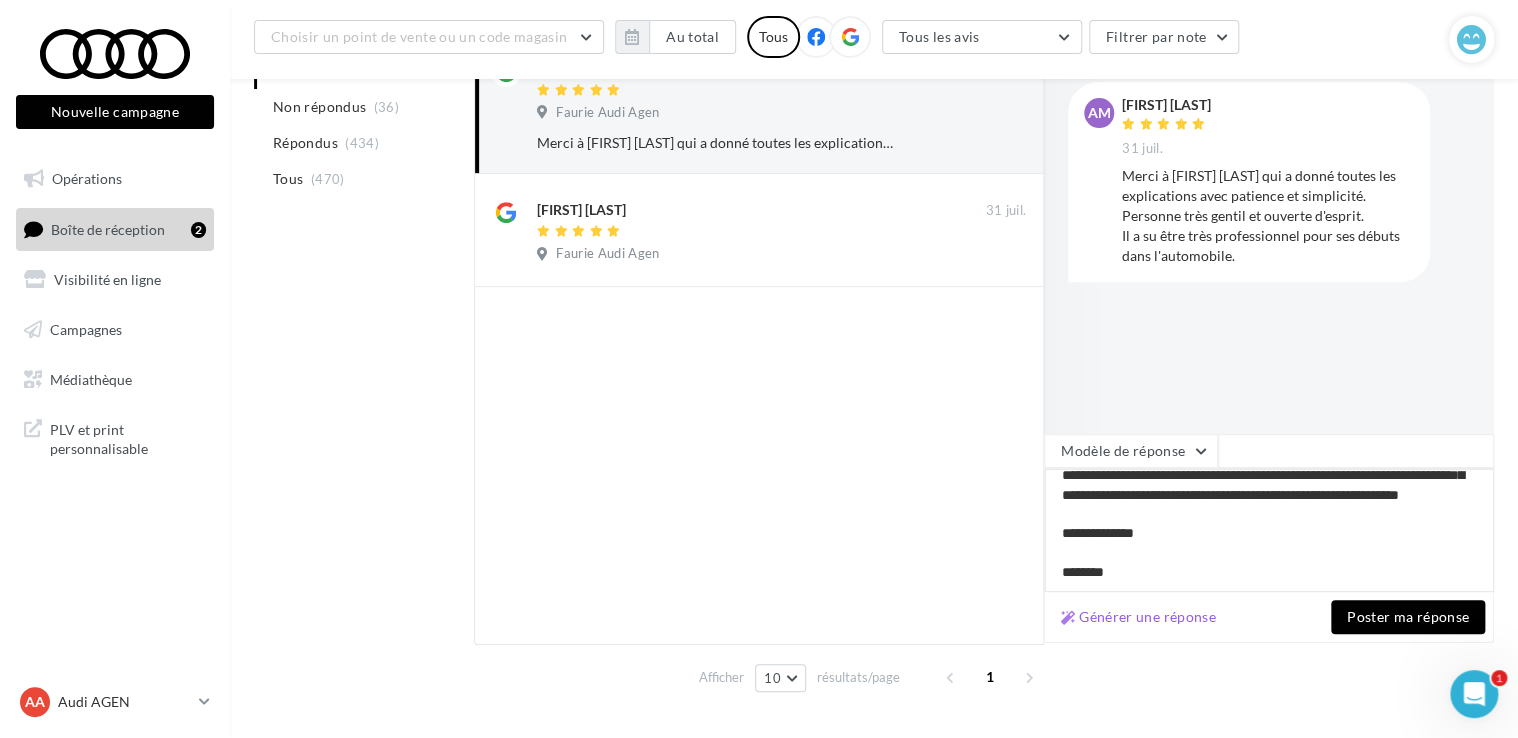 type on "**********" 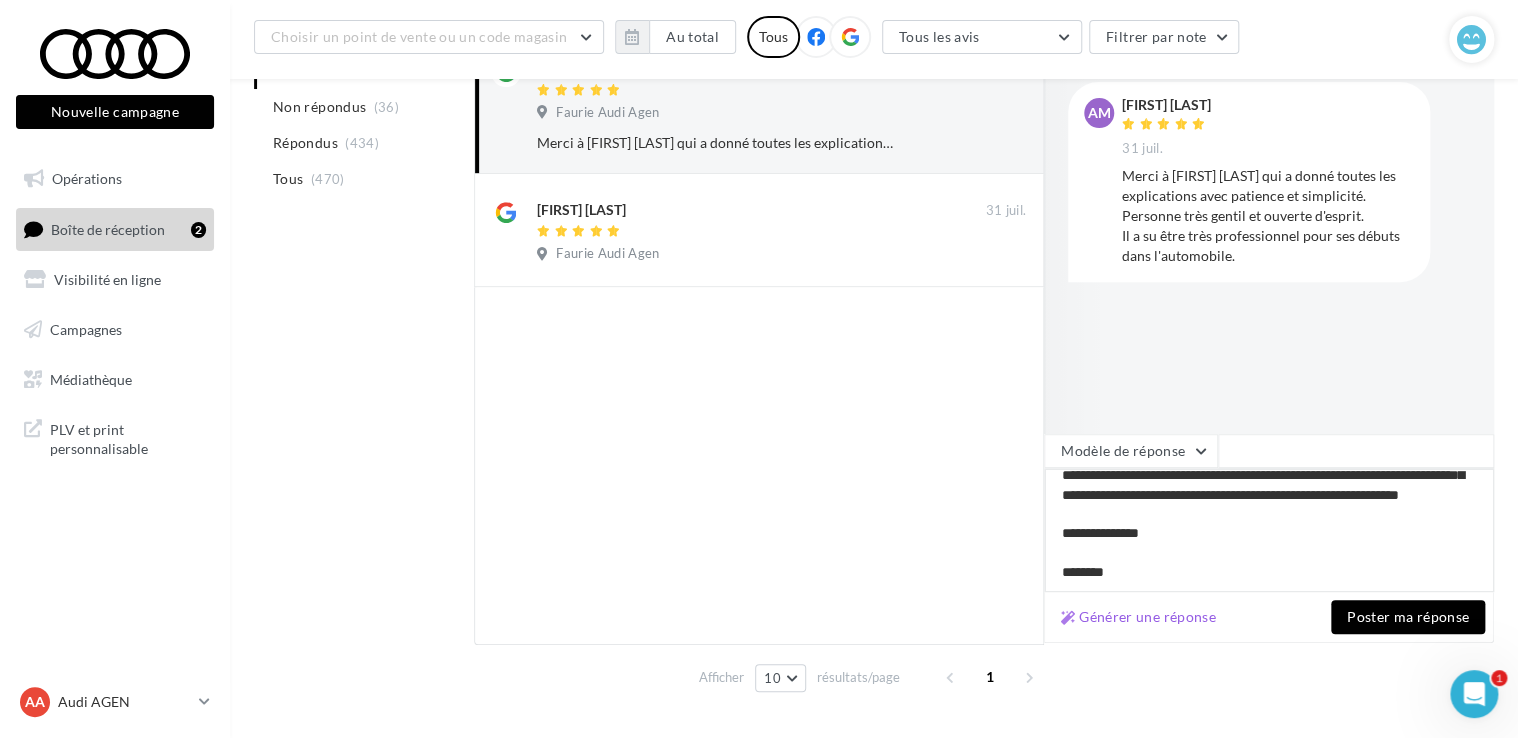 type on "**********" 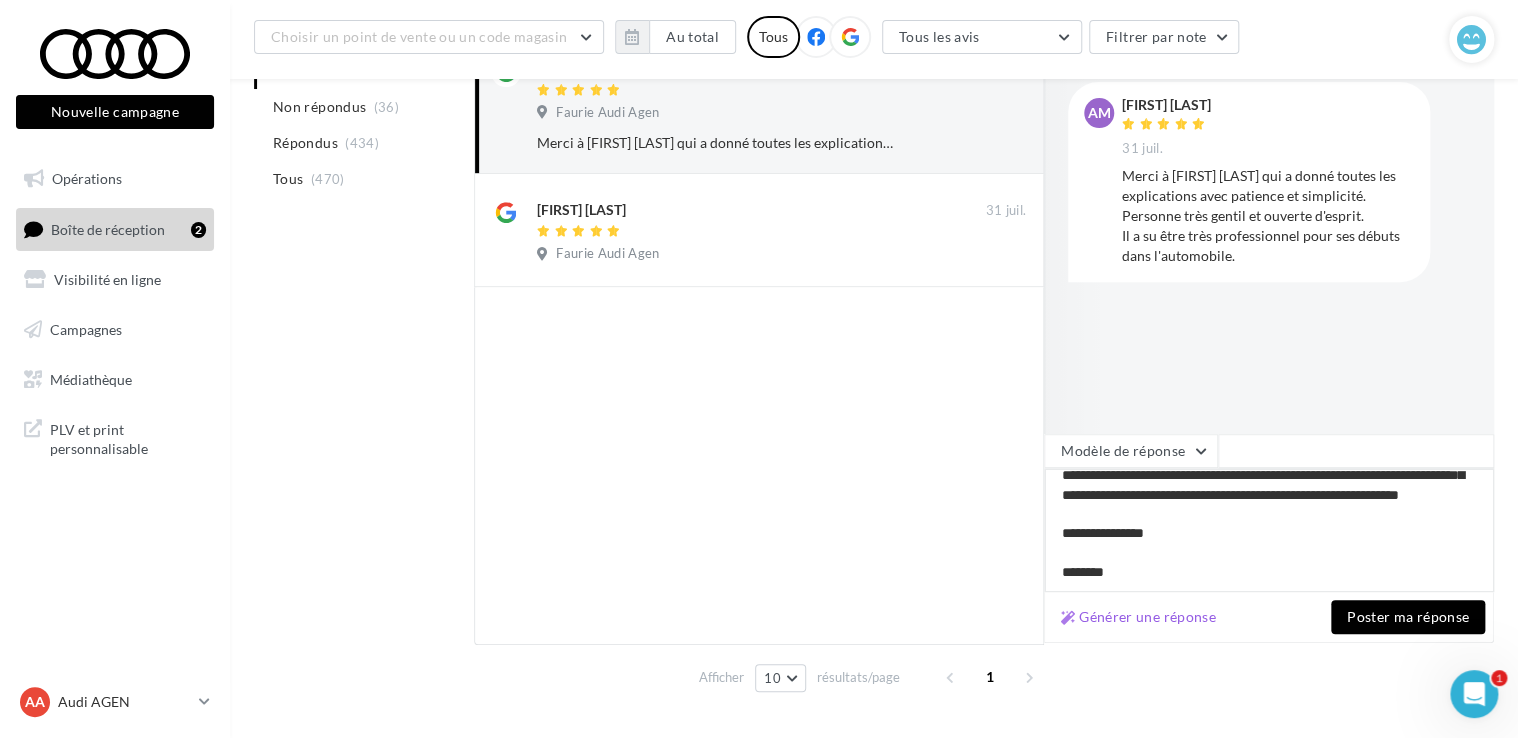 type on "**********" 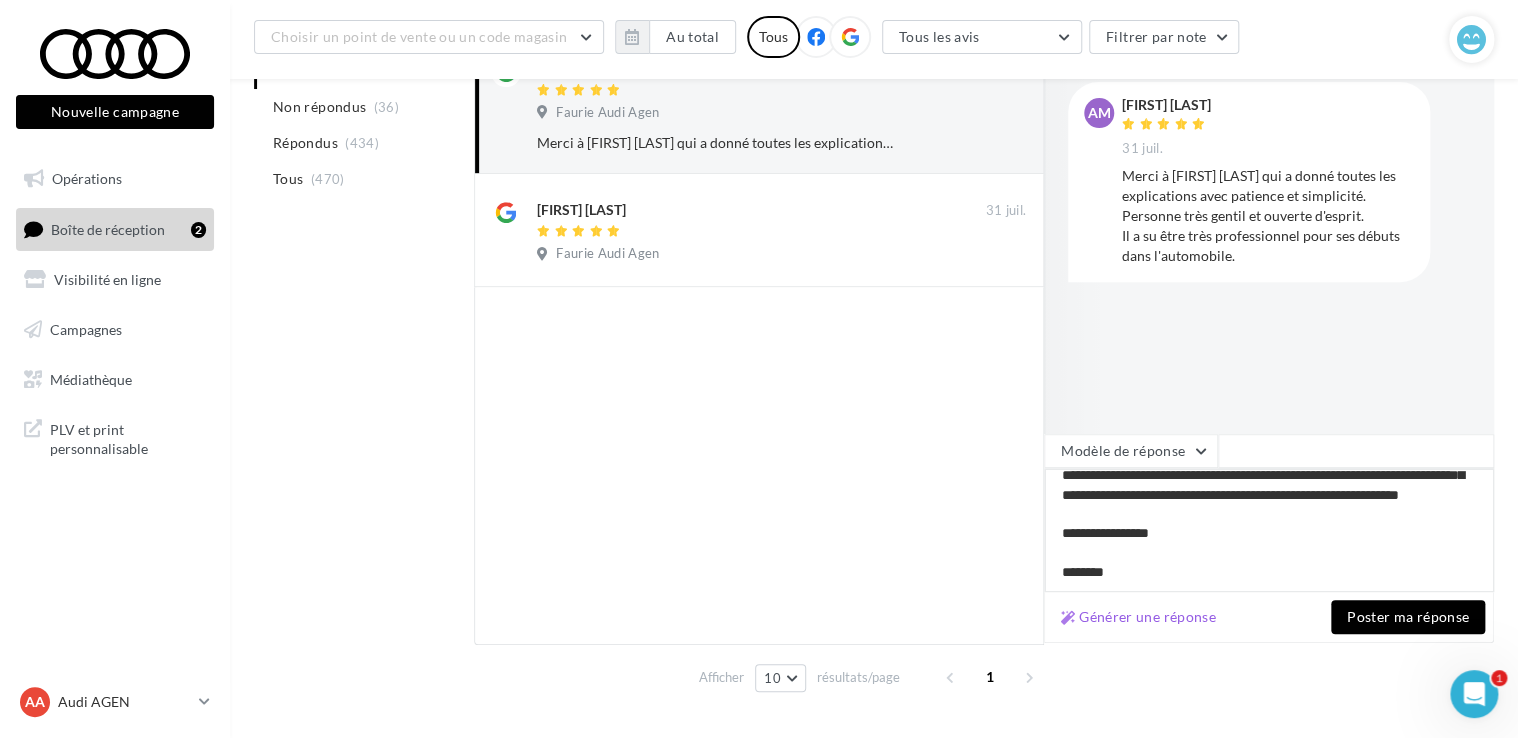 type on "**********" 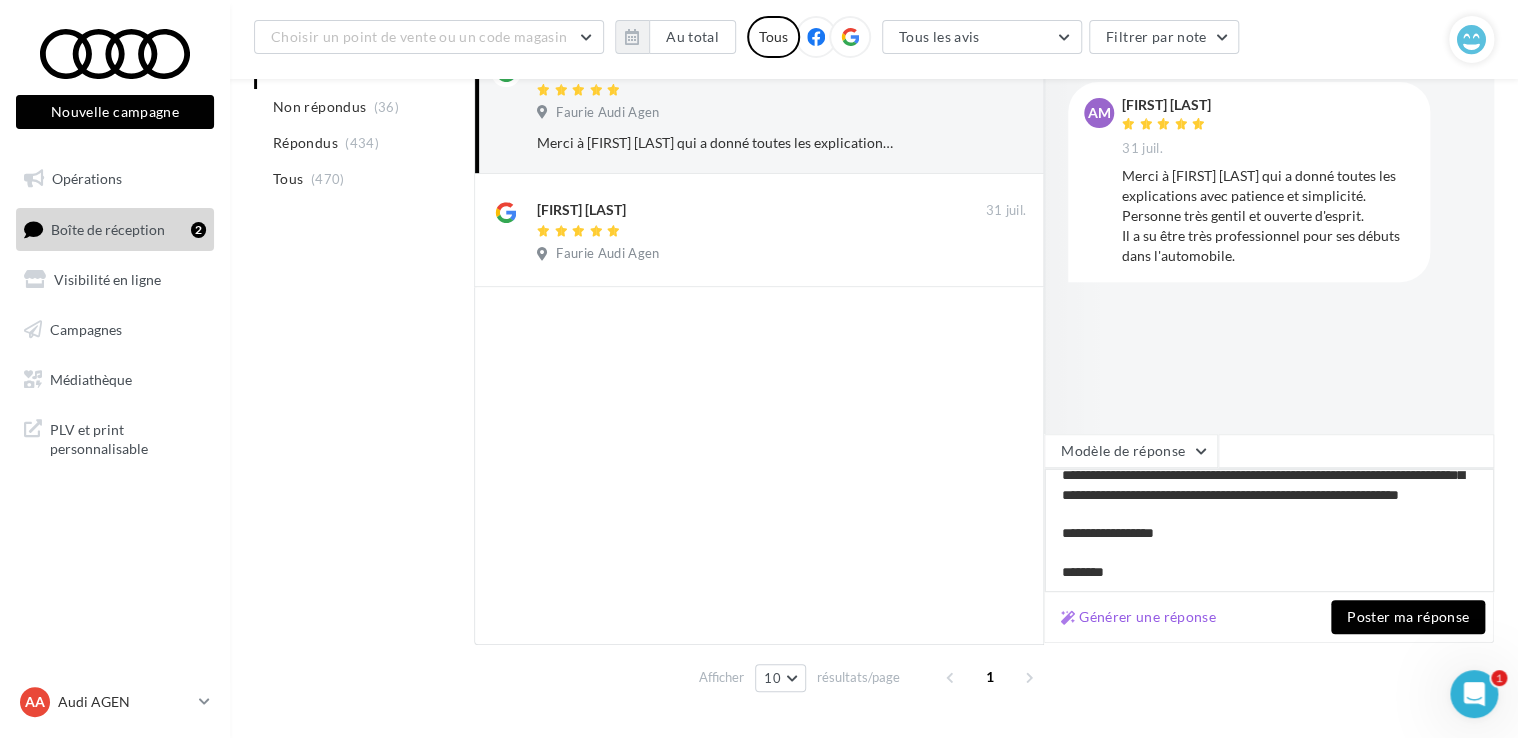 type on "**********" 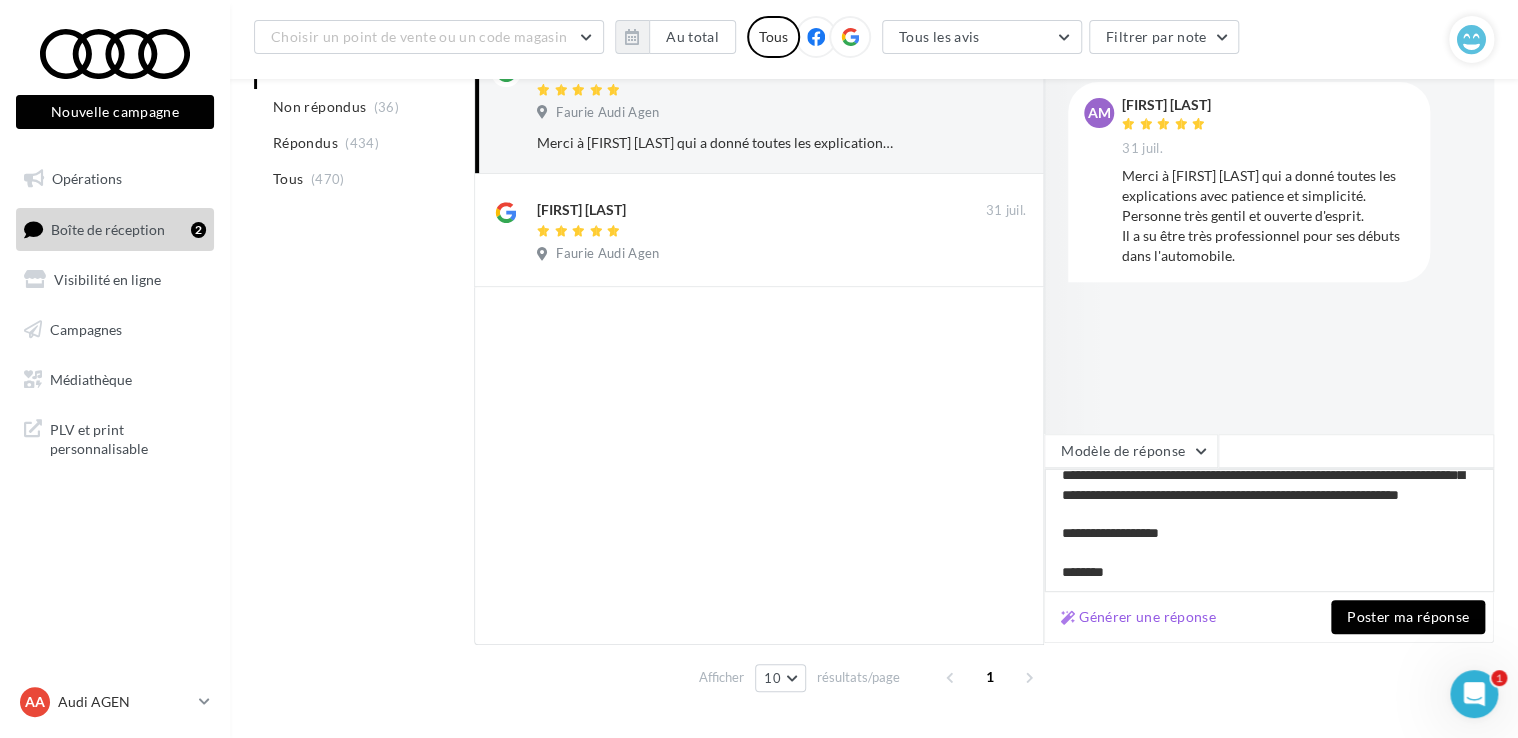 type on "**********" 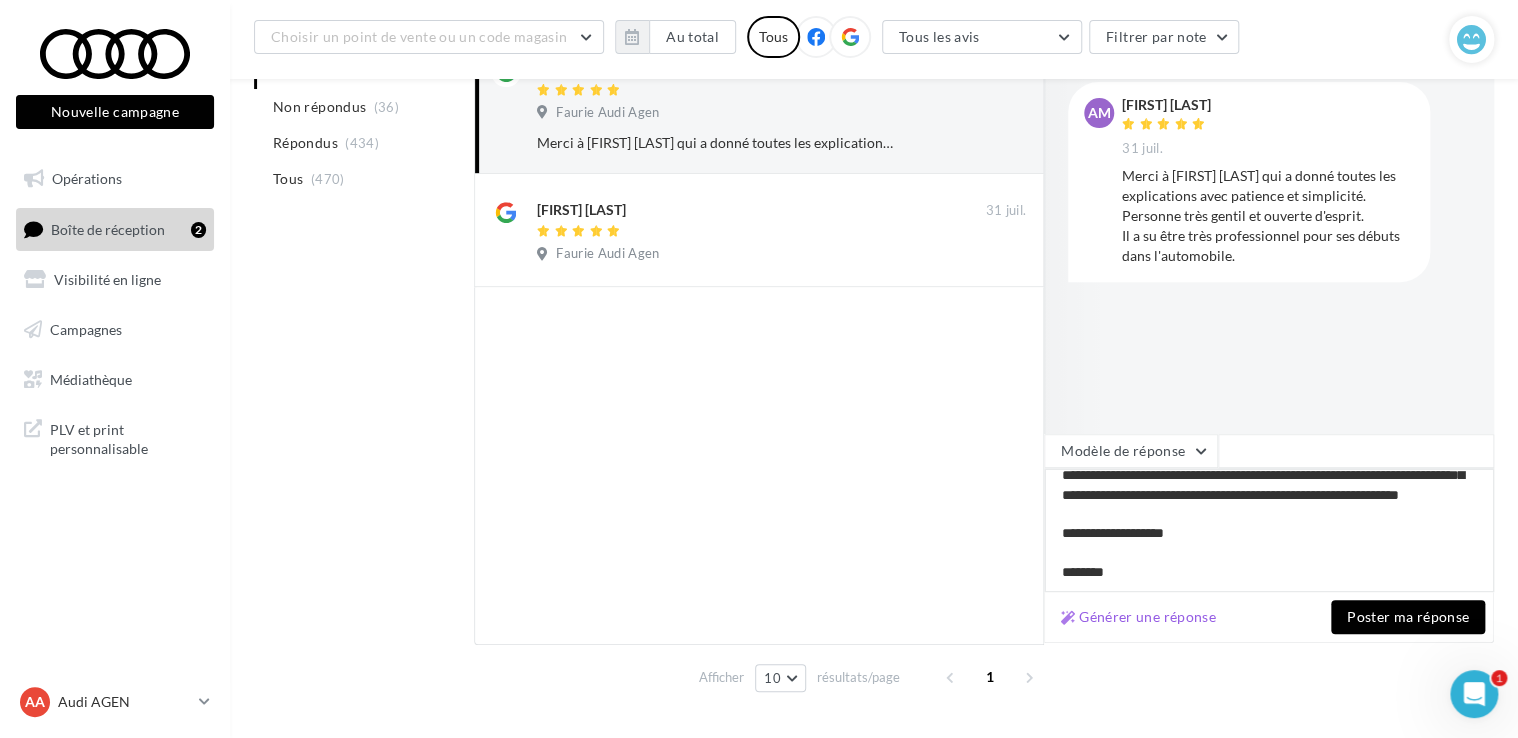 type on "**********" 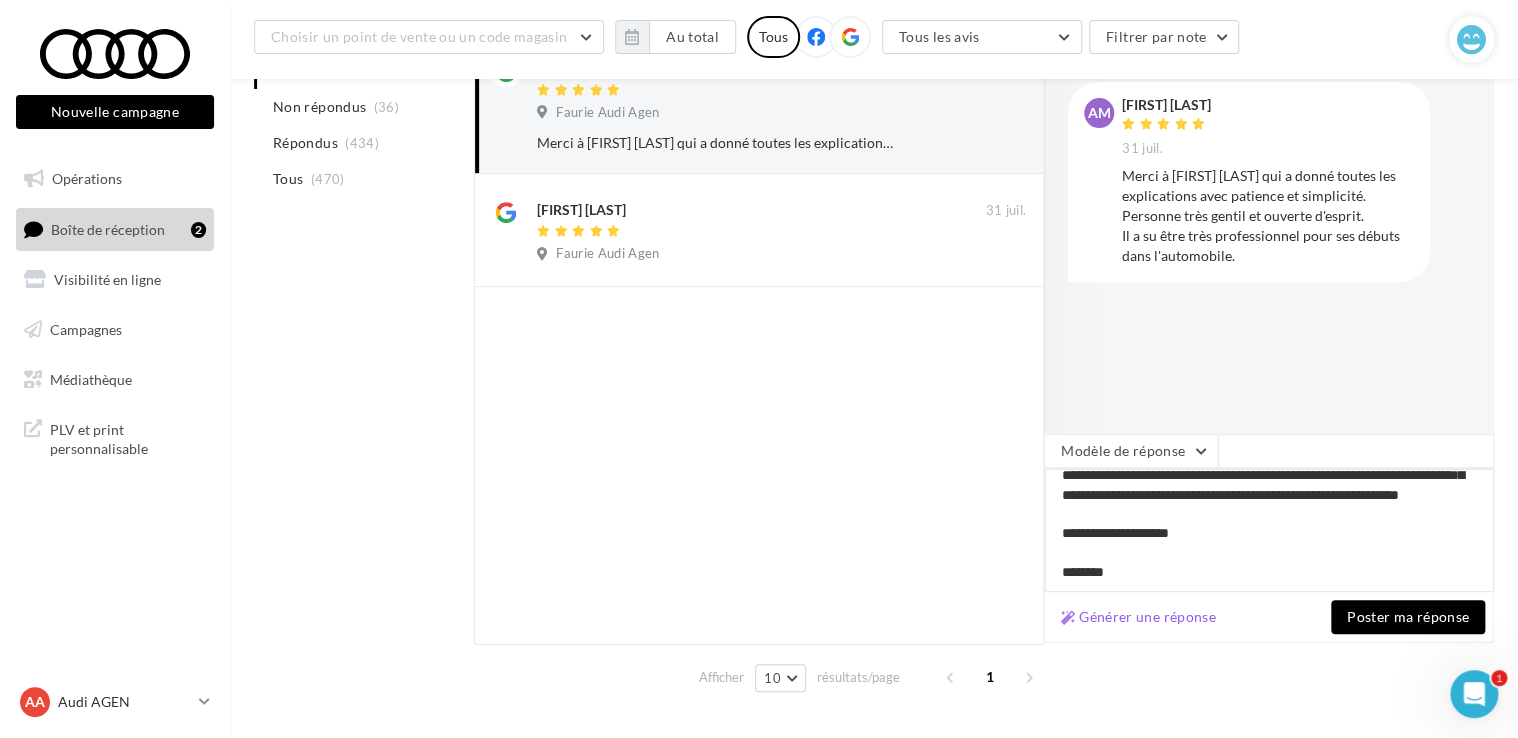 type on "**********" 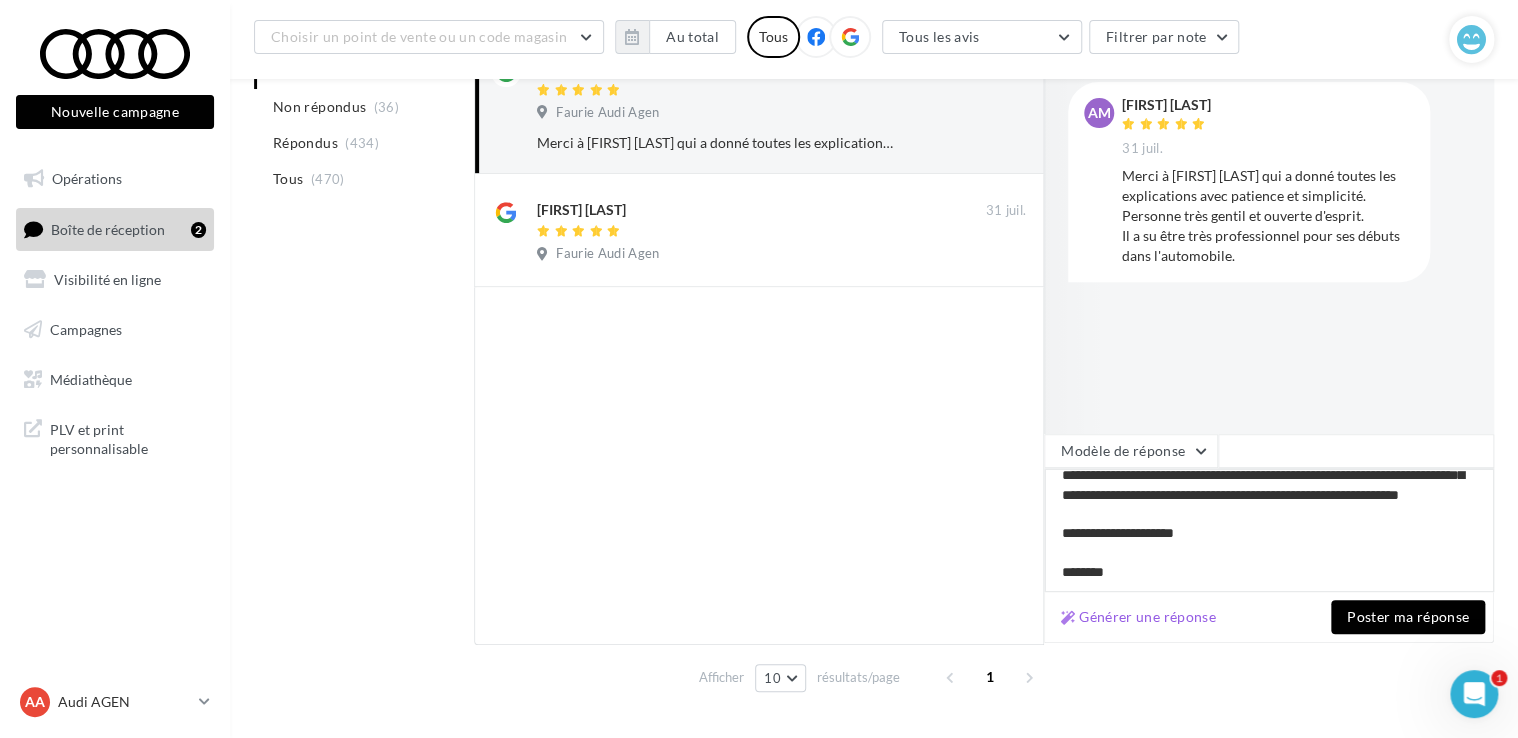type on "**********" 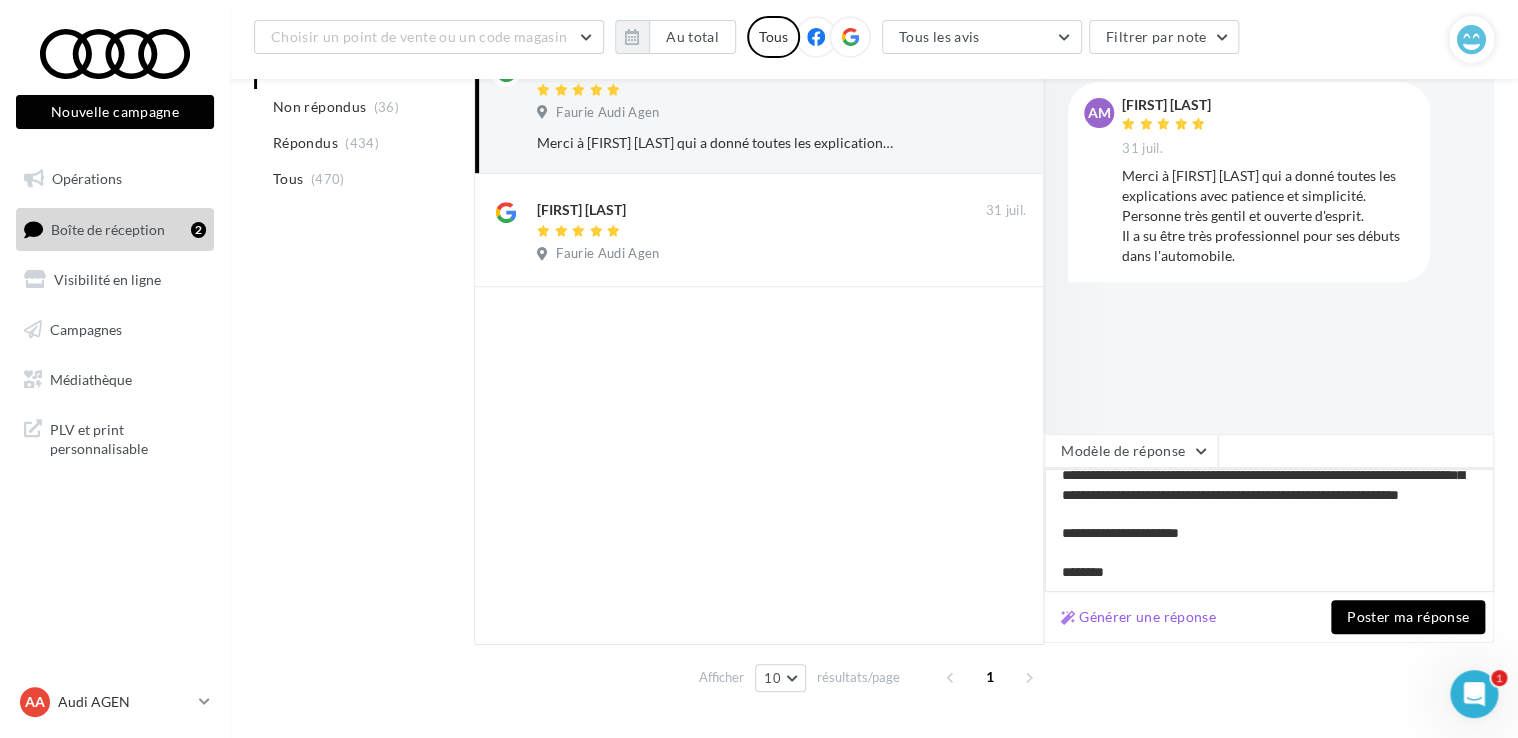 type on "**********" 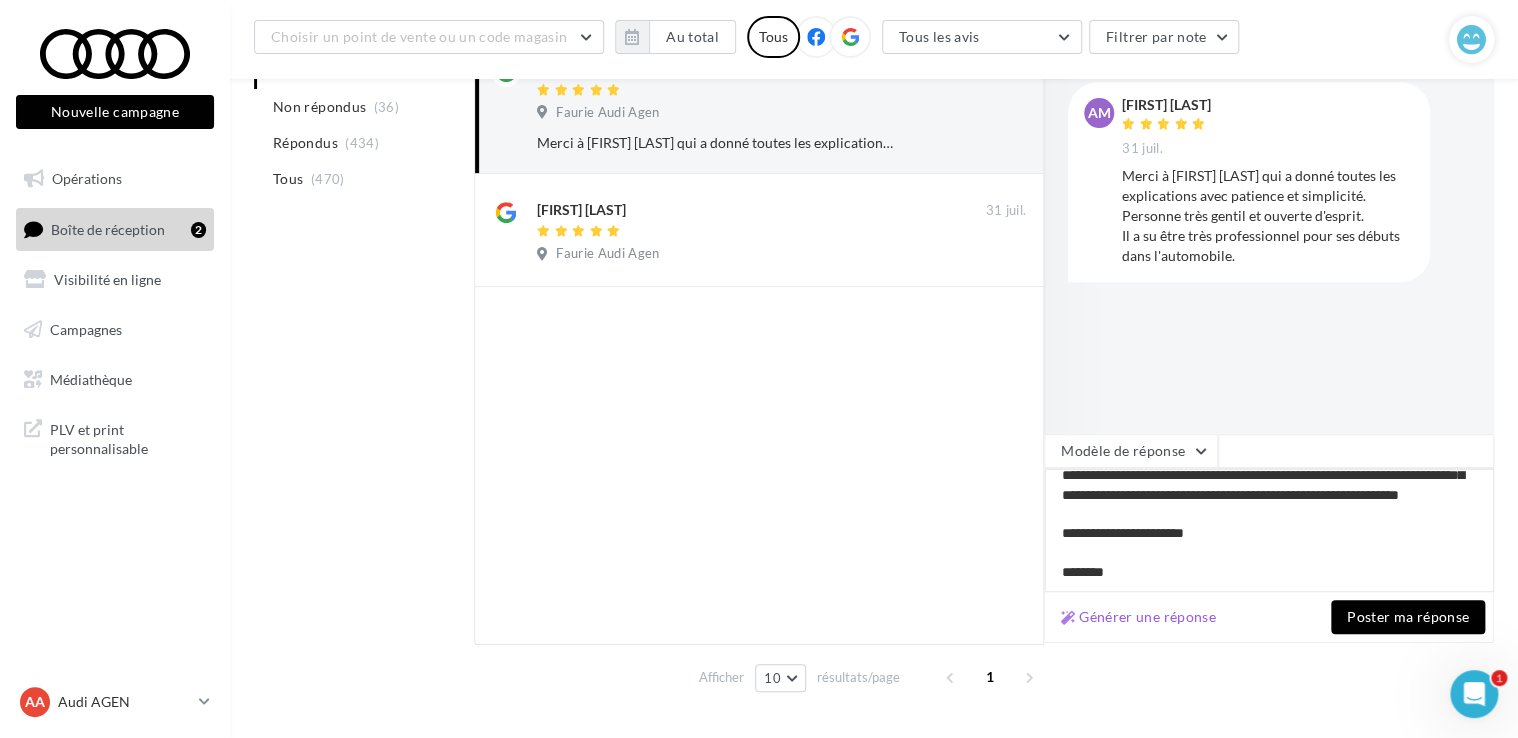 type on "**********" 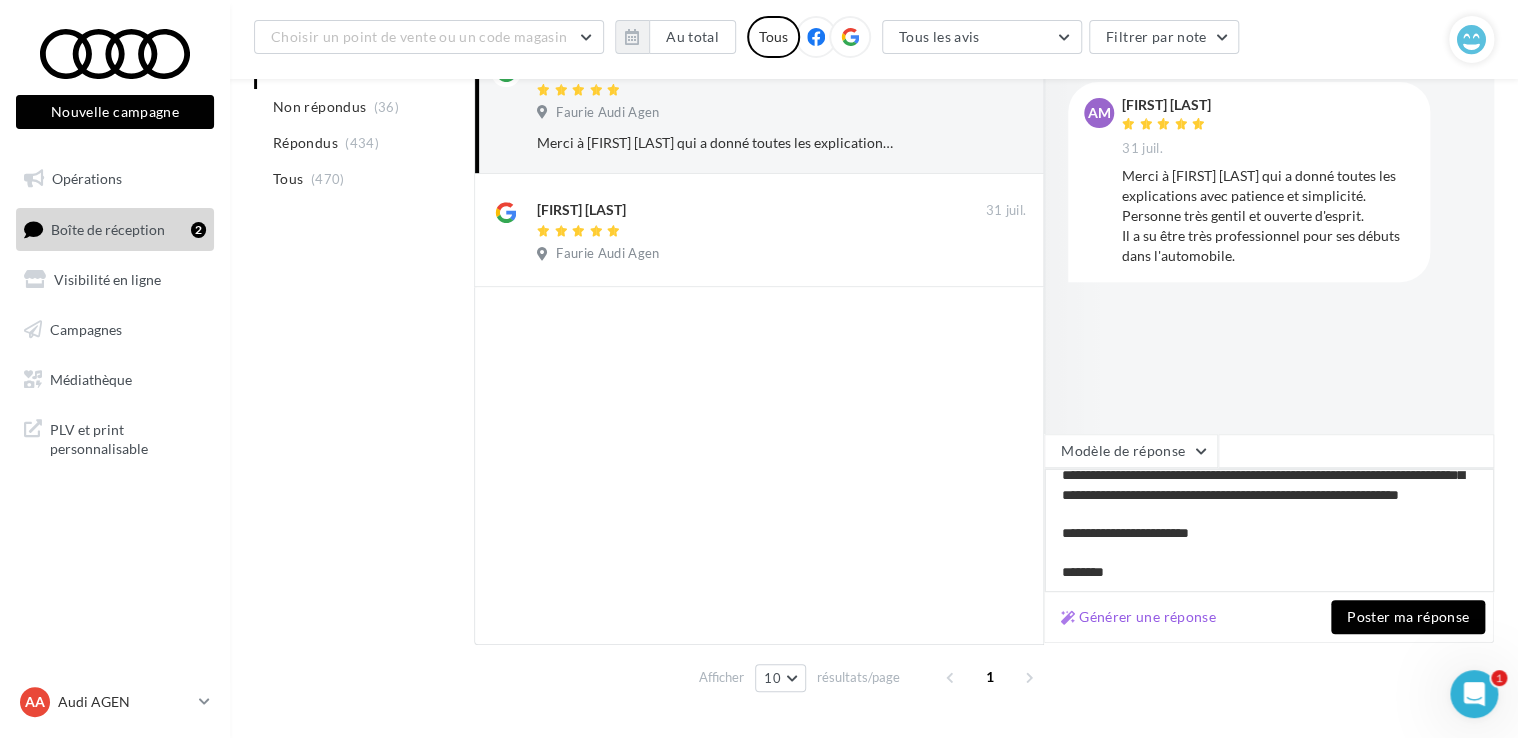 type on "**********" 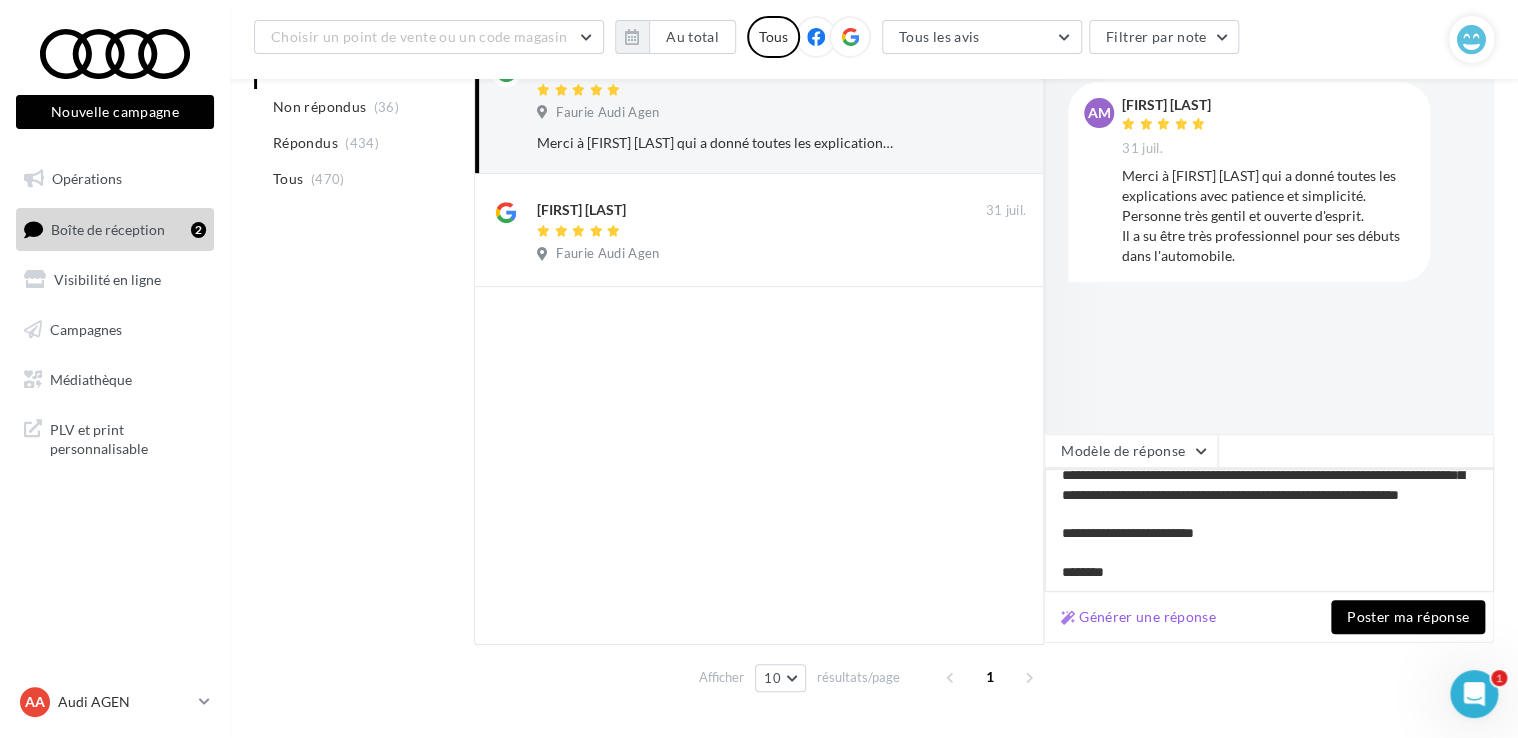 type on "**********" 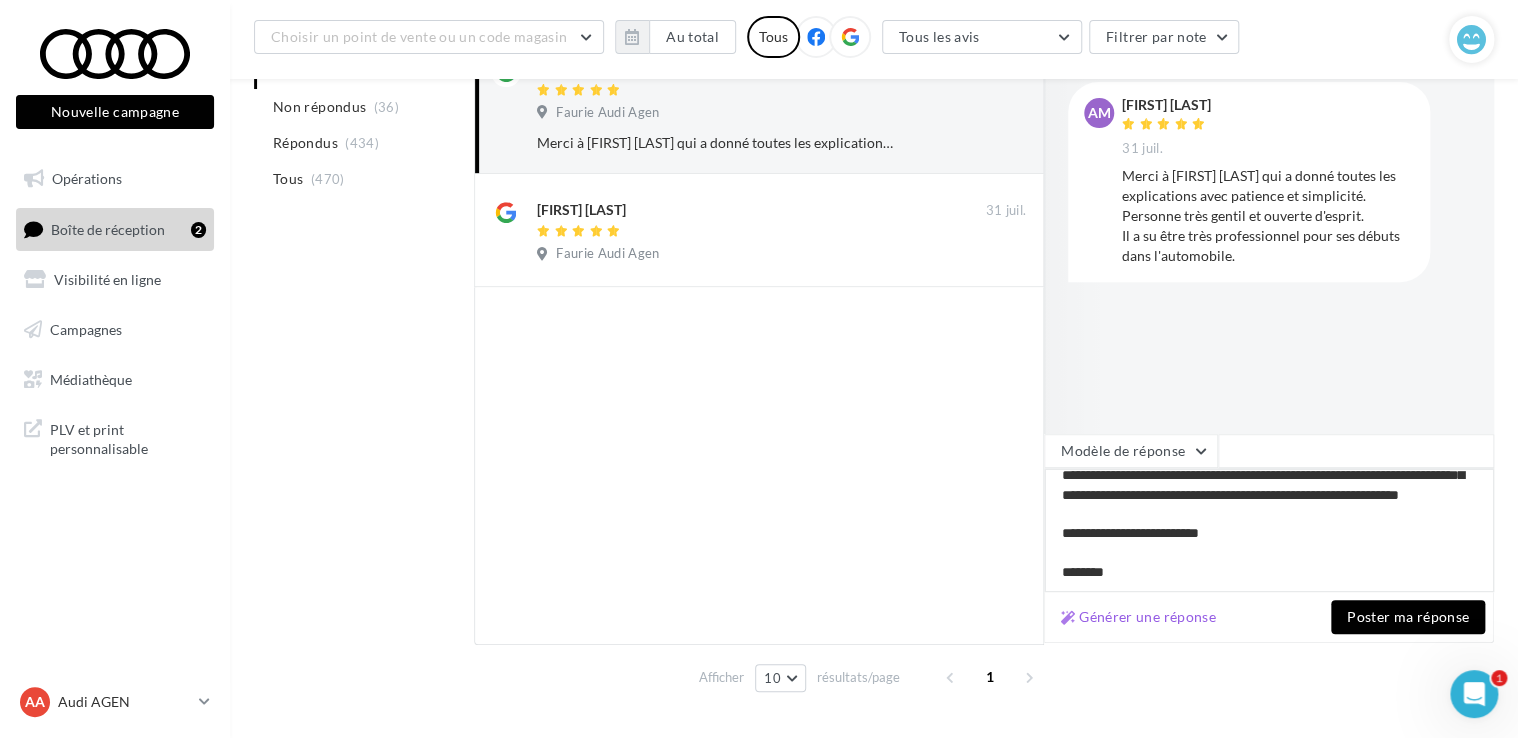 type on "**********" 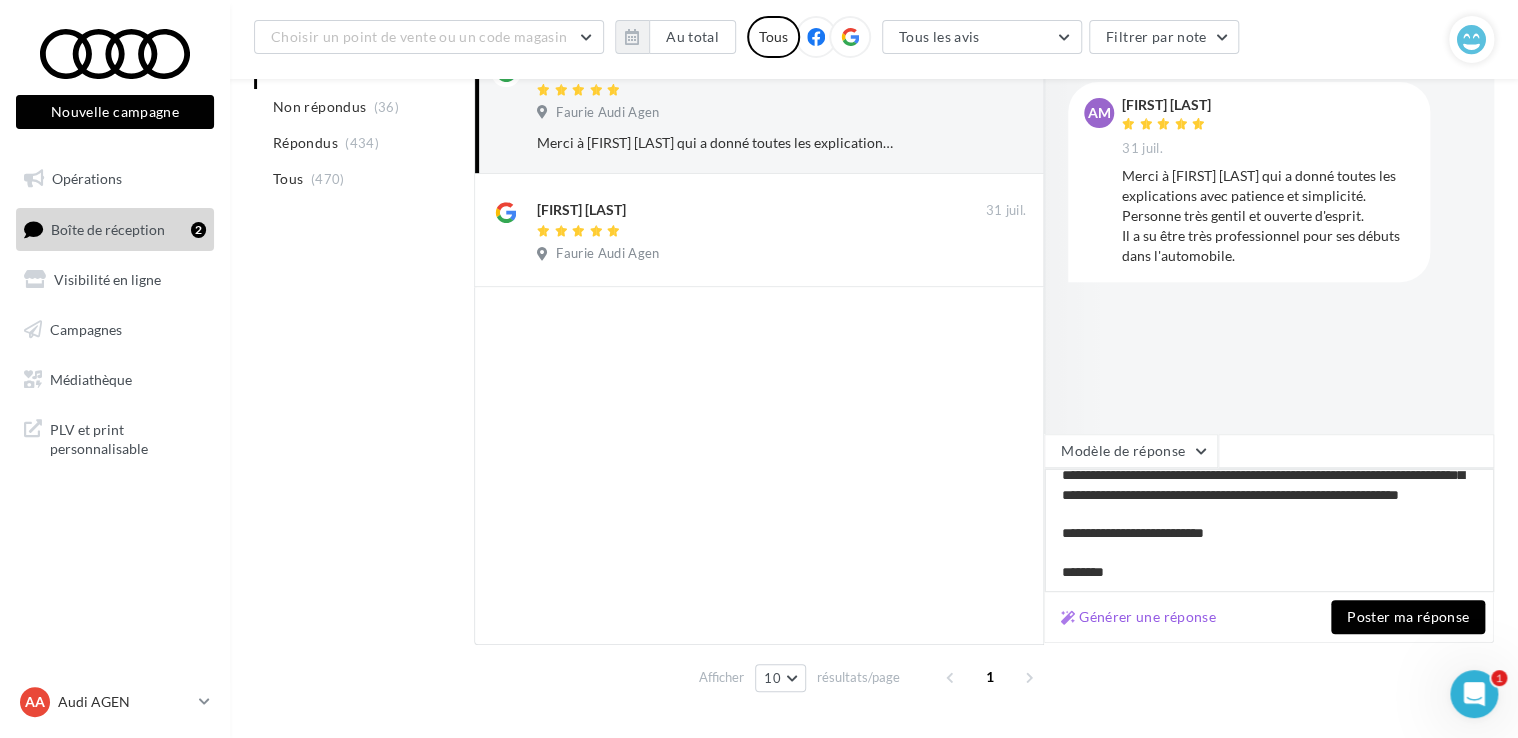 type on "**********" 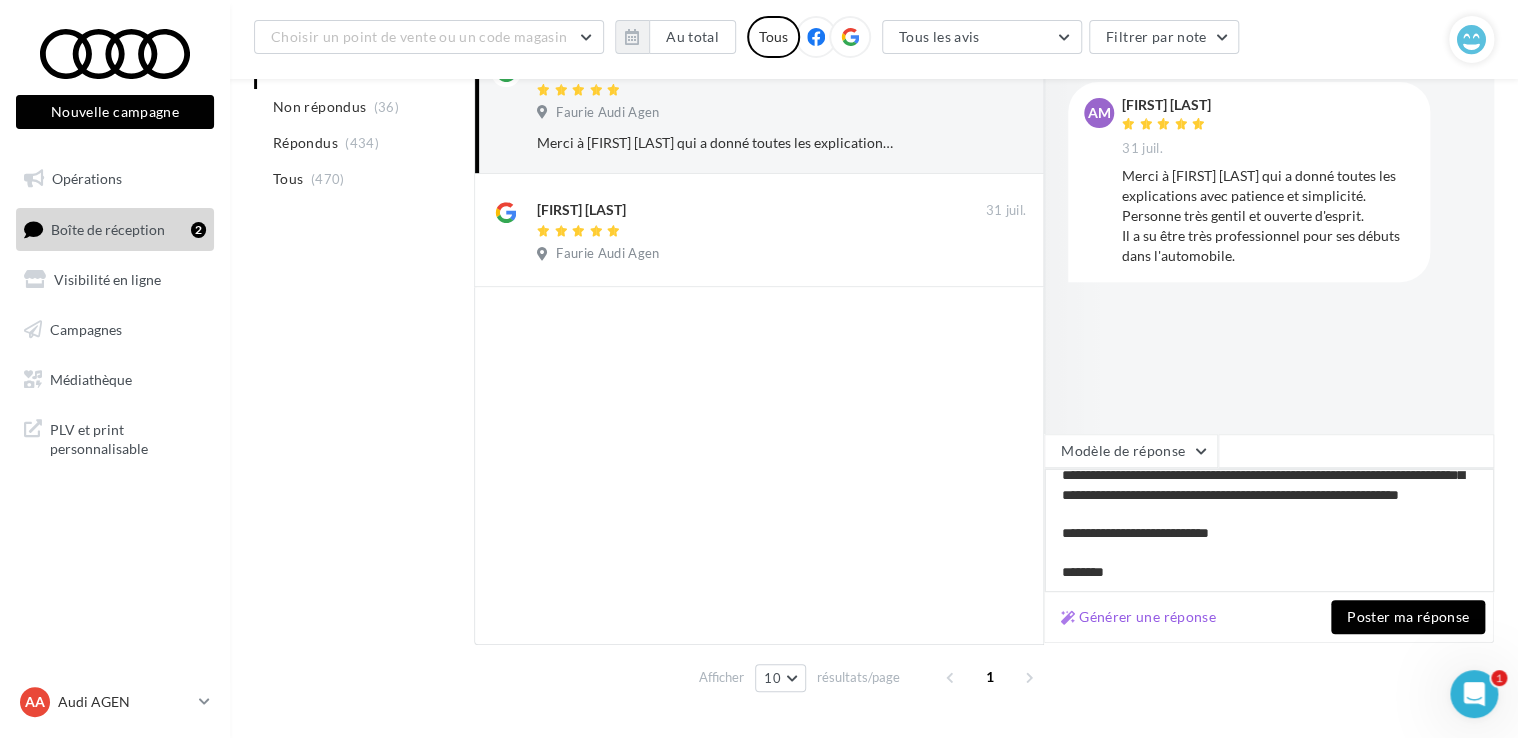 type on "**********" 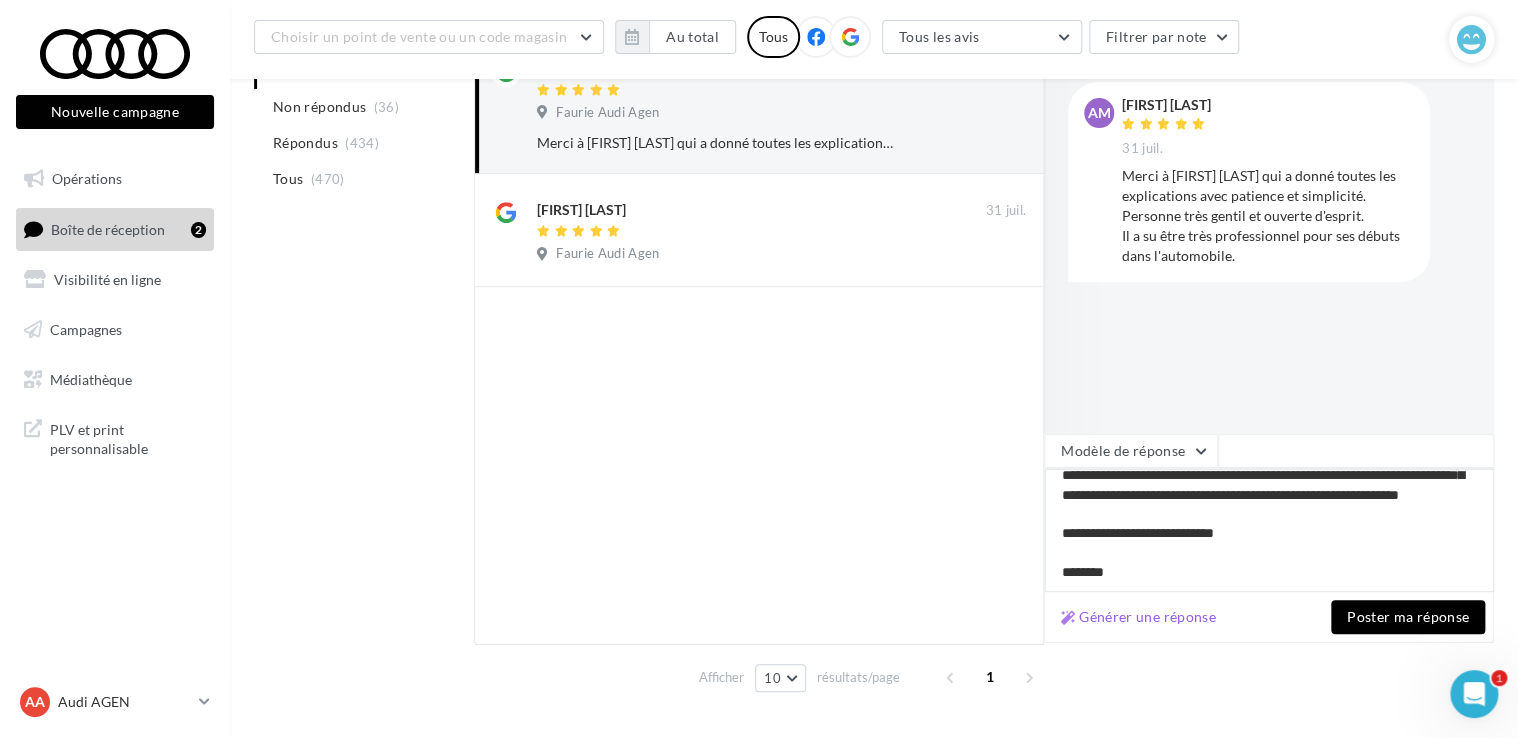 scroll, scrollTop: 107, scrollLeft: 0, axis: vertical 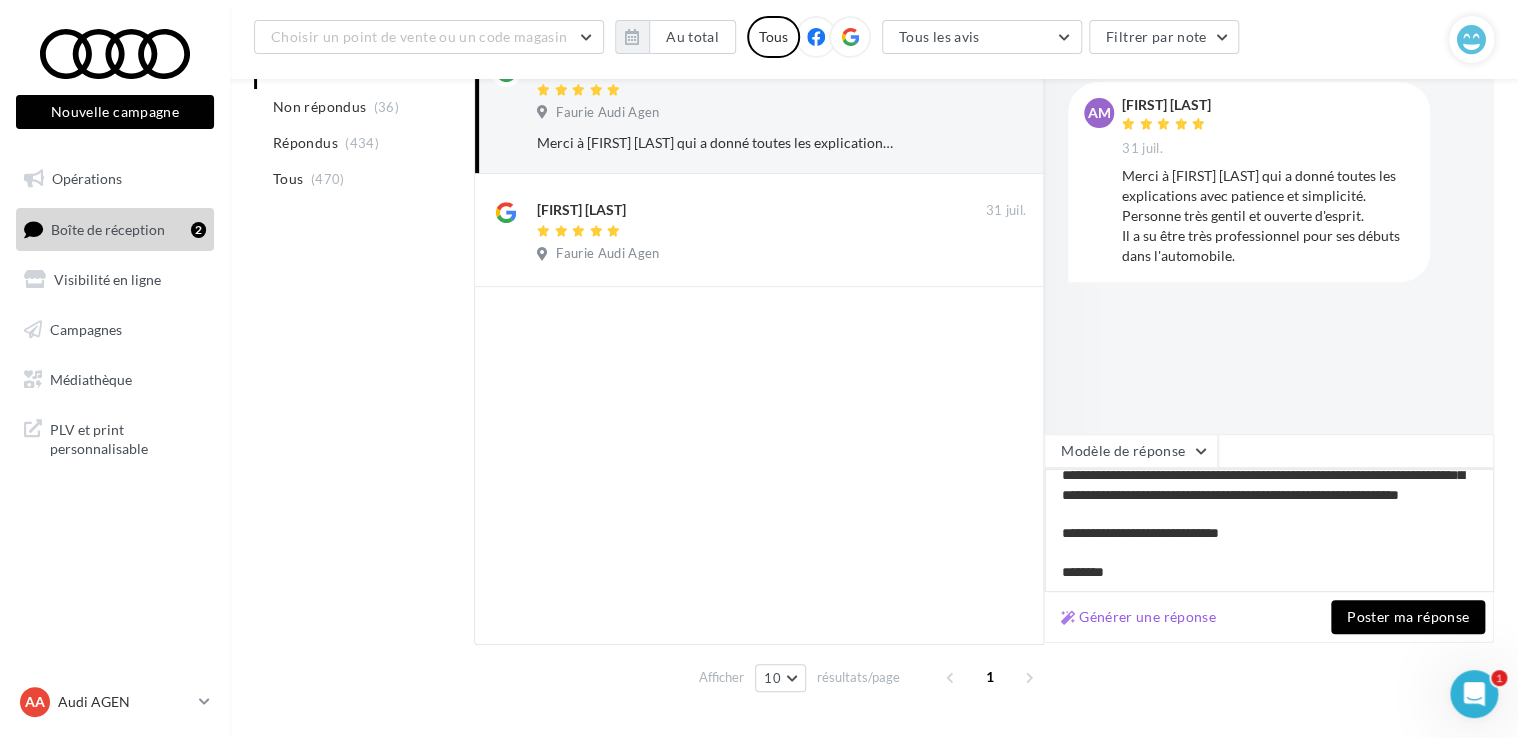 click on "**********" at bounding box center [1269, 530] 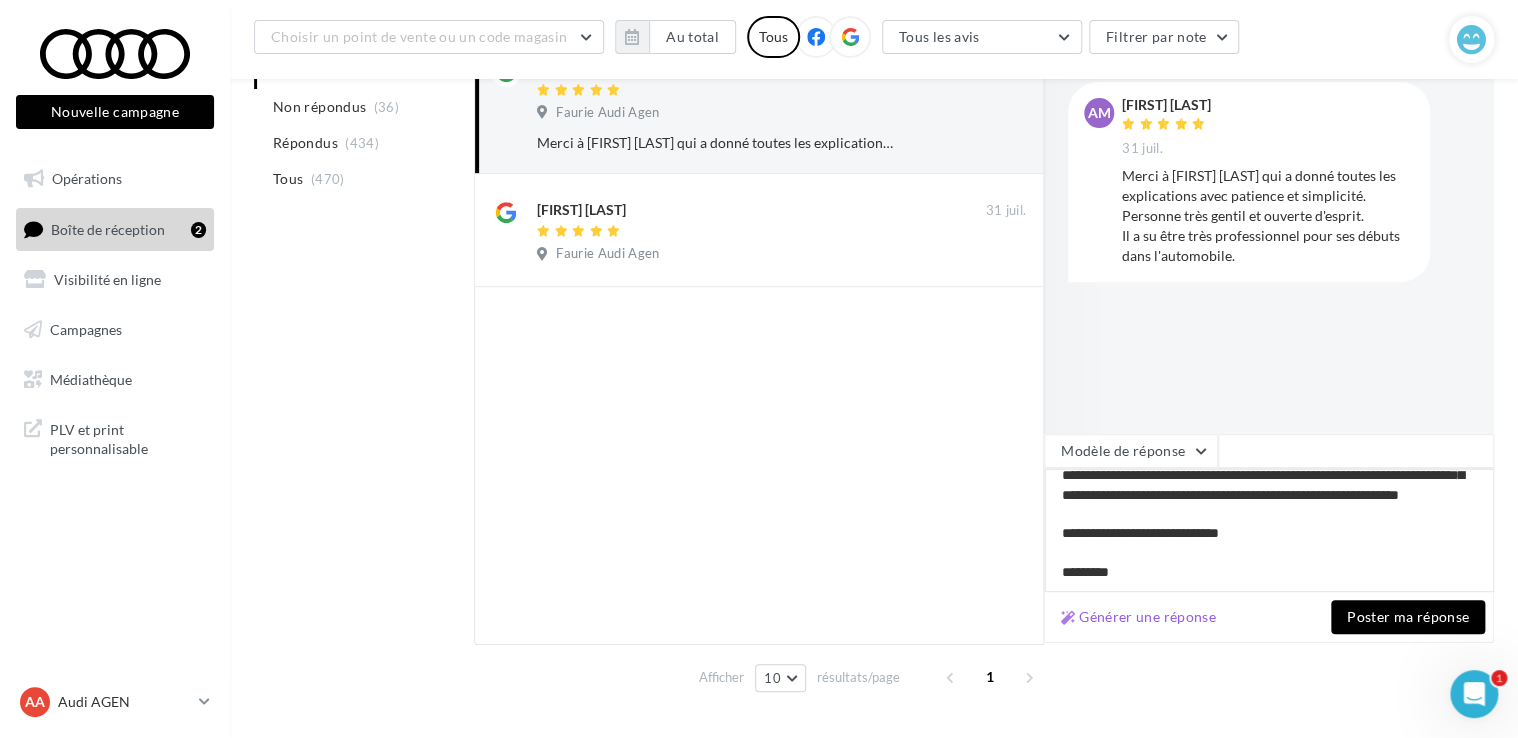 type on "**********" 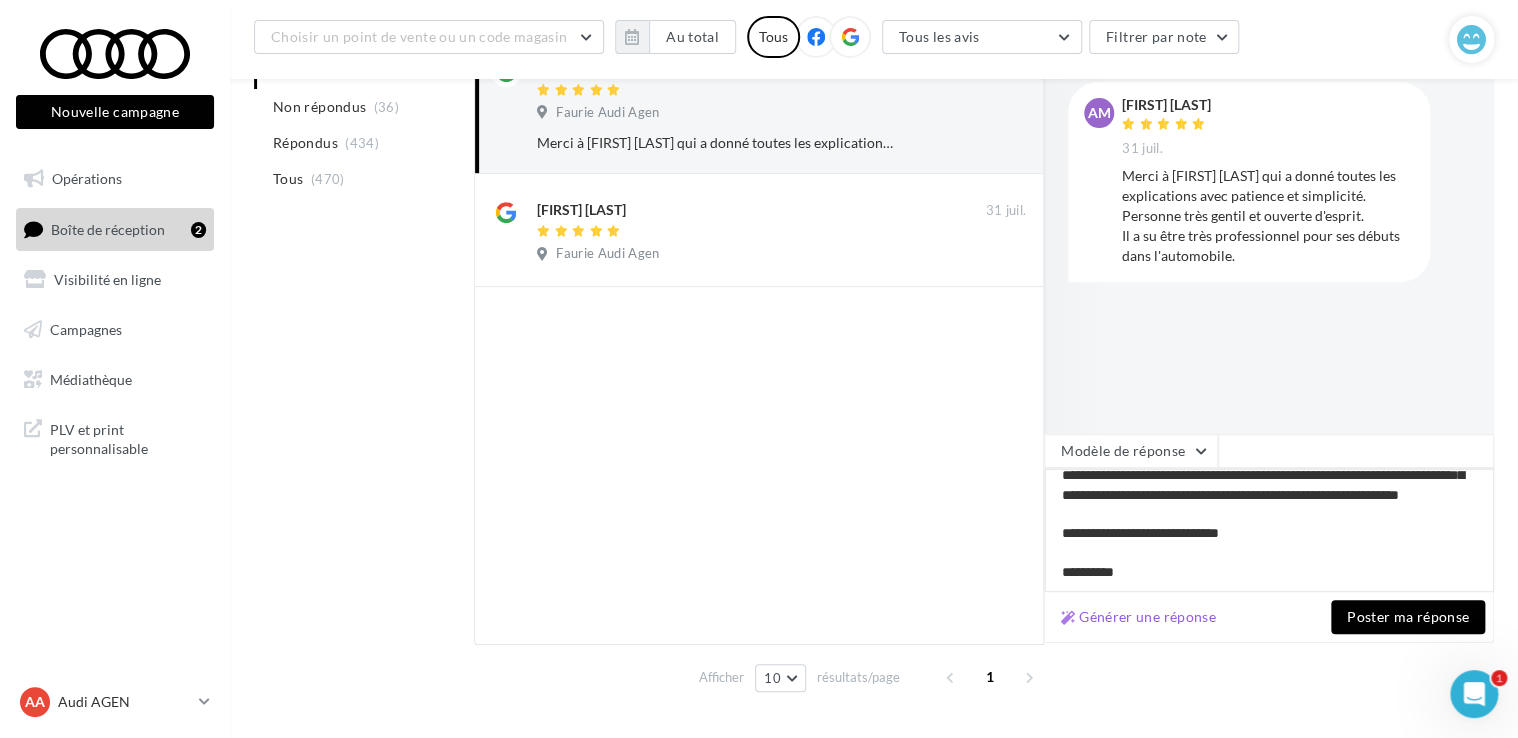 type on "**********" 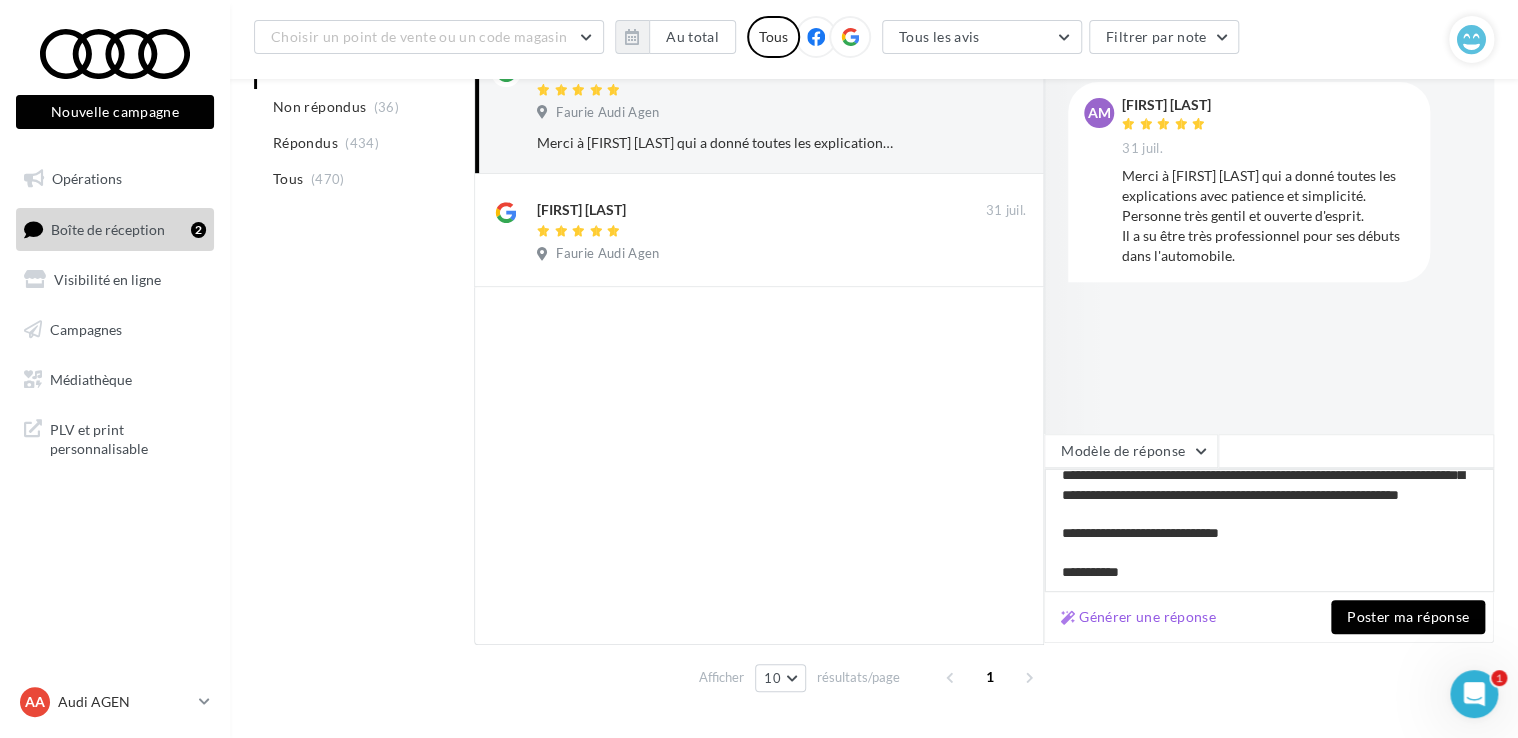 type on "**********" 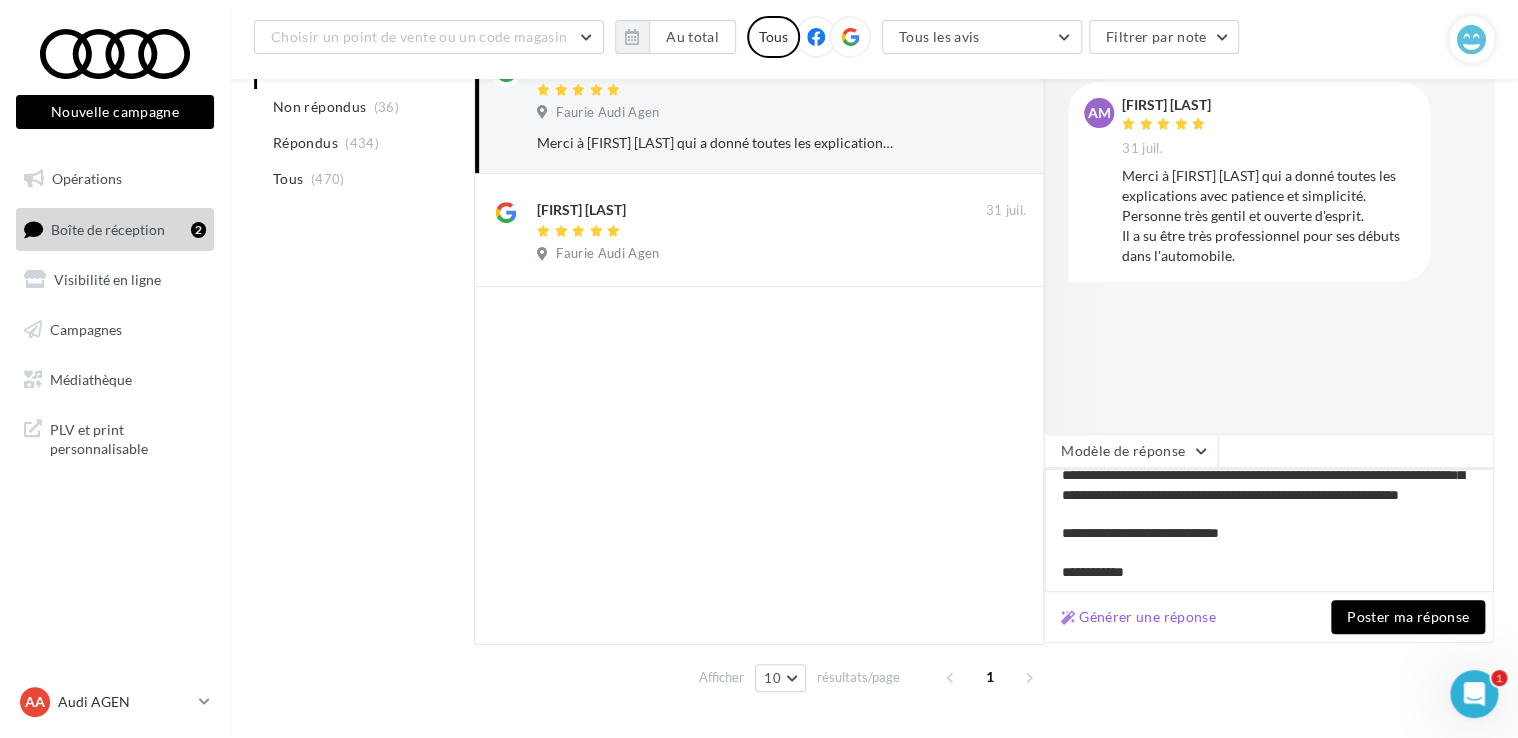 type on "**********" 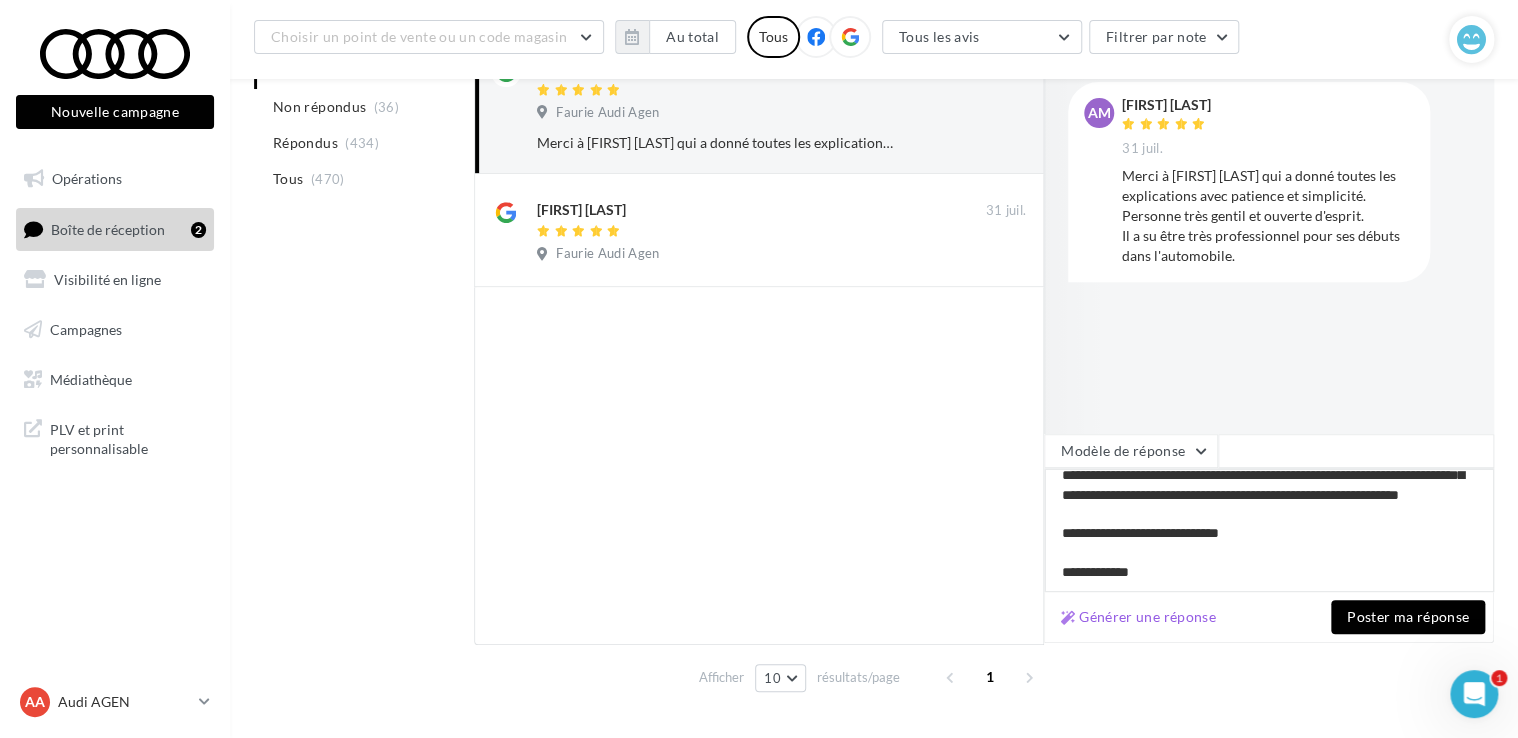 type on "**********" 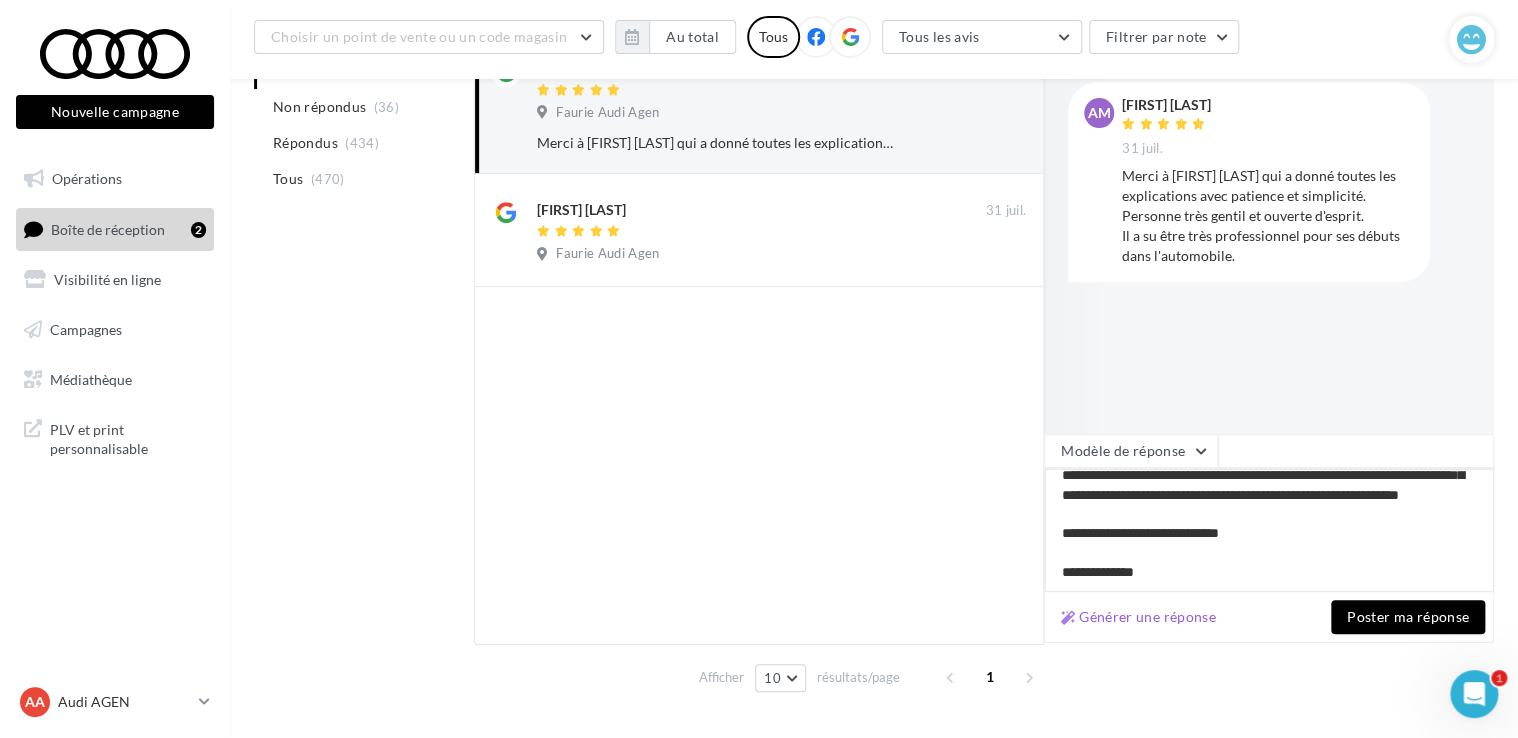 type on "**********" 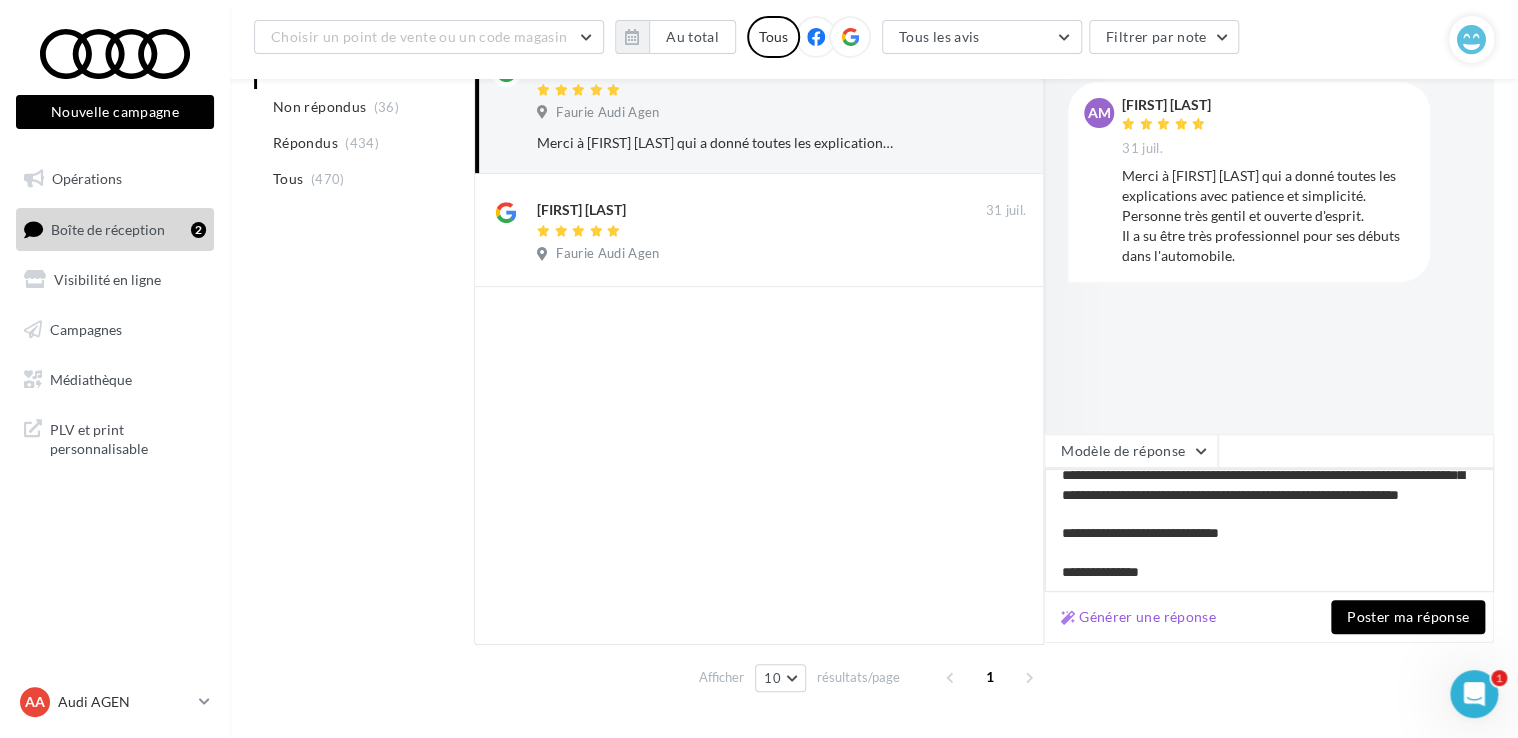 type on "**********" 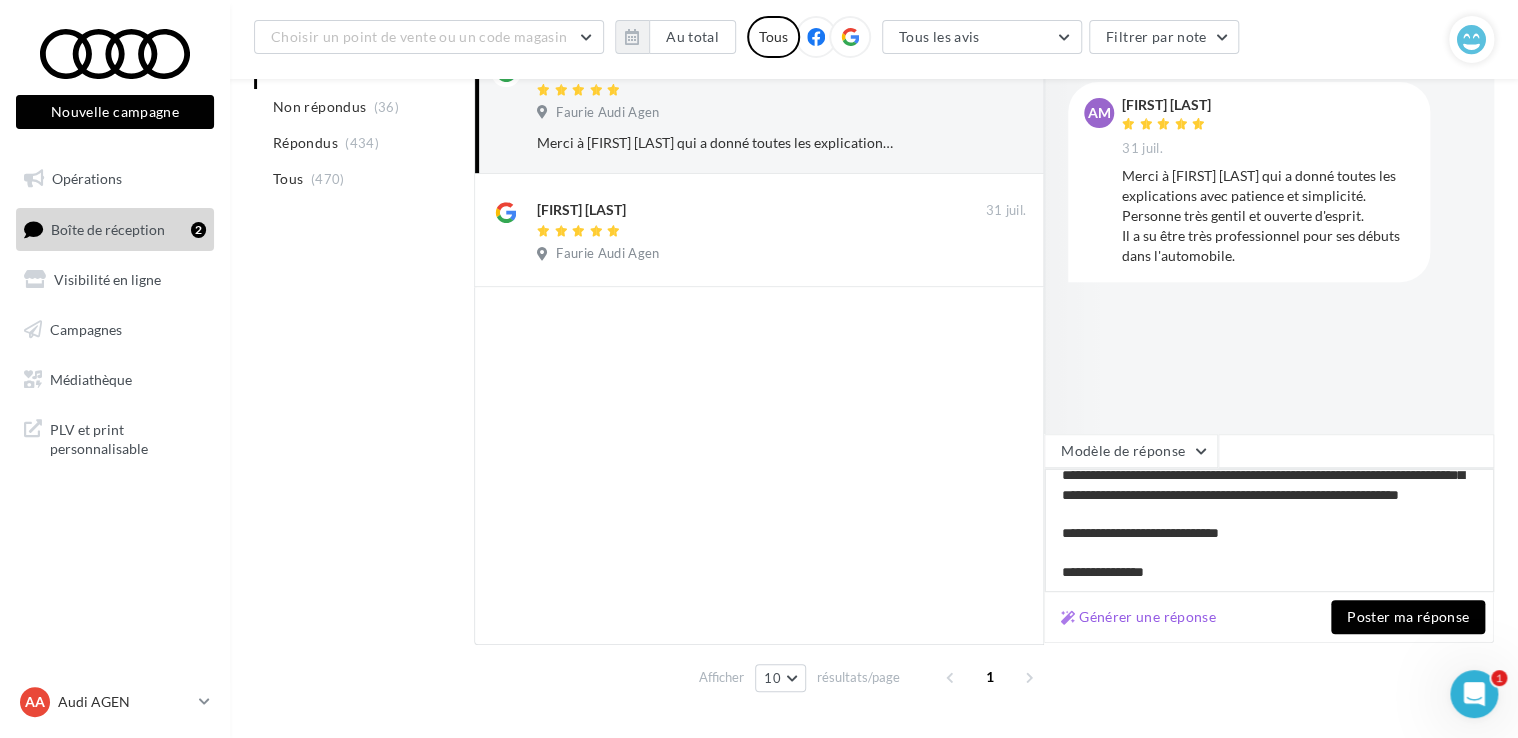 type on "**********" 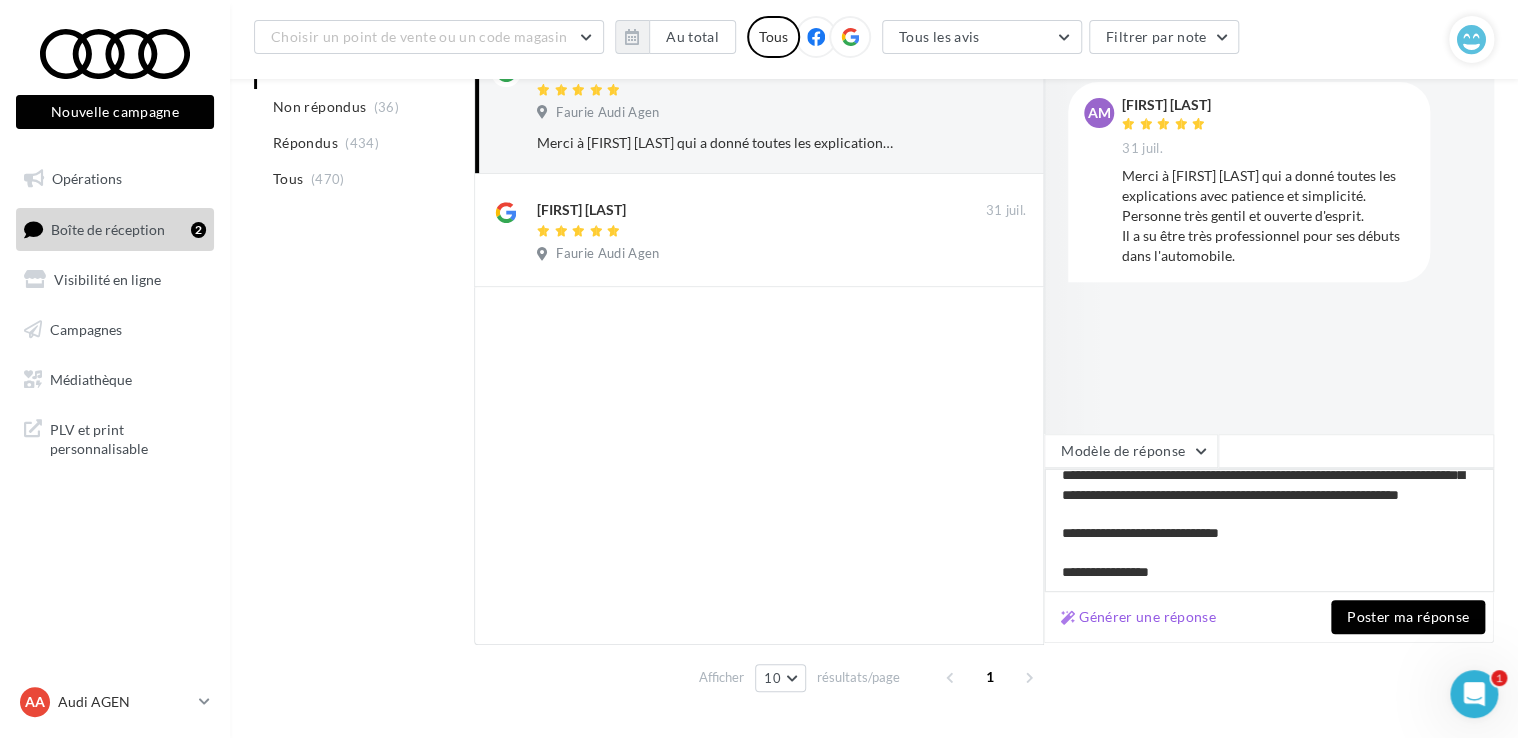 type on "**********" 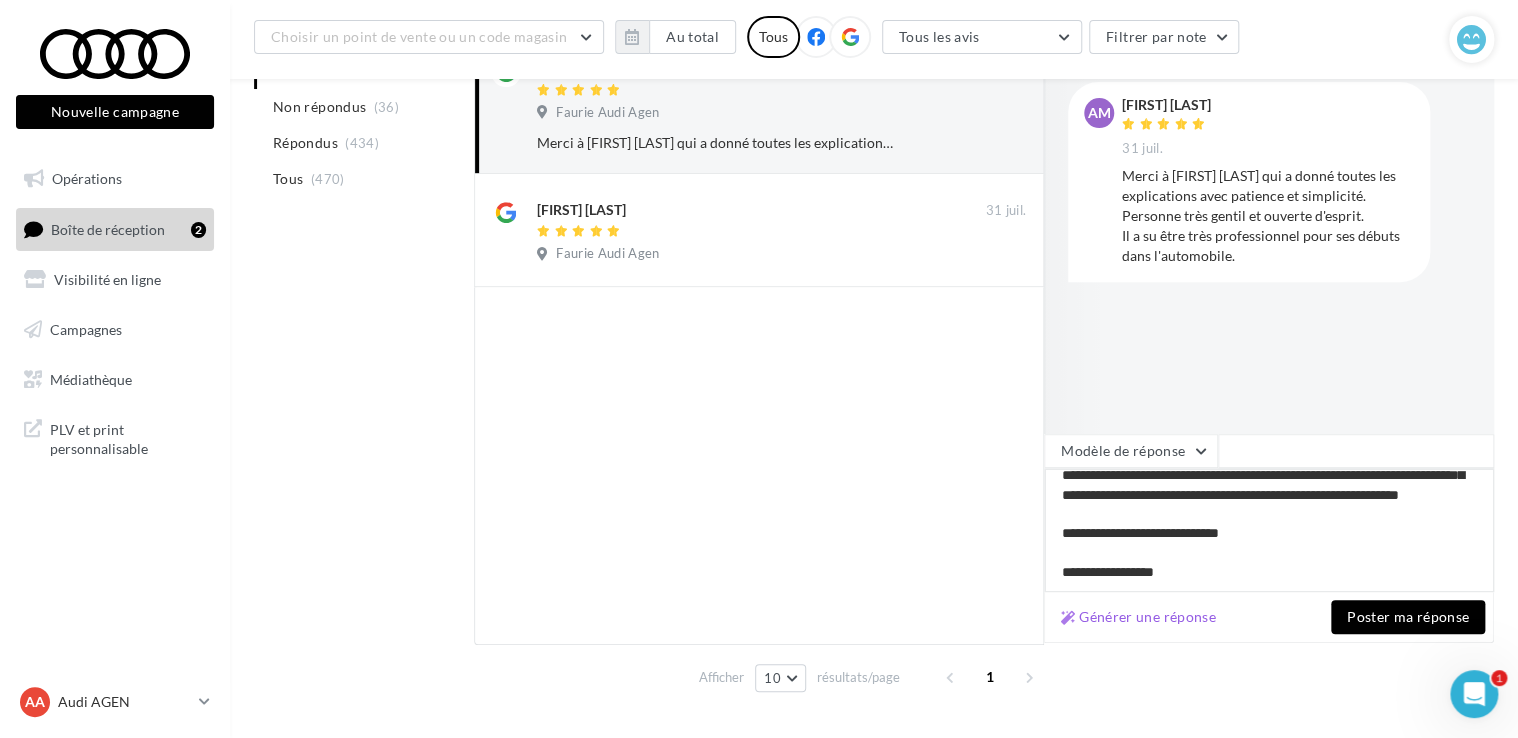 type on "**********" 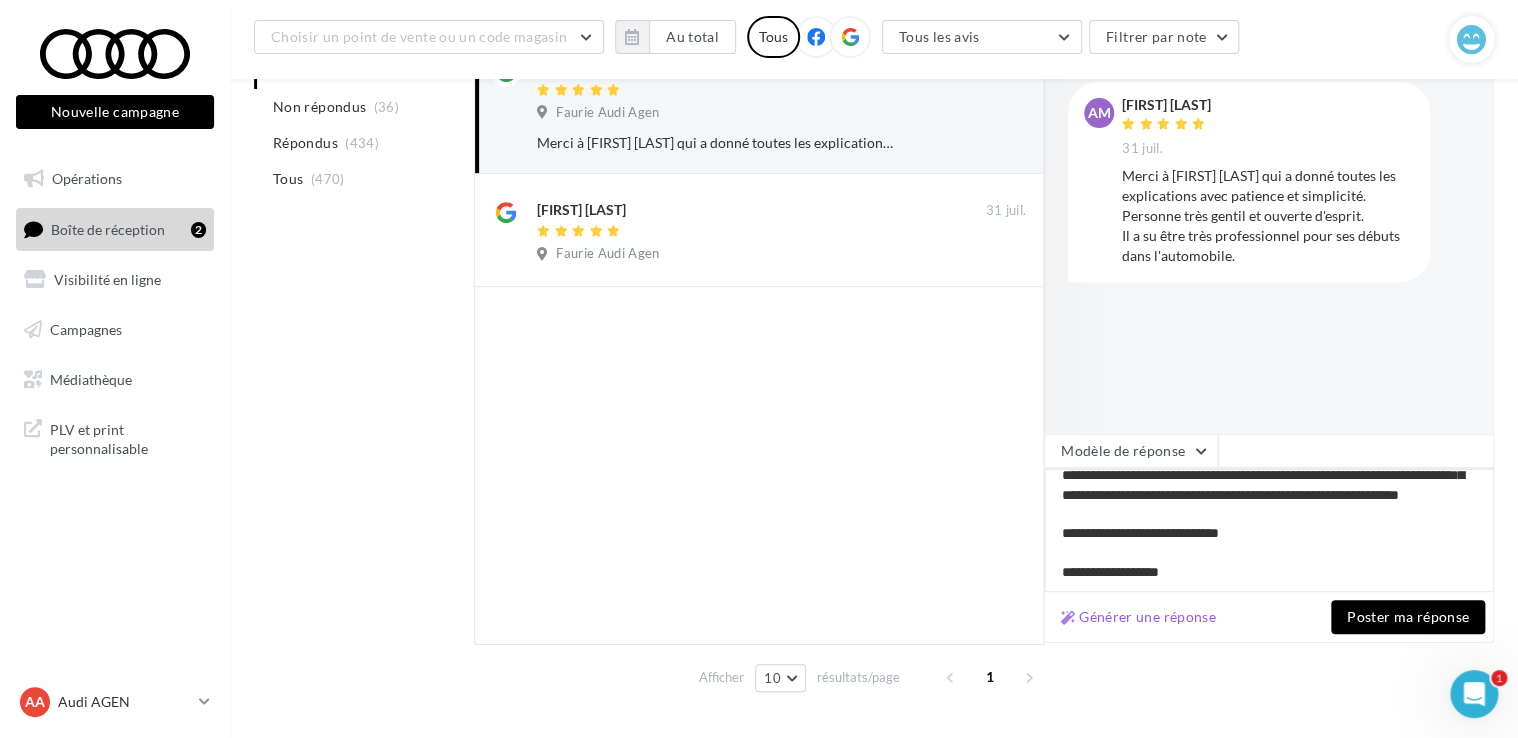 type on "**********" 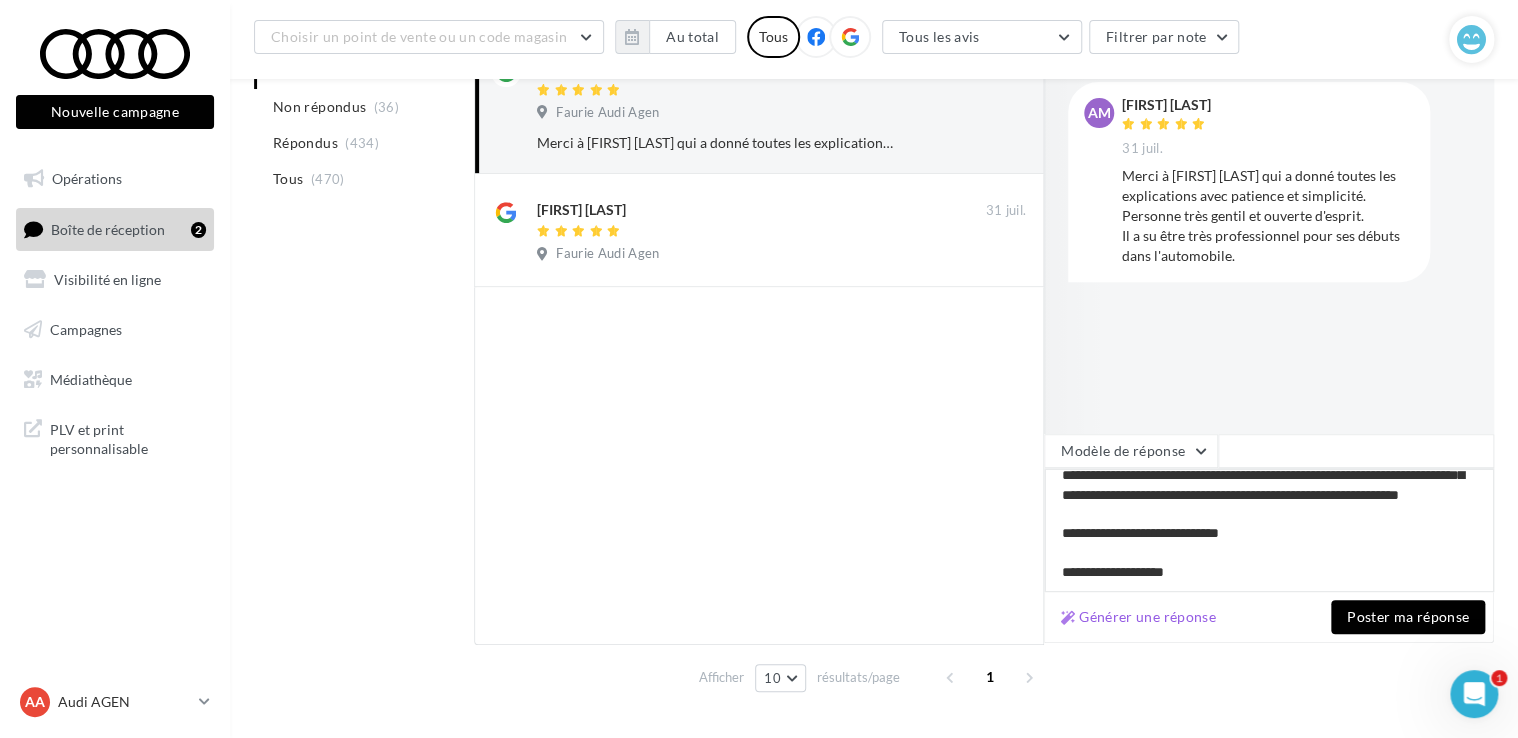 type on "**********" 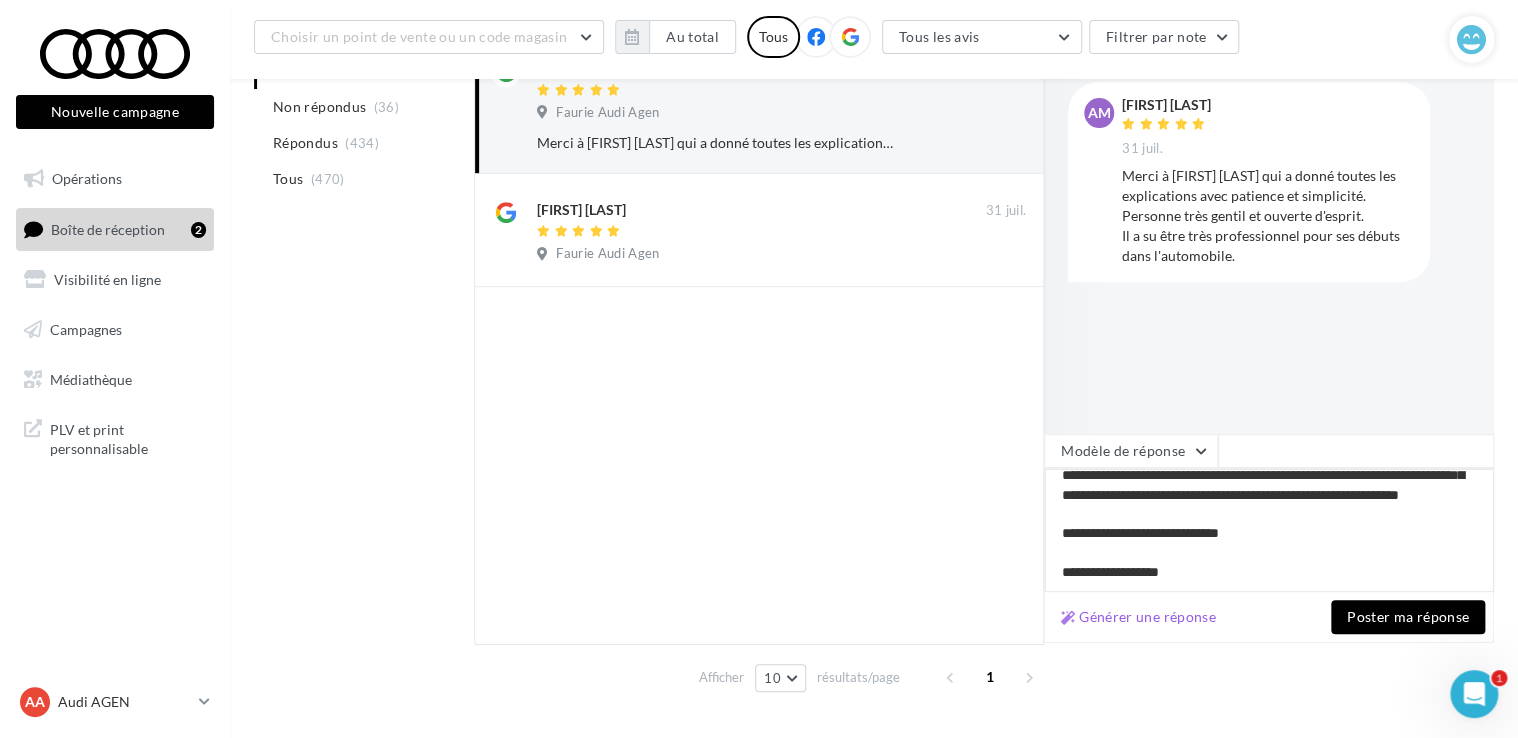 type on "**********" 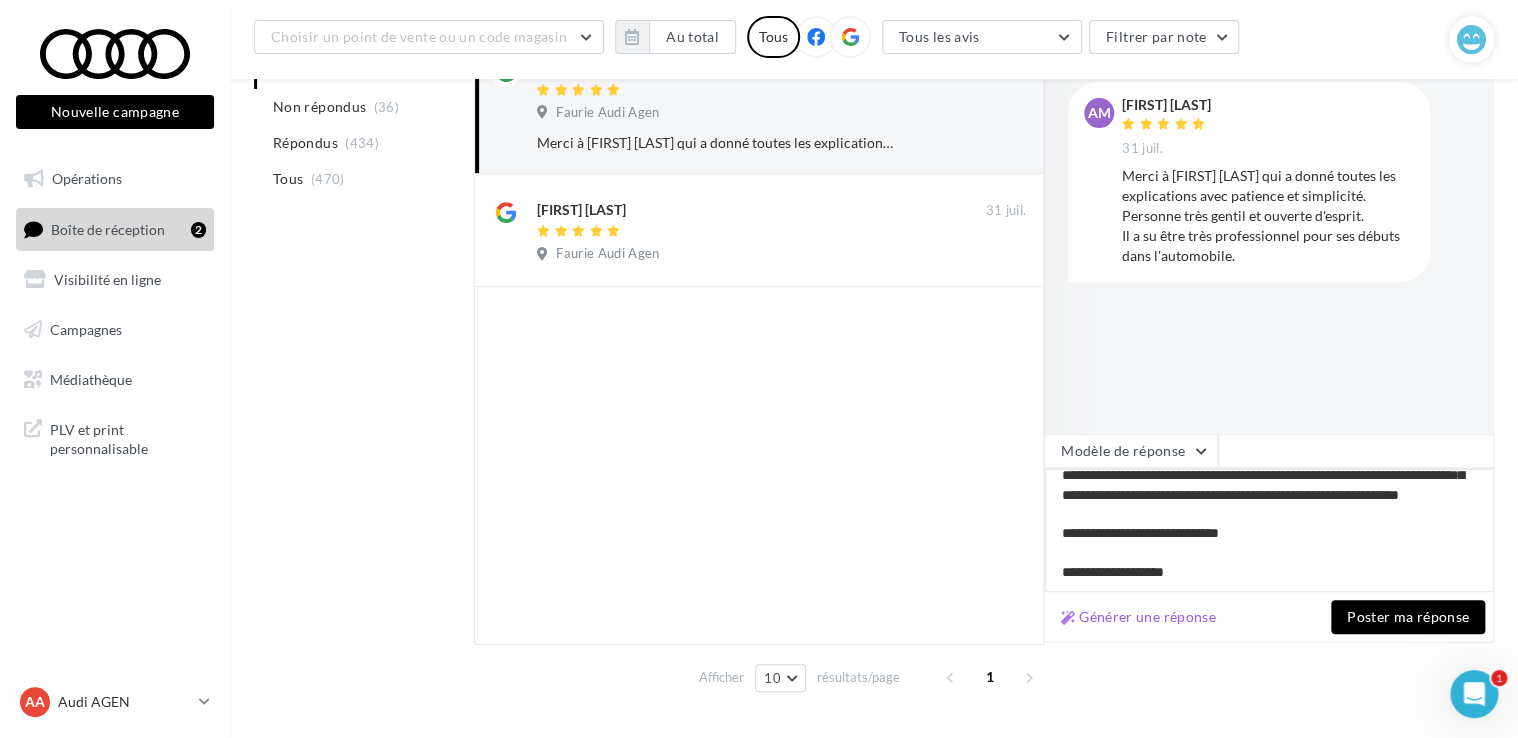 type on "**********" 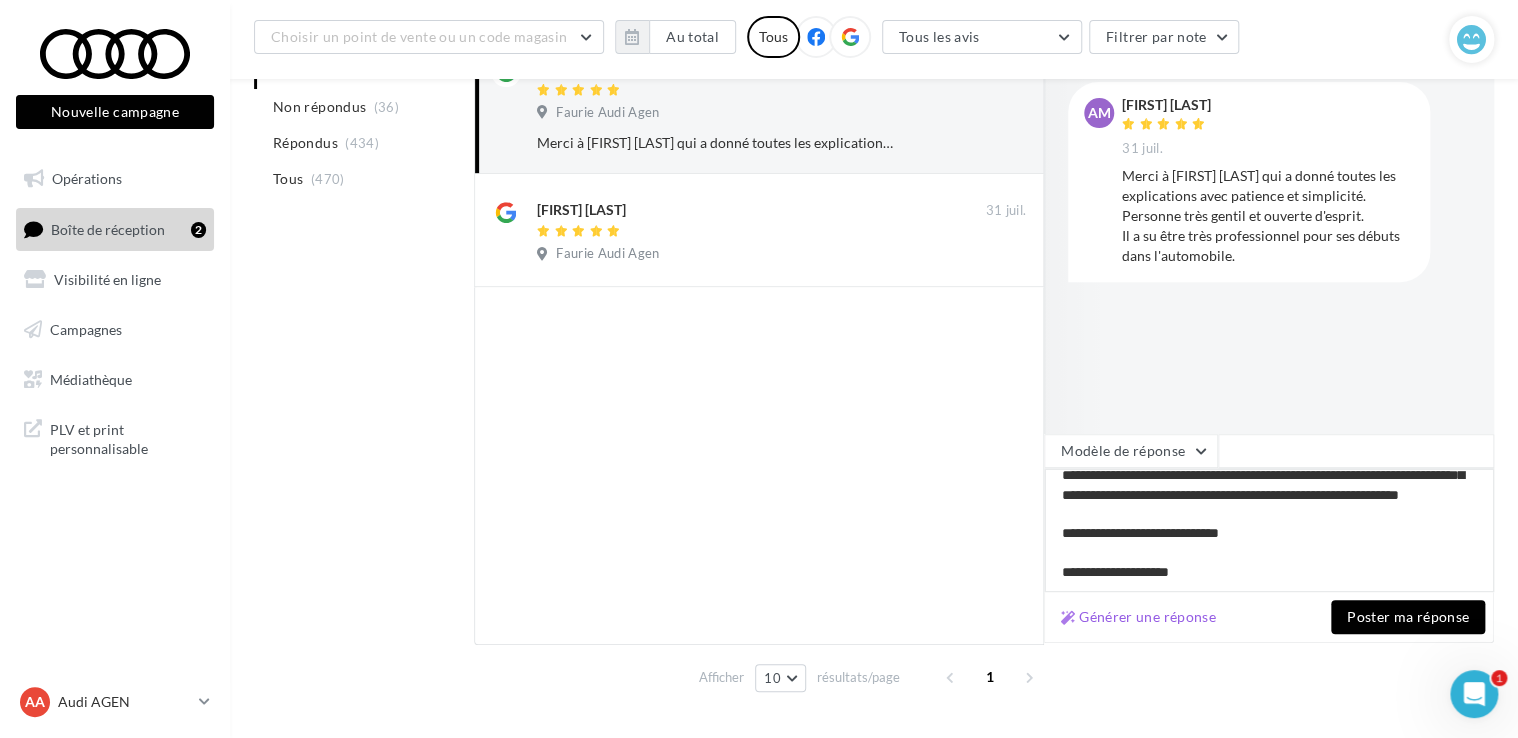 type on "**********" 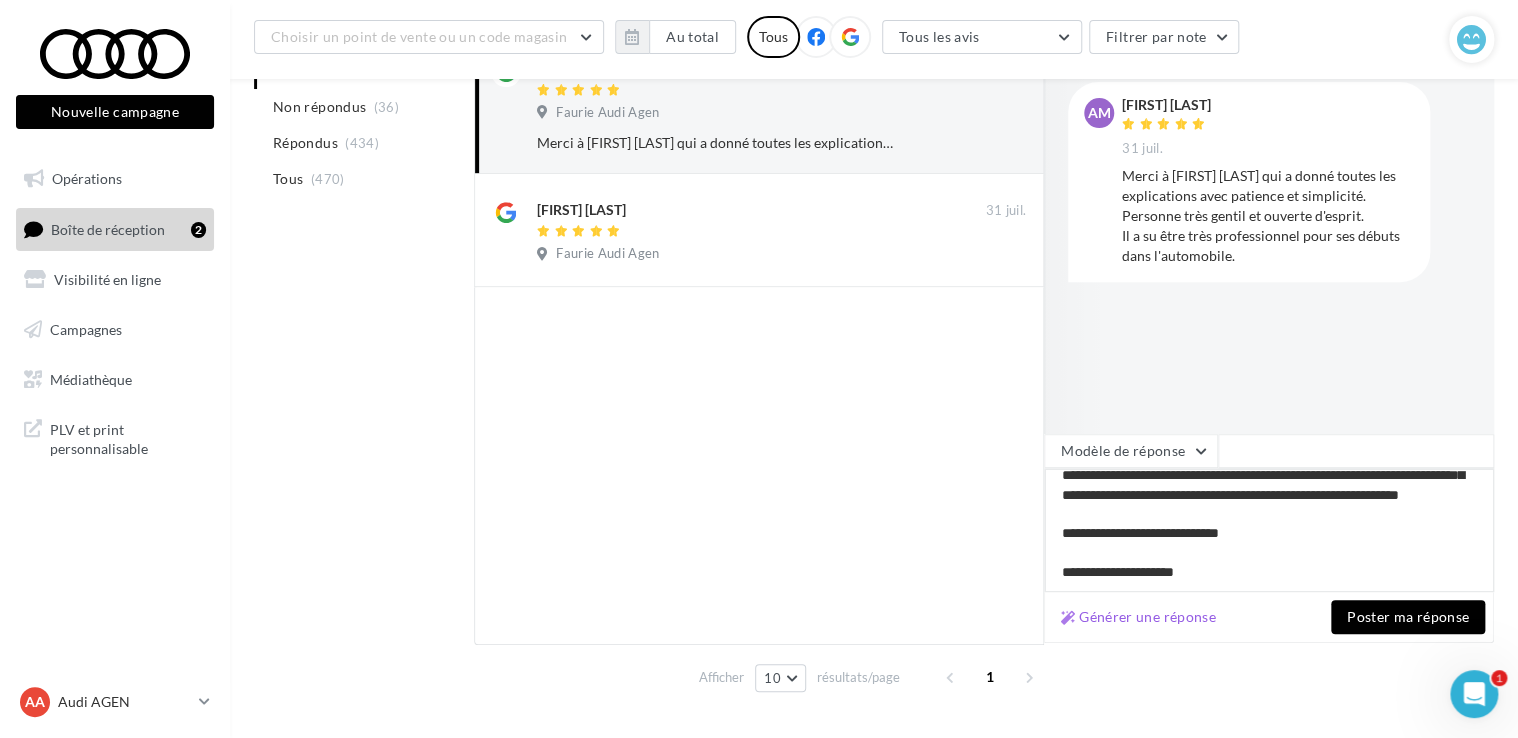 type on "**********" 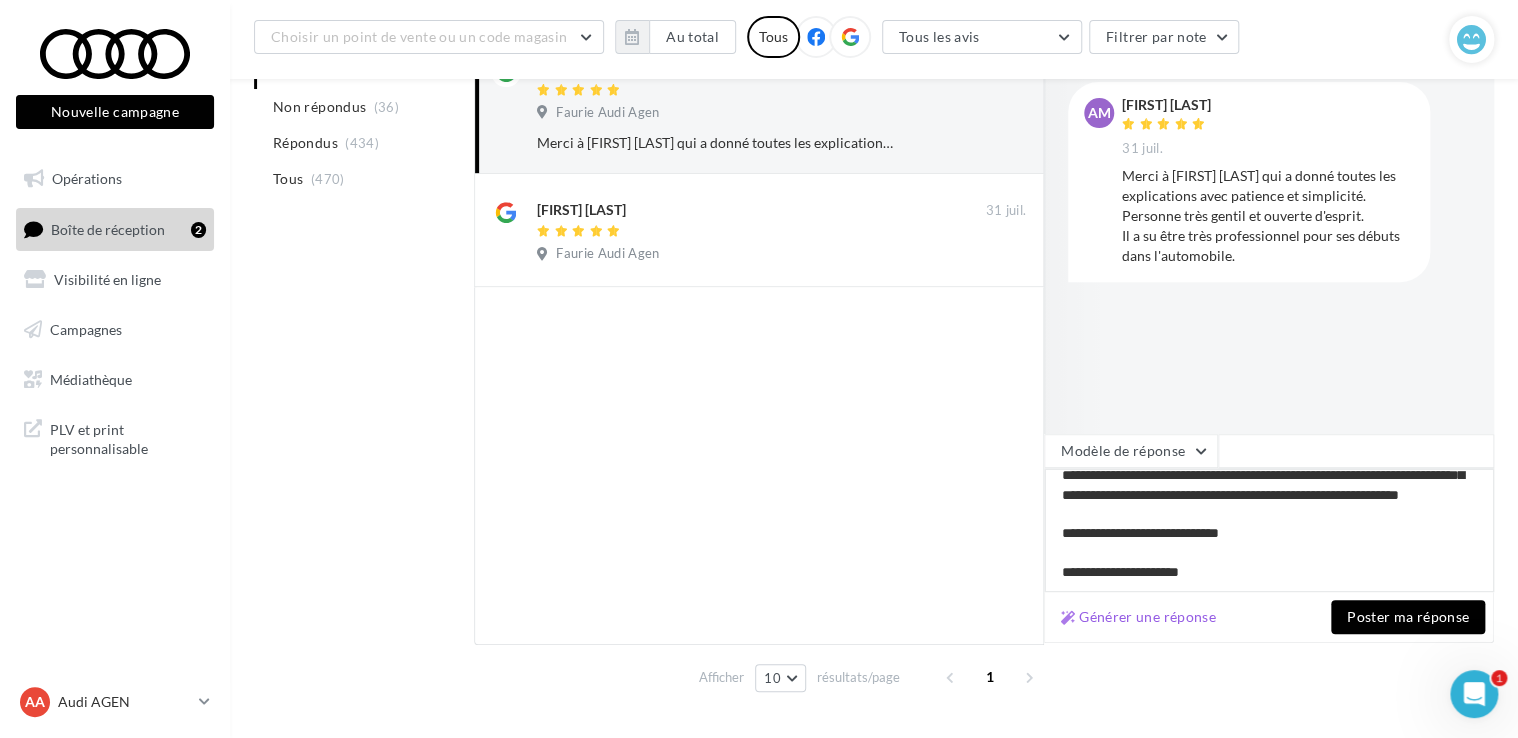 type on "**********" 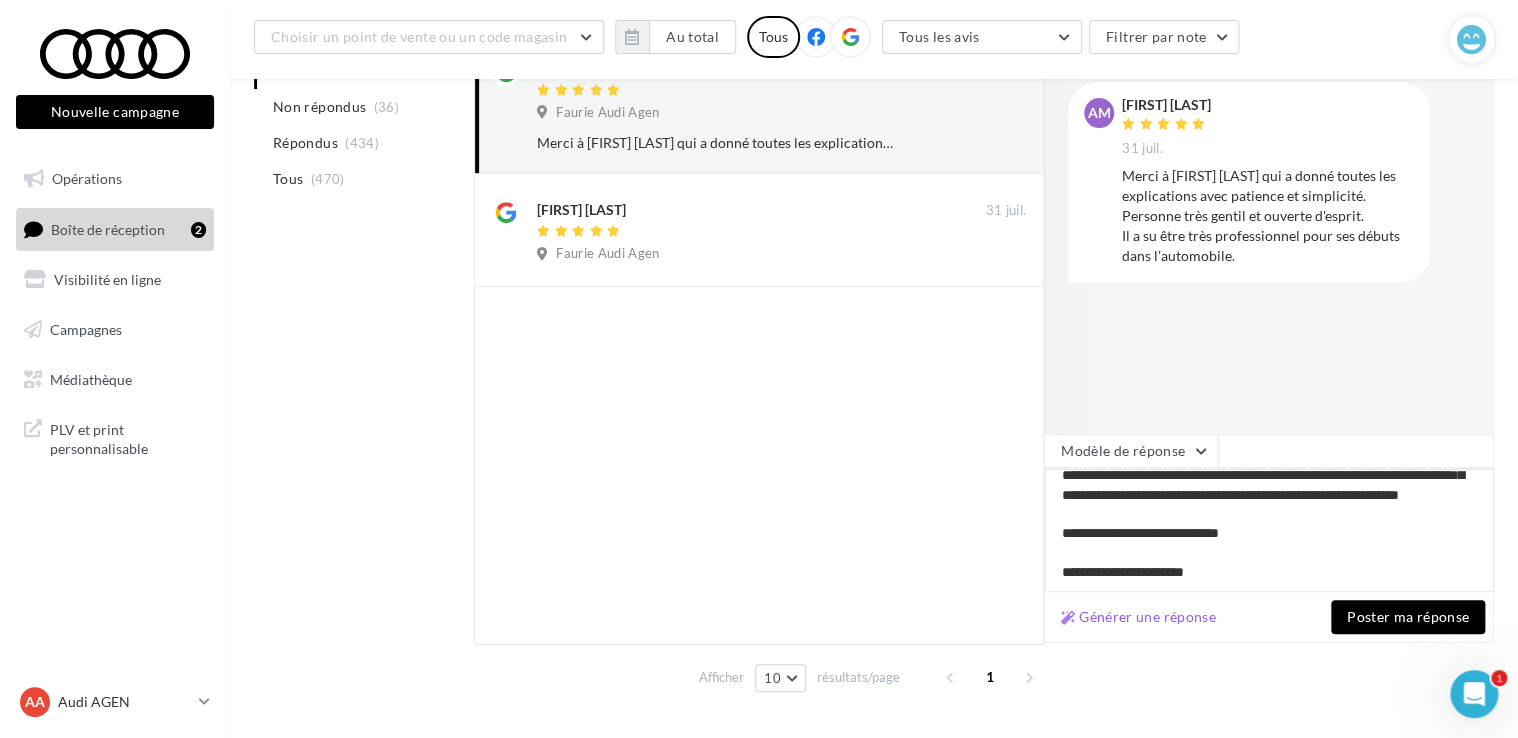 type on "**********" 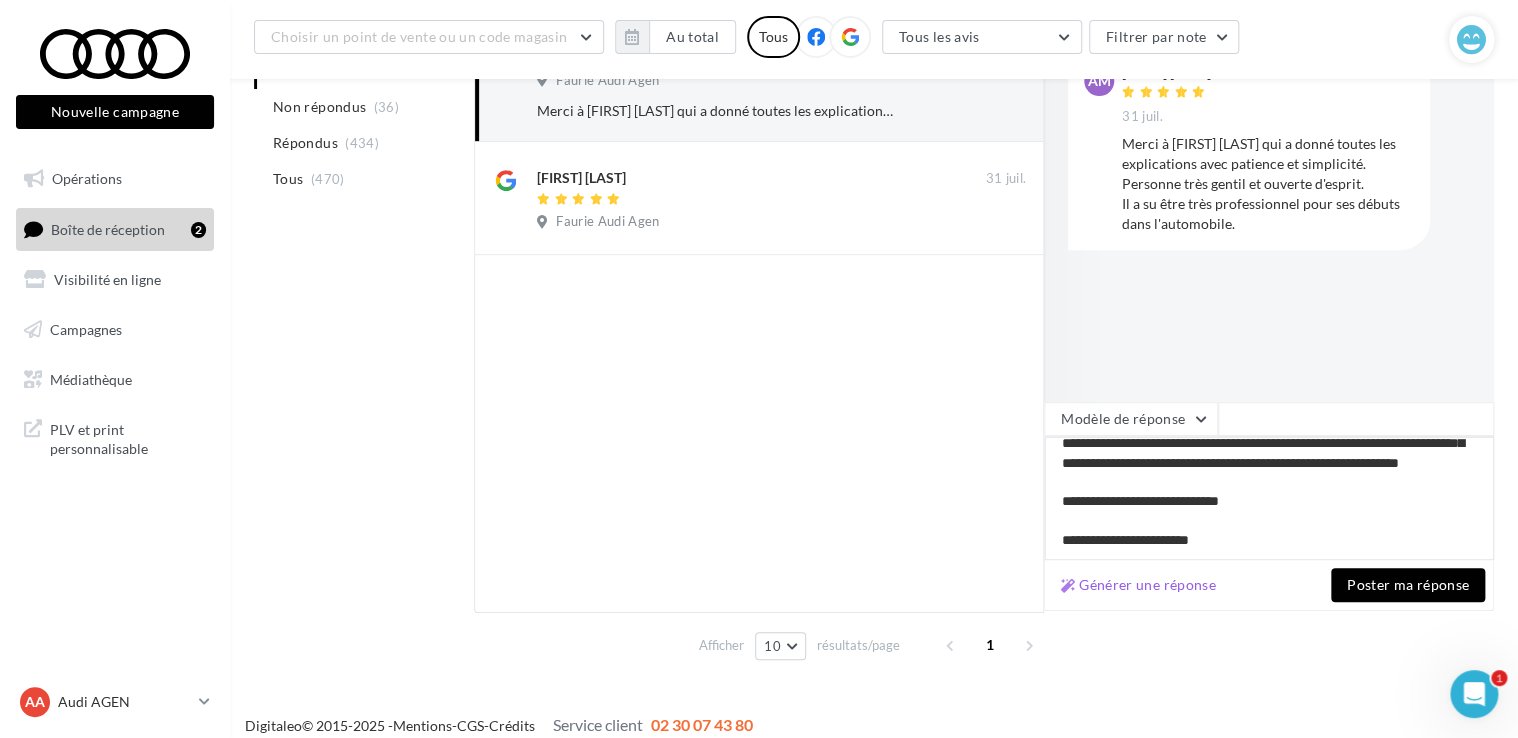 scroll, scrollTop: 348, scrollLeft: 0, axis: vertical 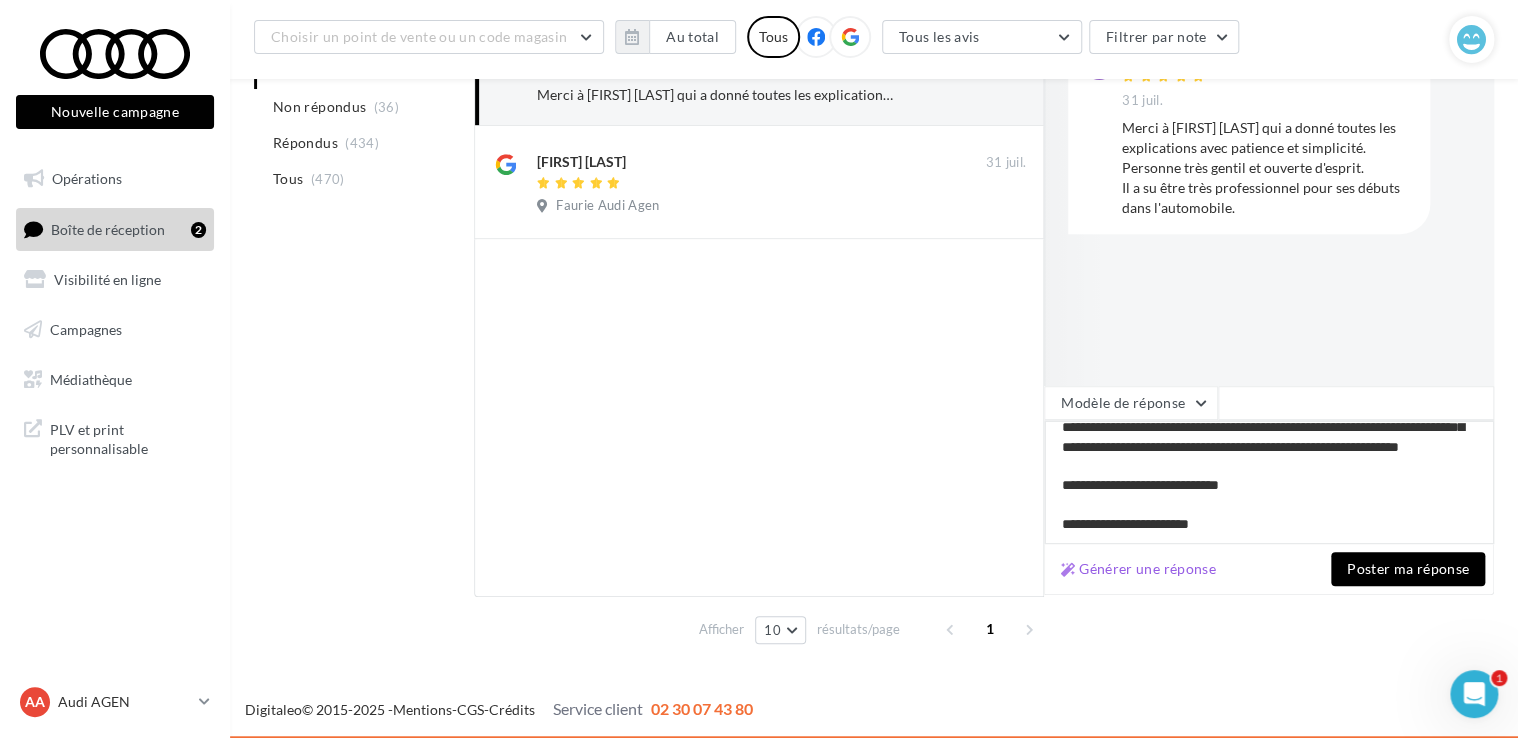 type on "**********" 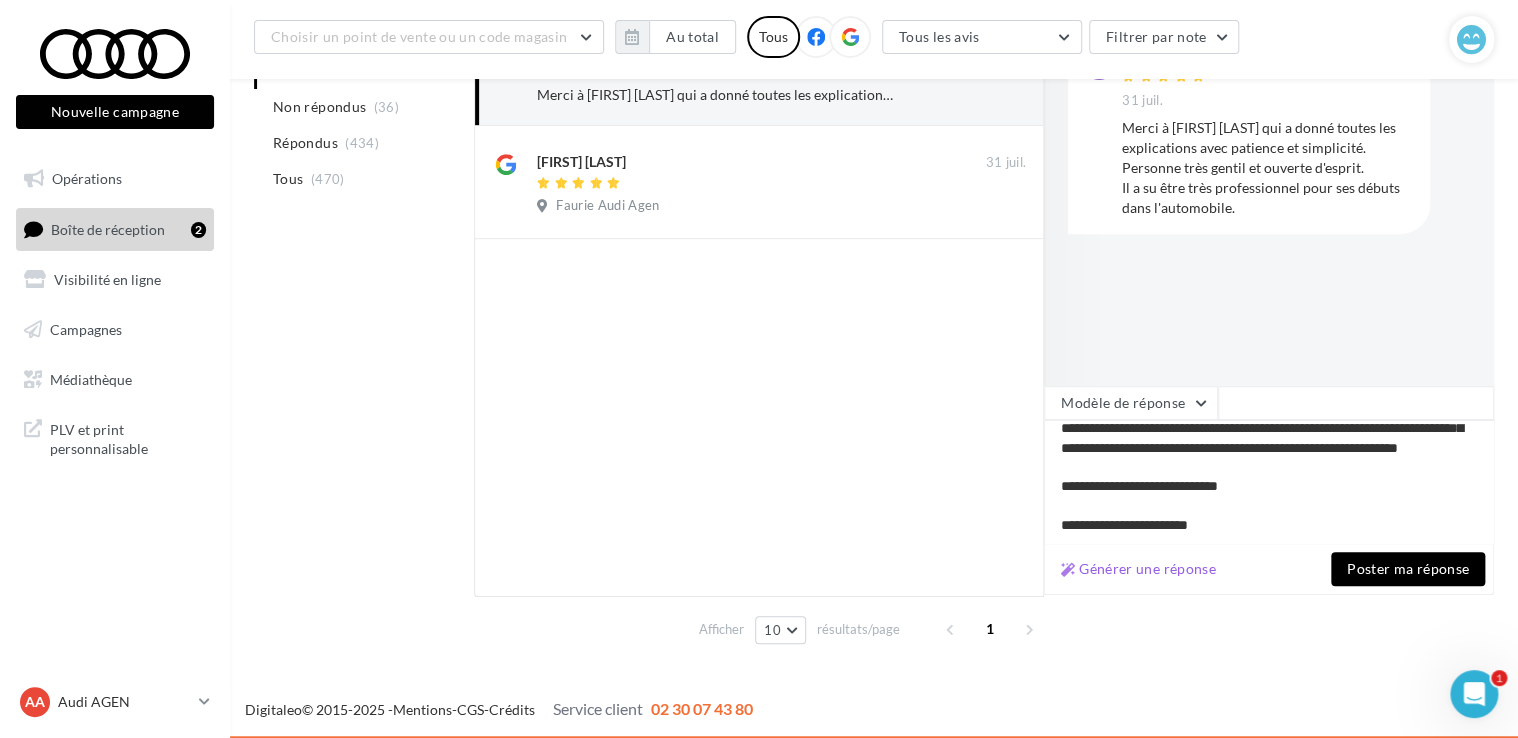 click on "Poster ma réponse" at bounding box center [1408, 569] 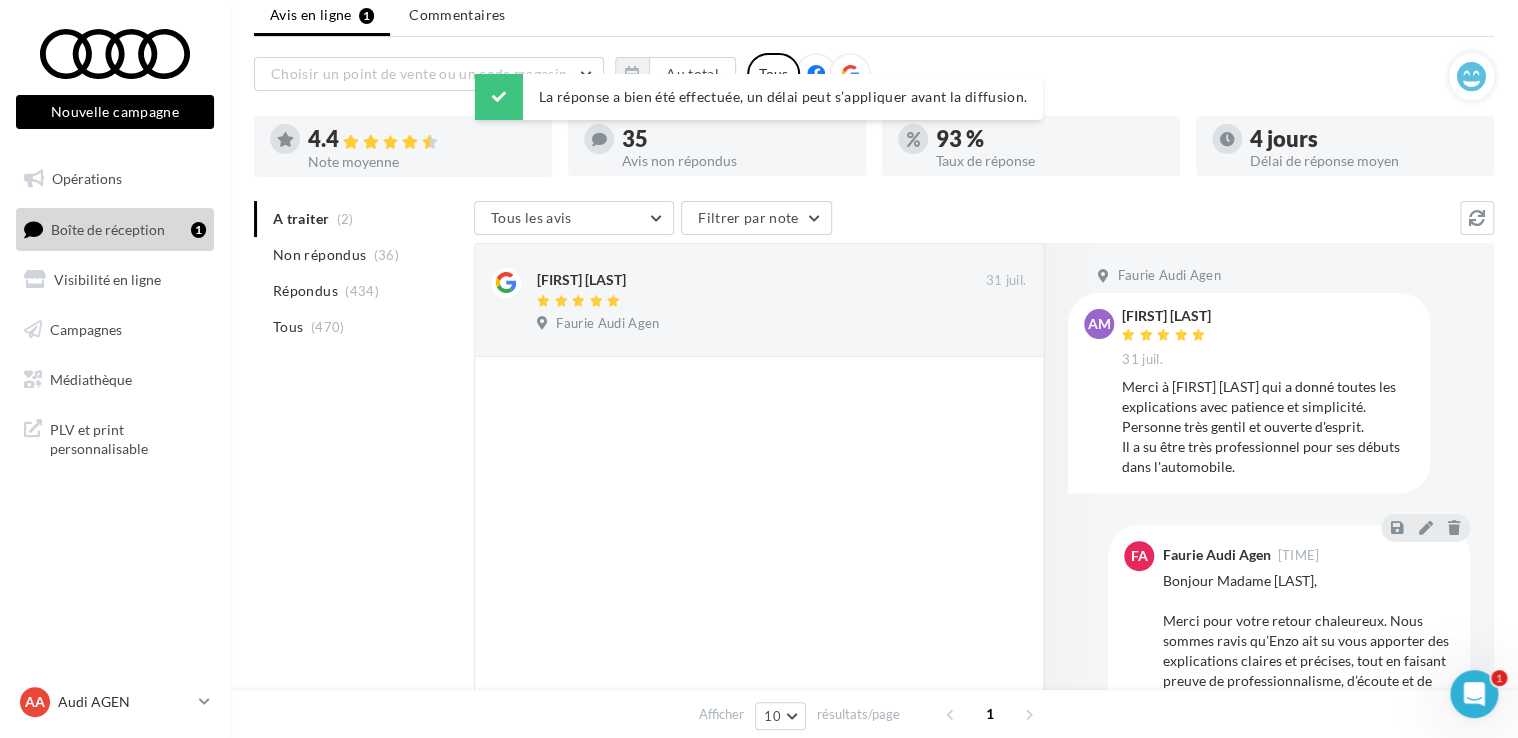 scroll, scrollTop: 47, scrollLeft: 0, axis: vertical 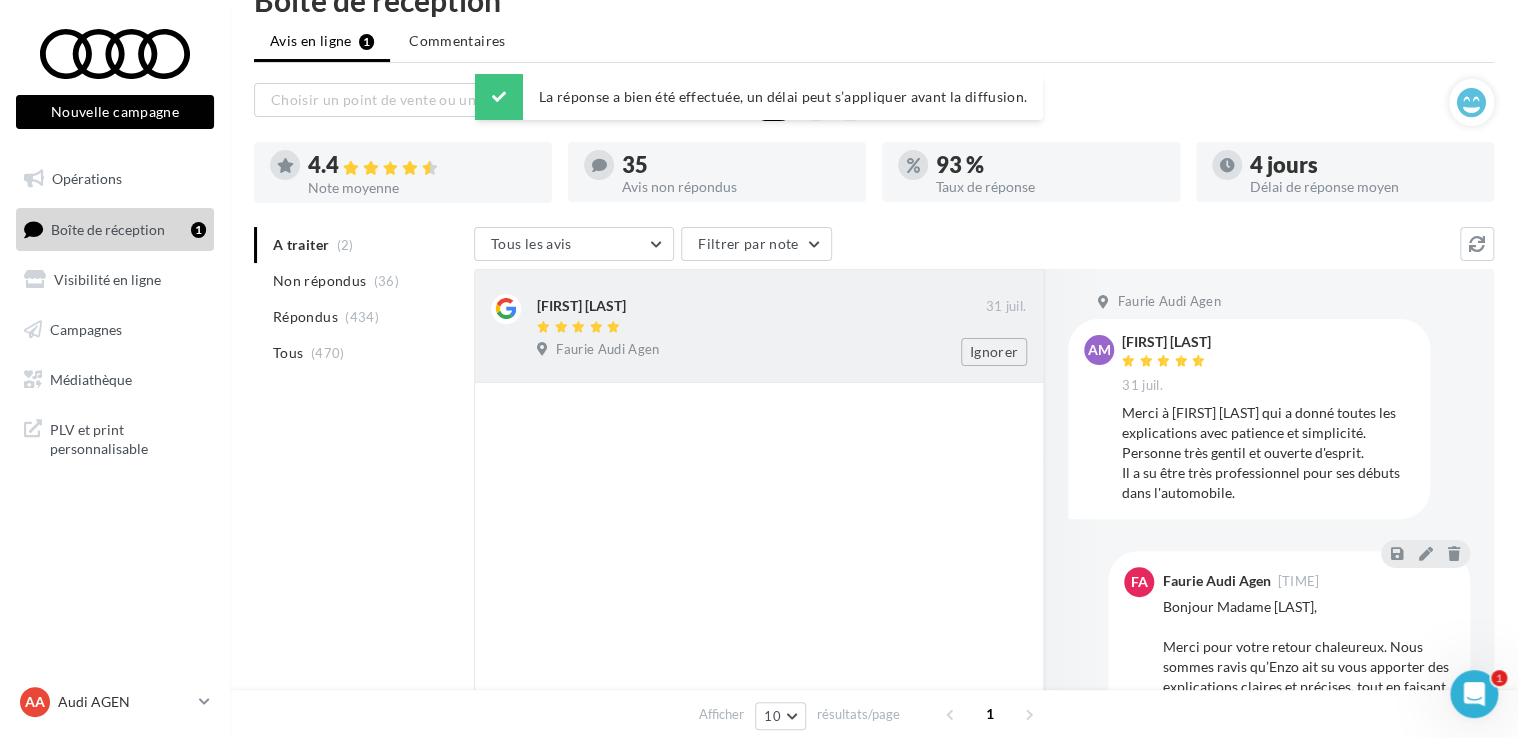 click on "[FIRST] [LAST]" at bounding box center [761, 304] 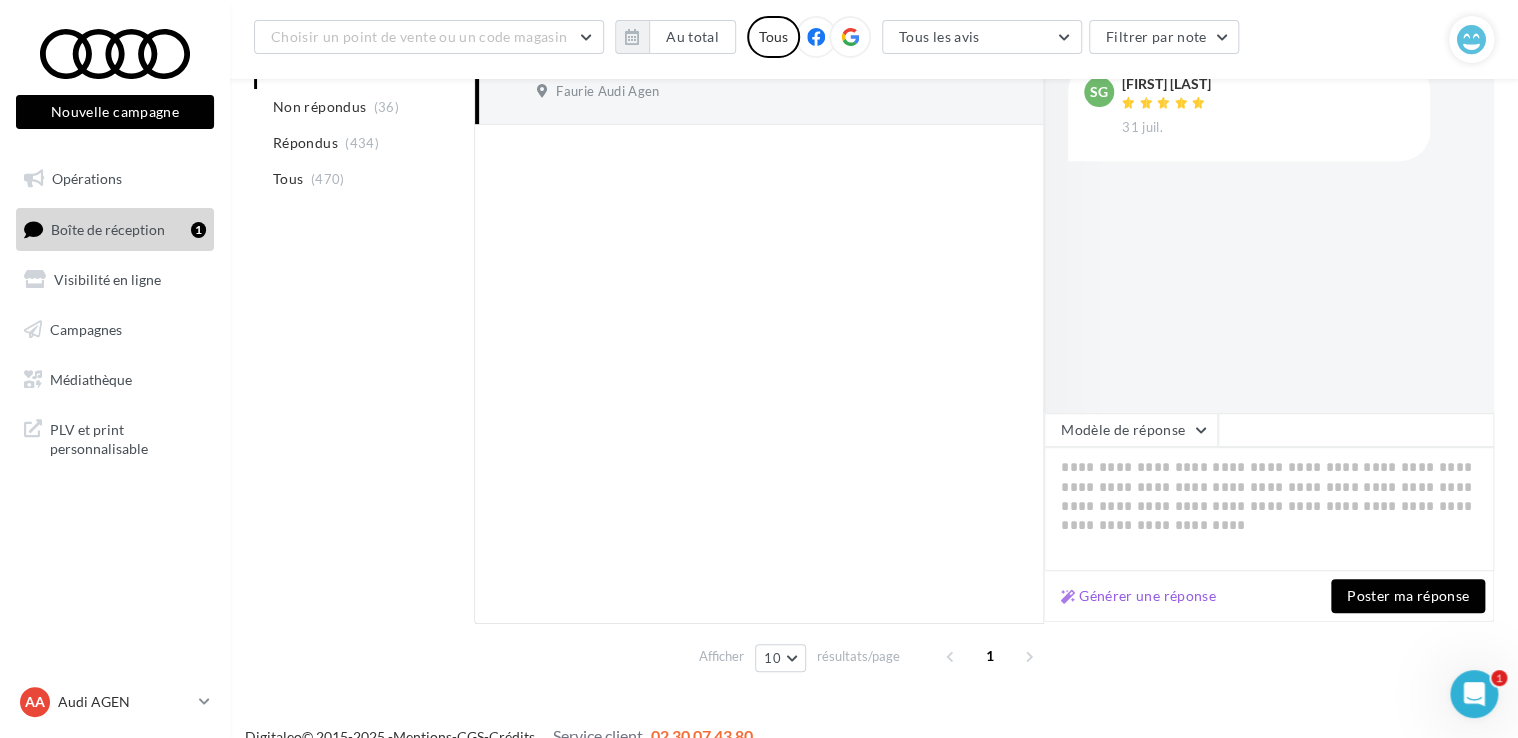 scroll, scrollTop: 348, scrollLeft: 0, axis: vertical 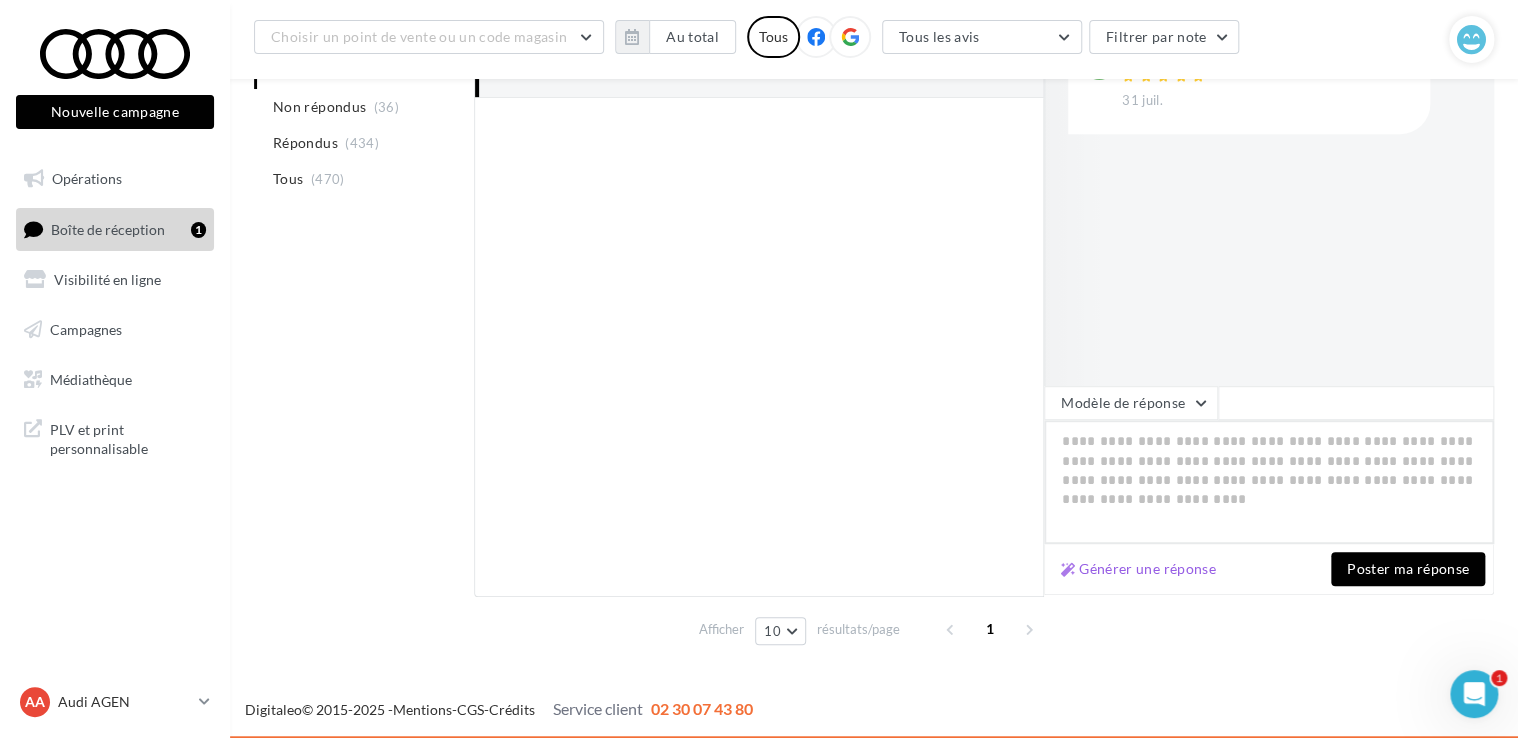 click at bounding box center (1269, 482) 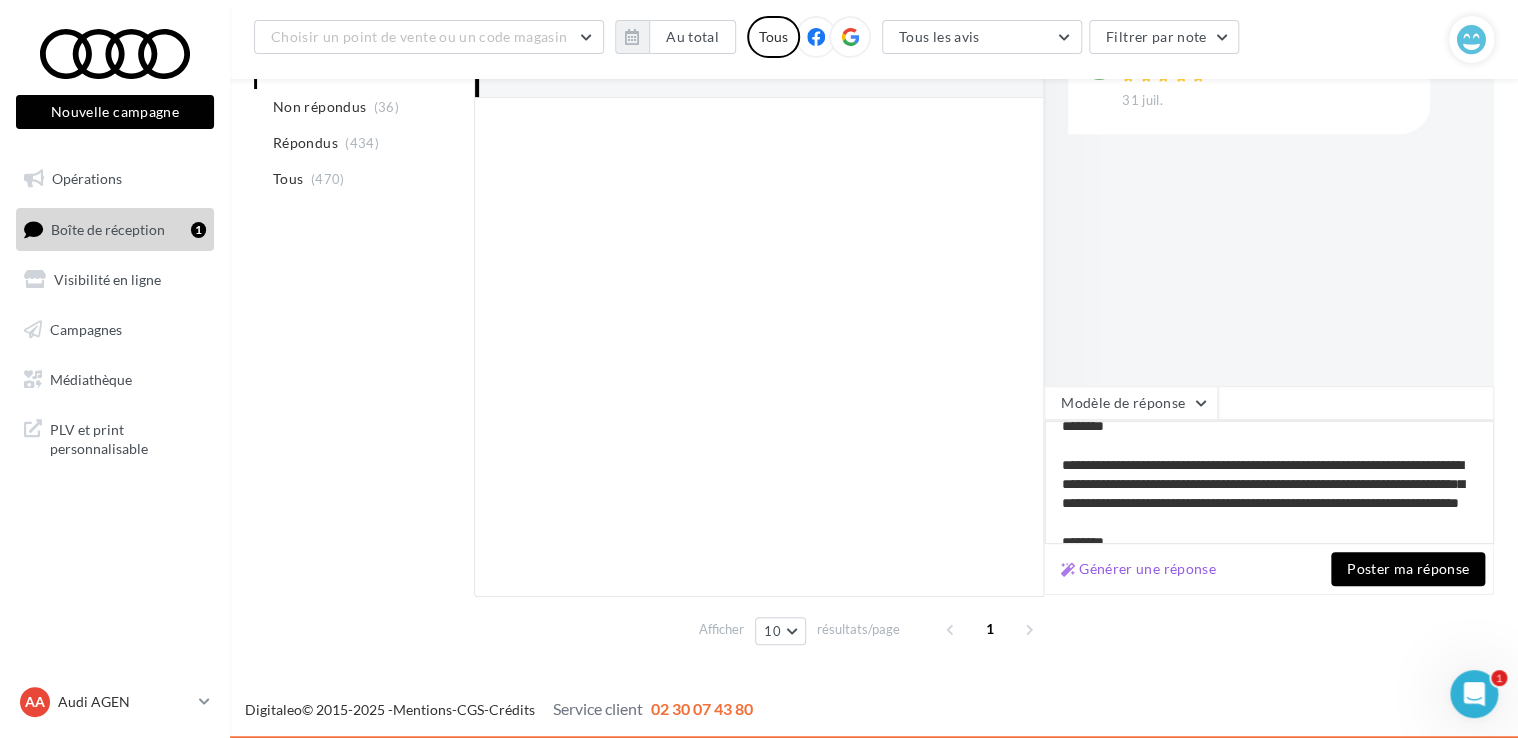 scroll, scrollTop: 0, scrollLeft: 0, axis: both 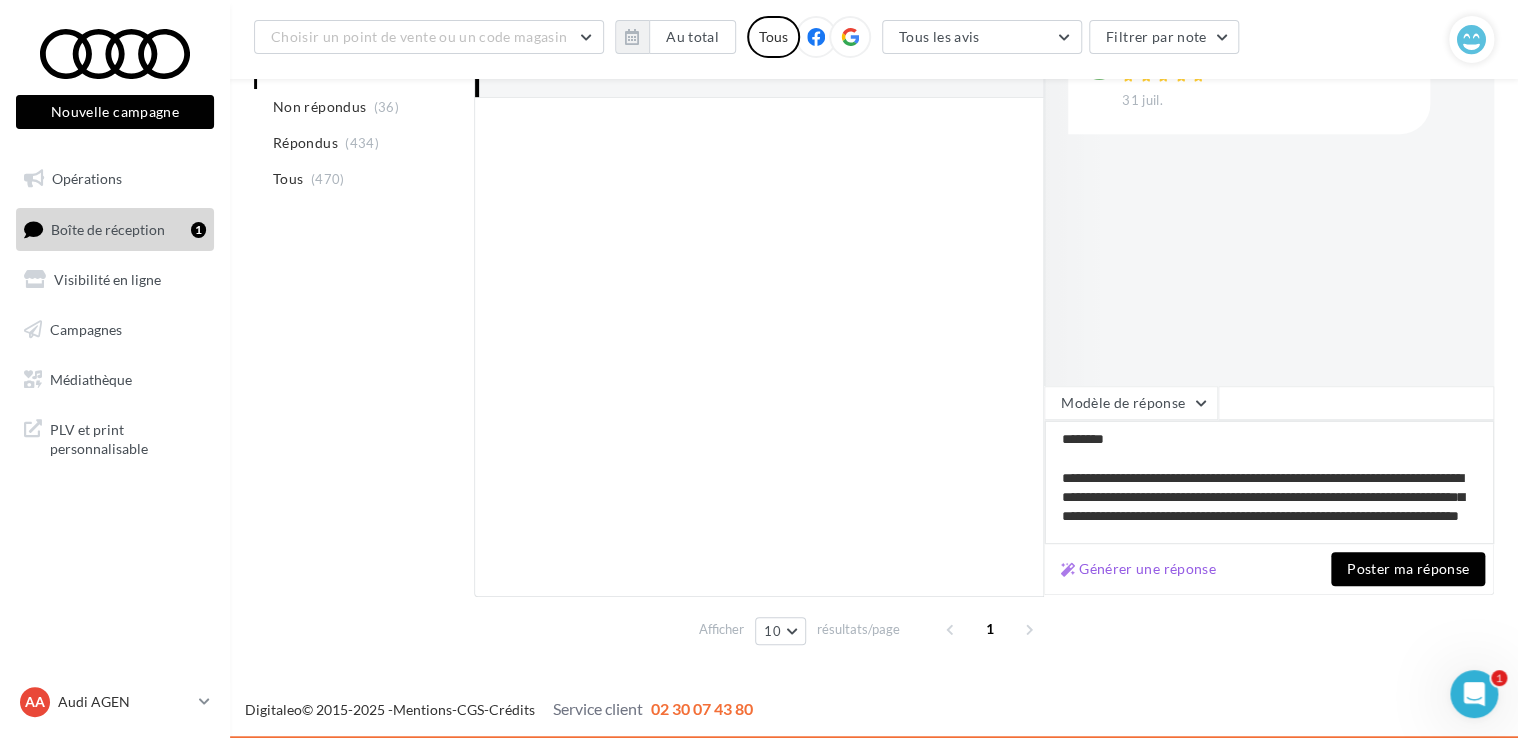 drag, startPoint x: 1151, startPoint y: 455, endPoint x: 1156, endPoint y: 441, distance: 14.866069 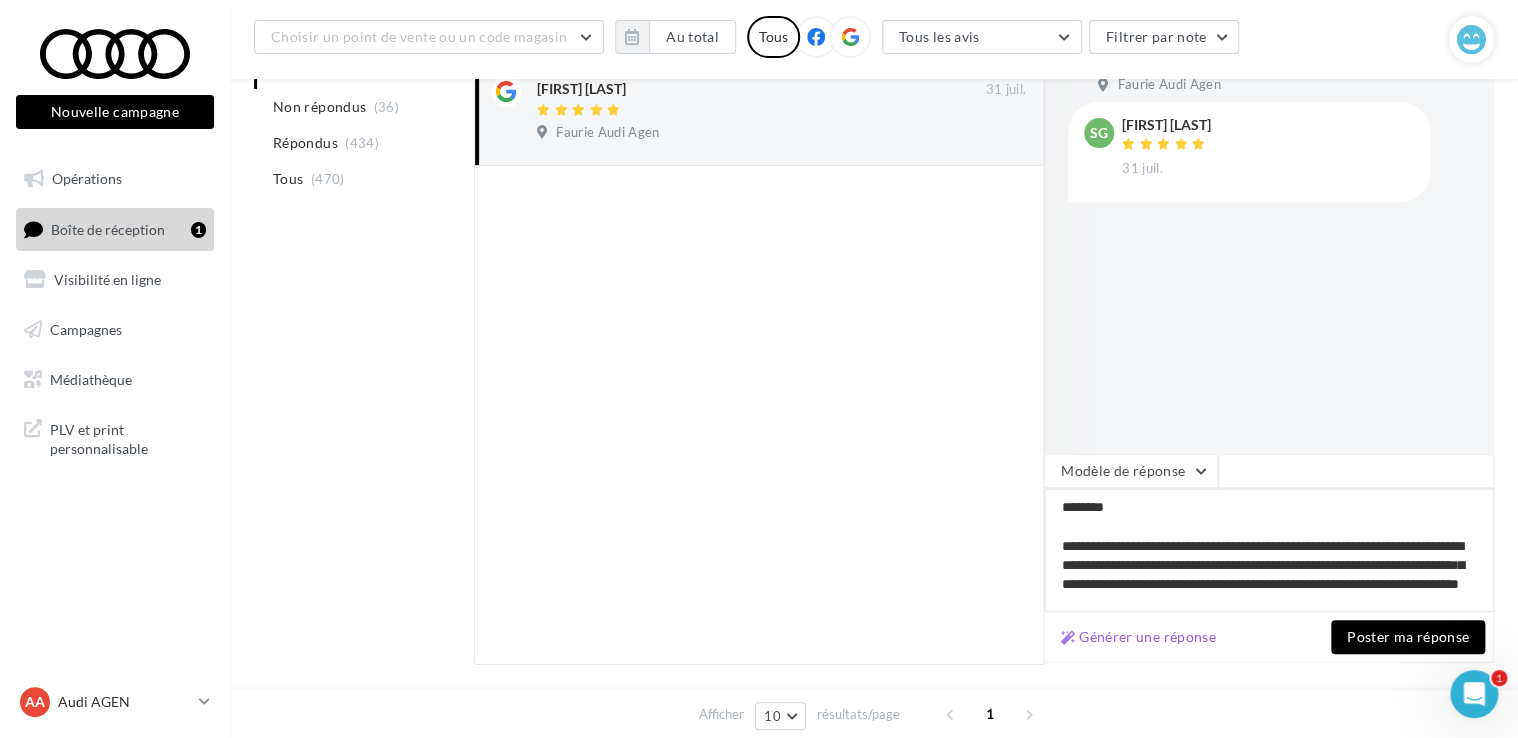 scroll, scrollTop: 248, scrollLeft: 0, axis: vertical 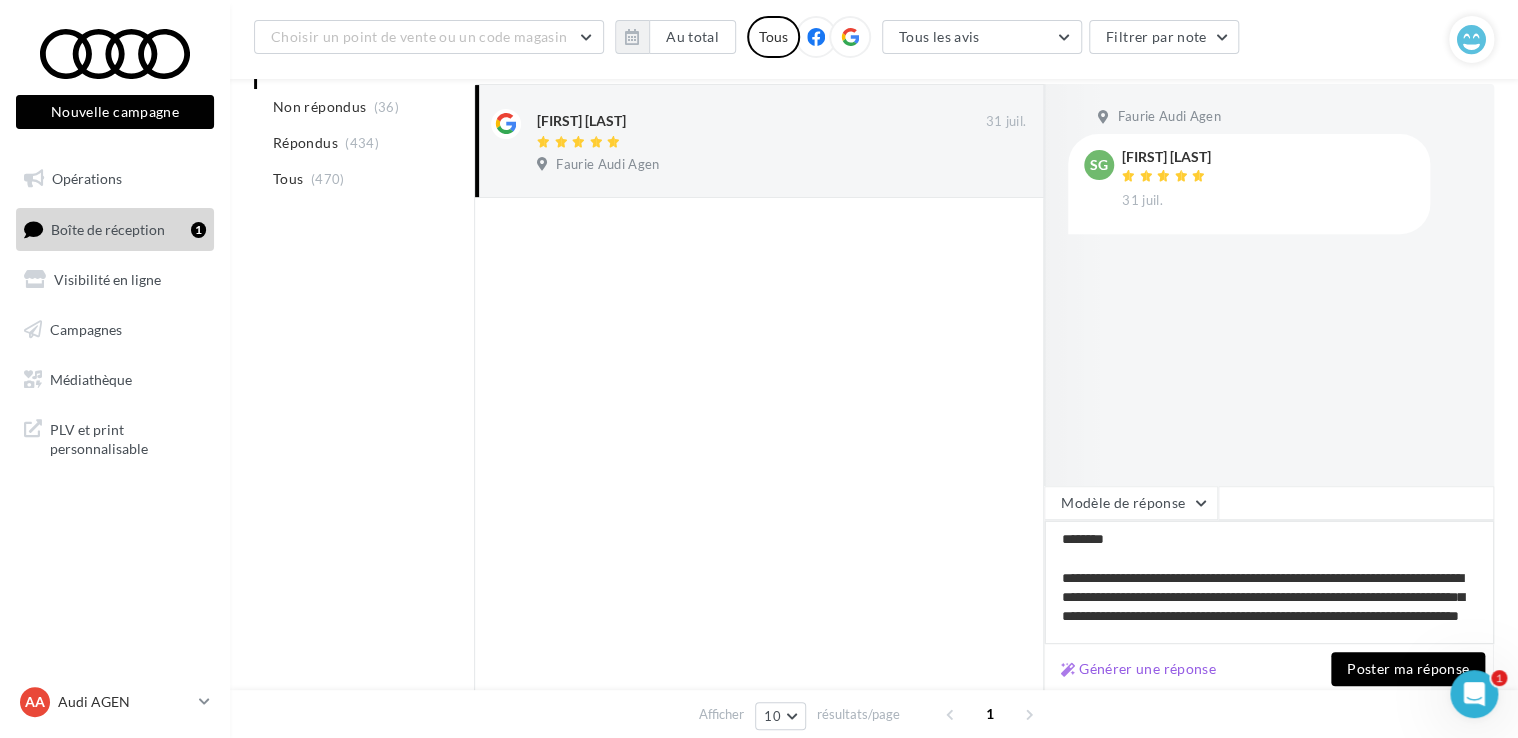 click on "**********" at bounding box center (1269, 582) 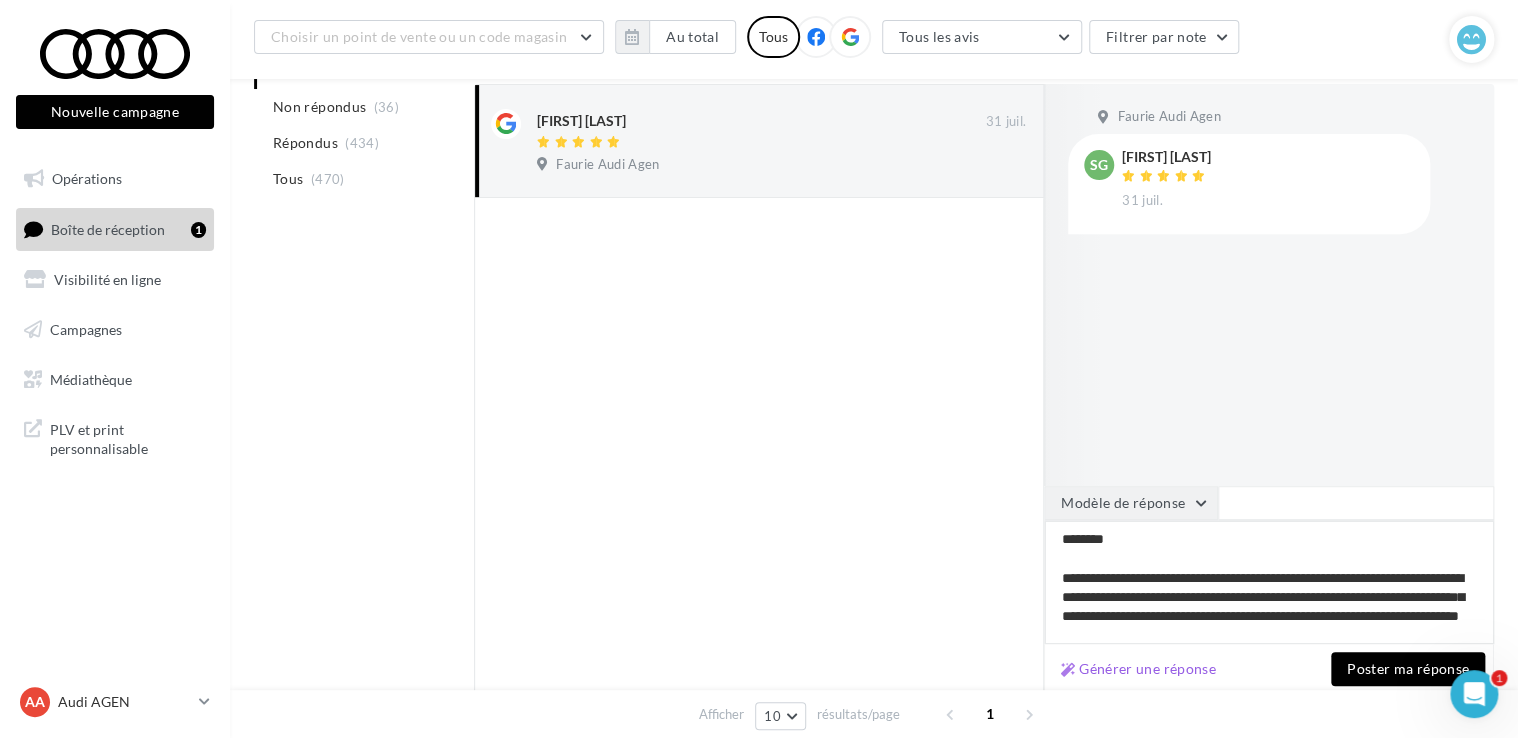type on "**********" 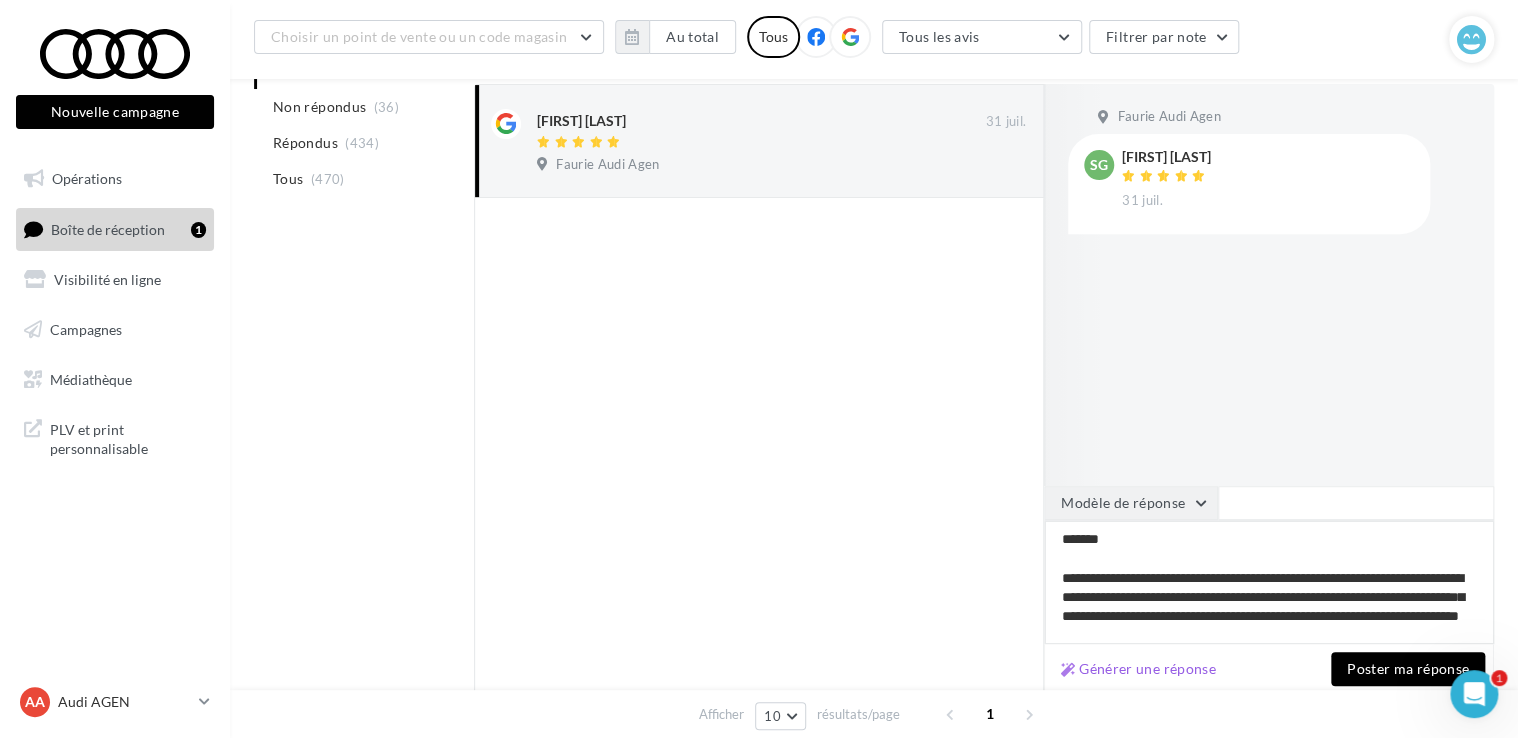 type on "**********" 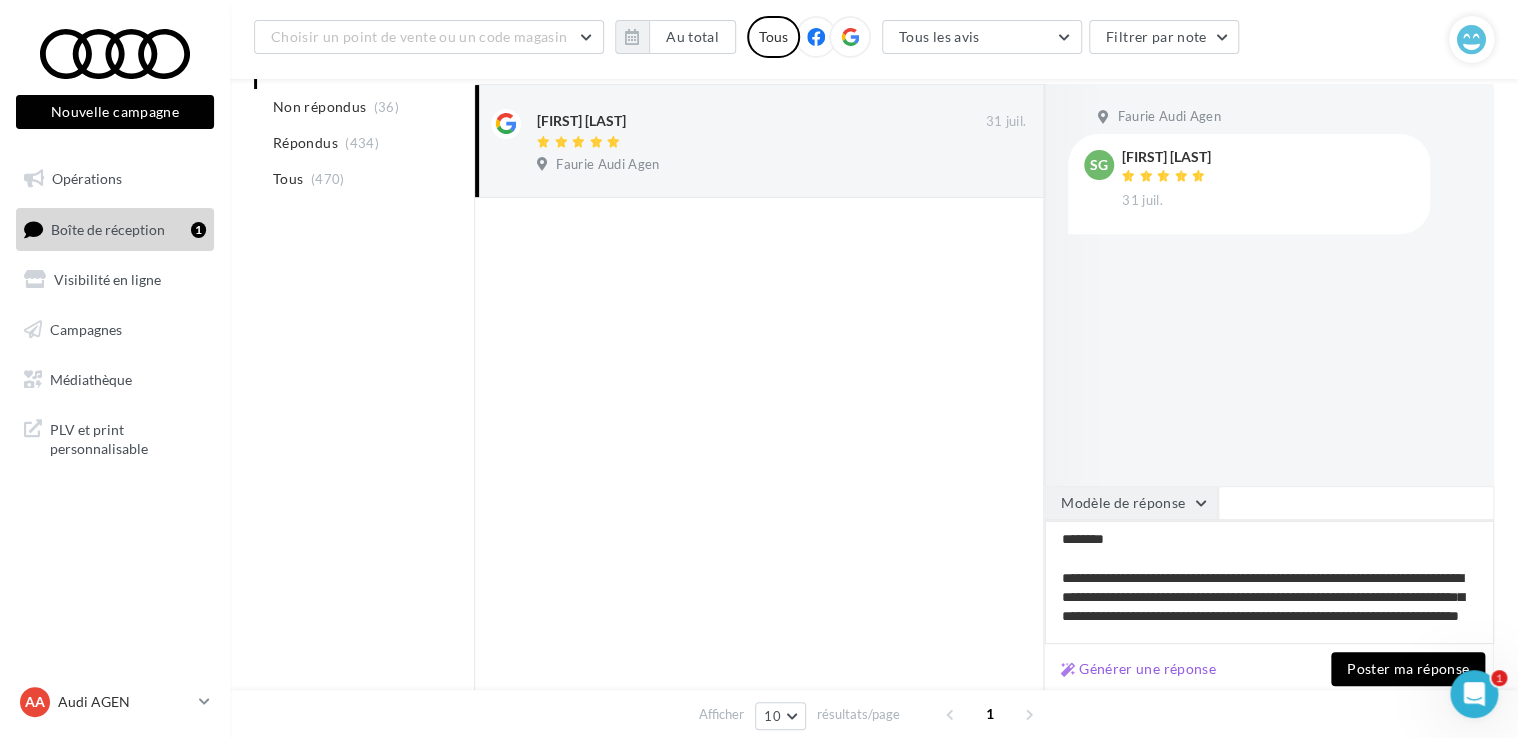 type on "**********" 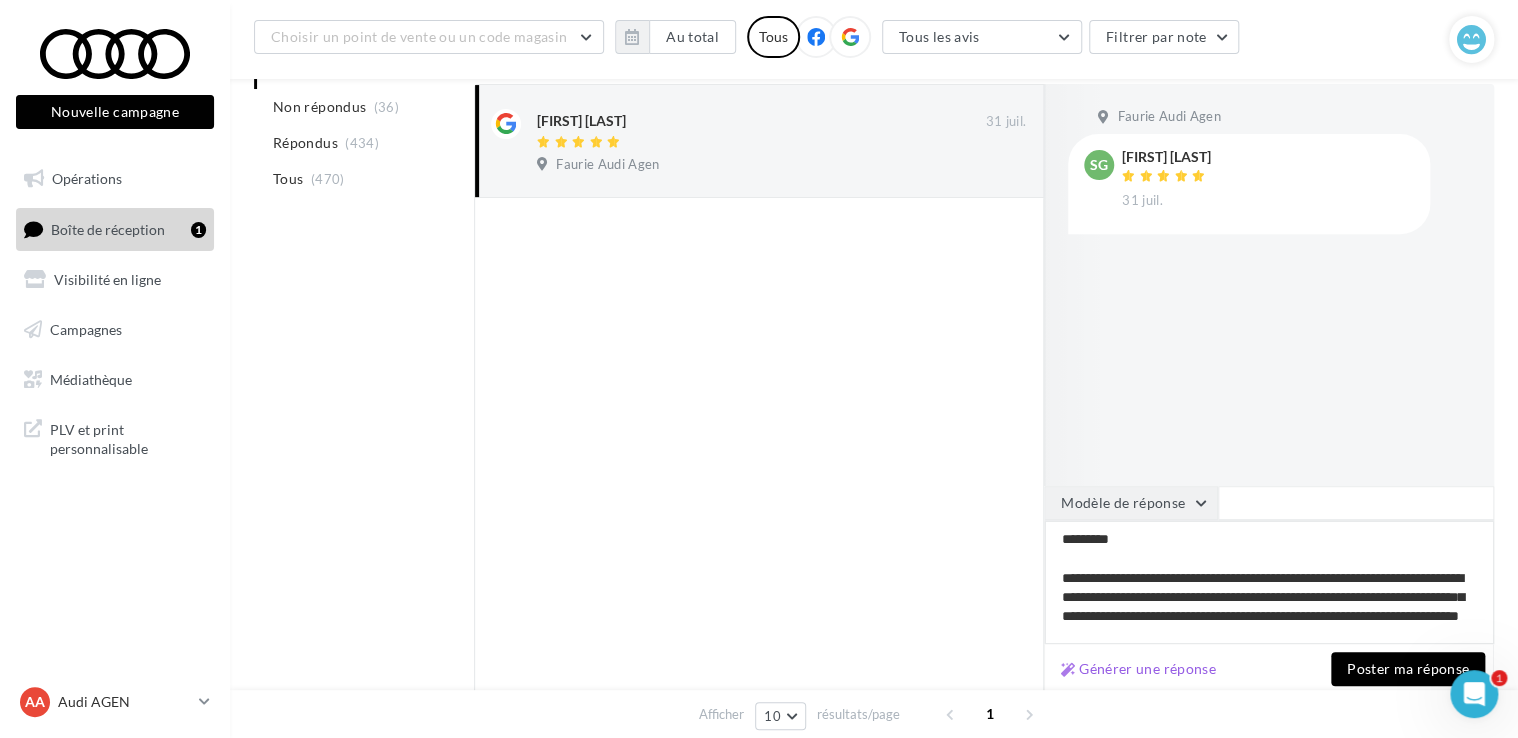 type on "**********" 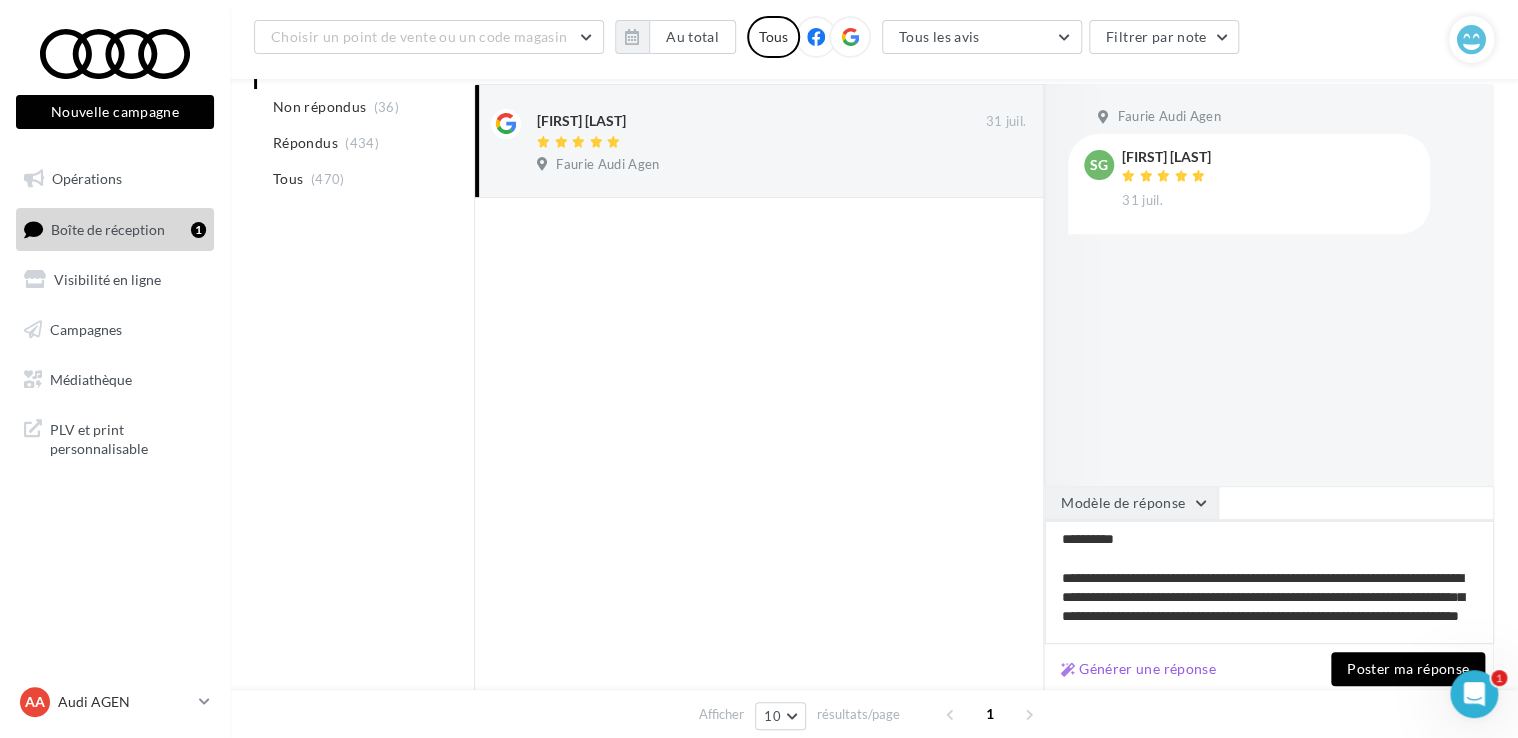 type on "**********" 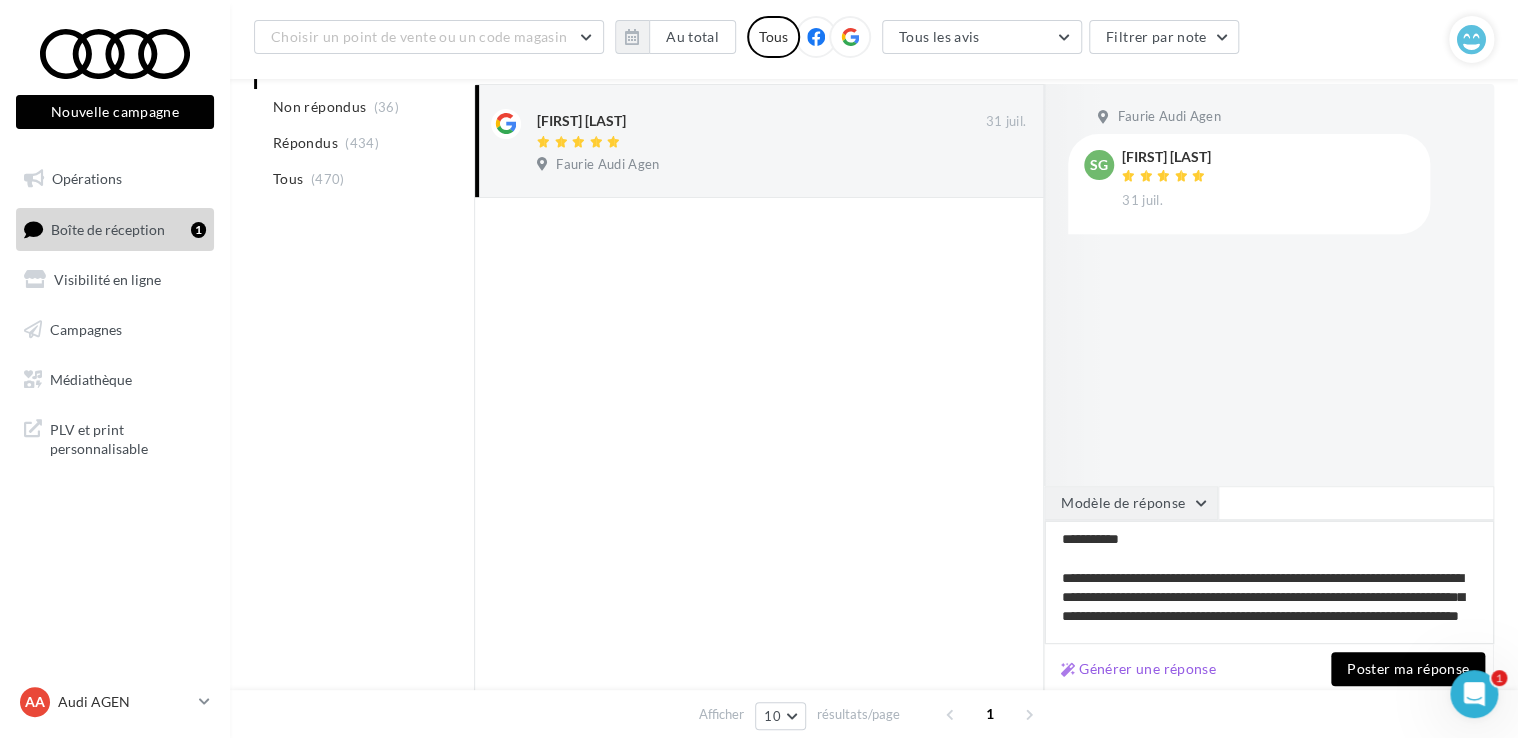 type on "**********" 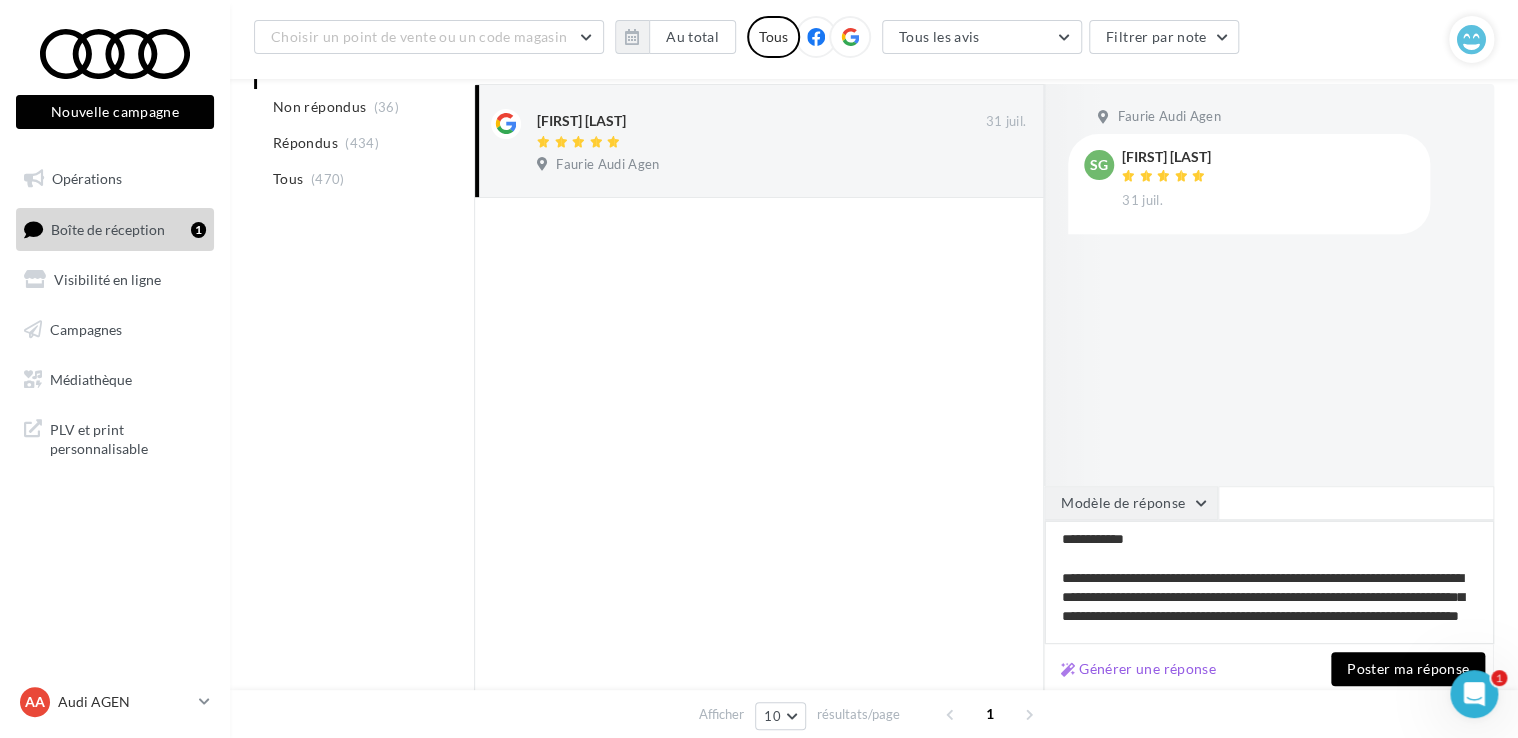 type on "**********" 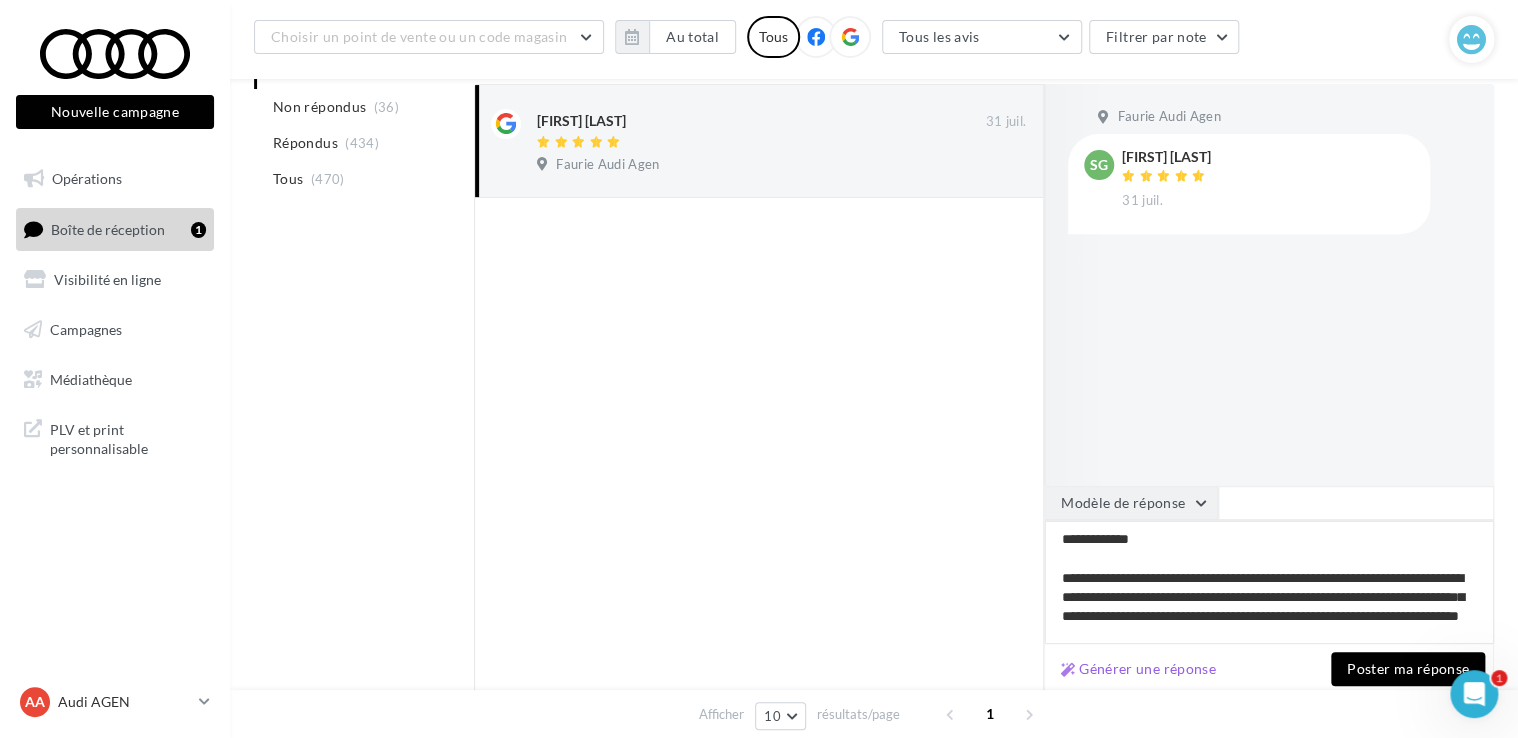 type on "**********" 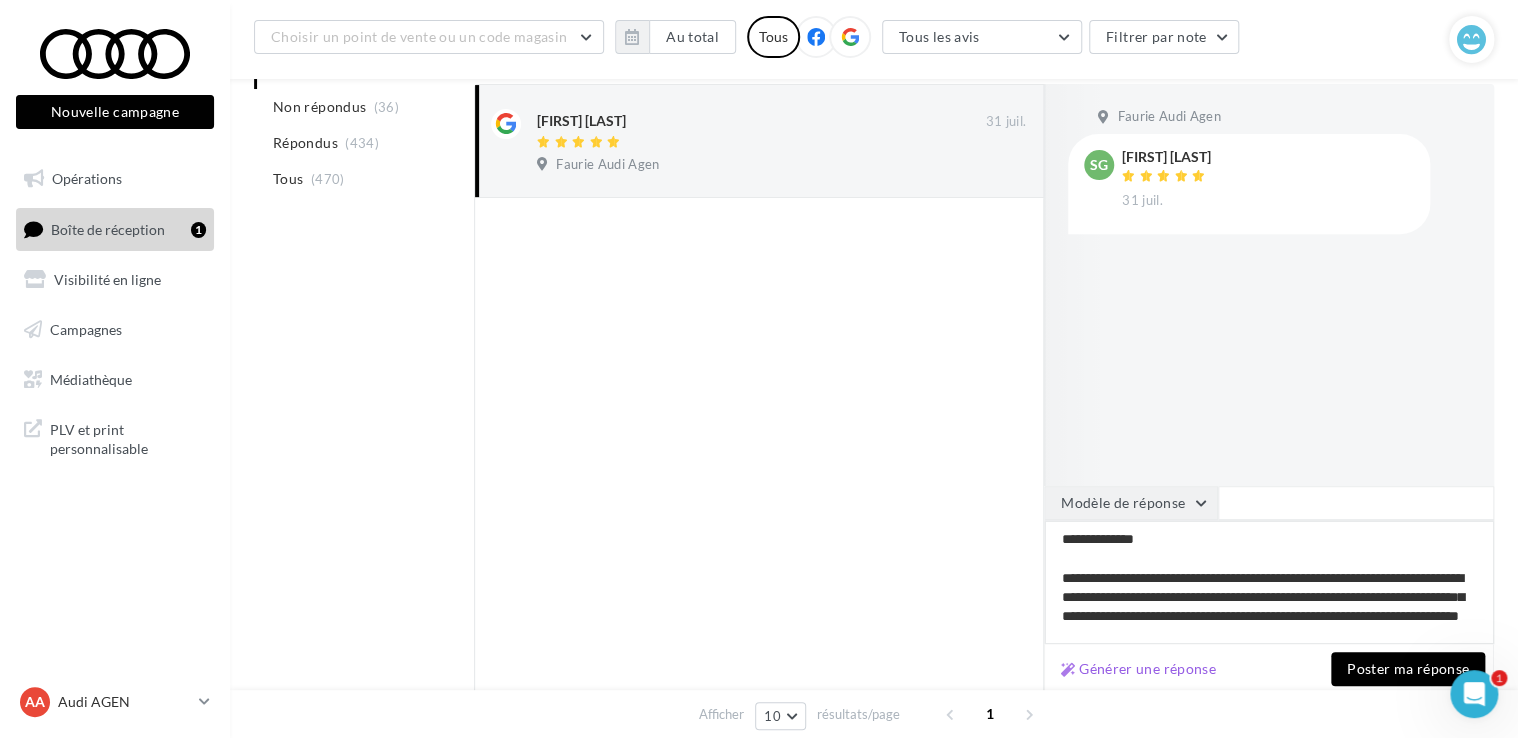 type on "**********" 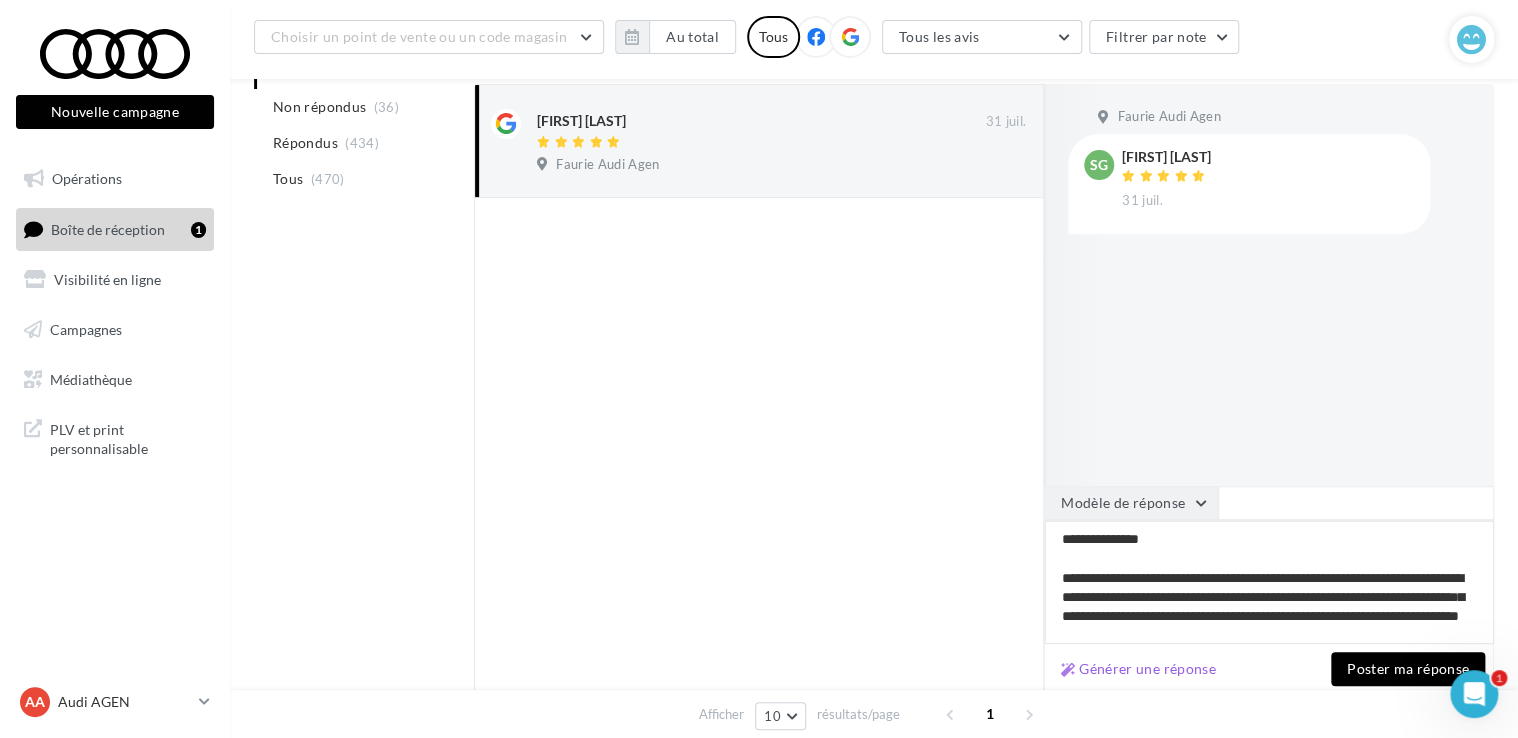 type on "**********" 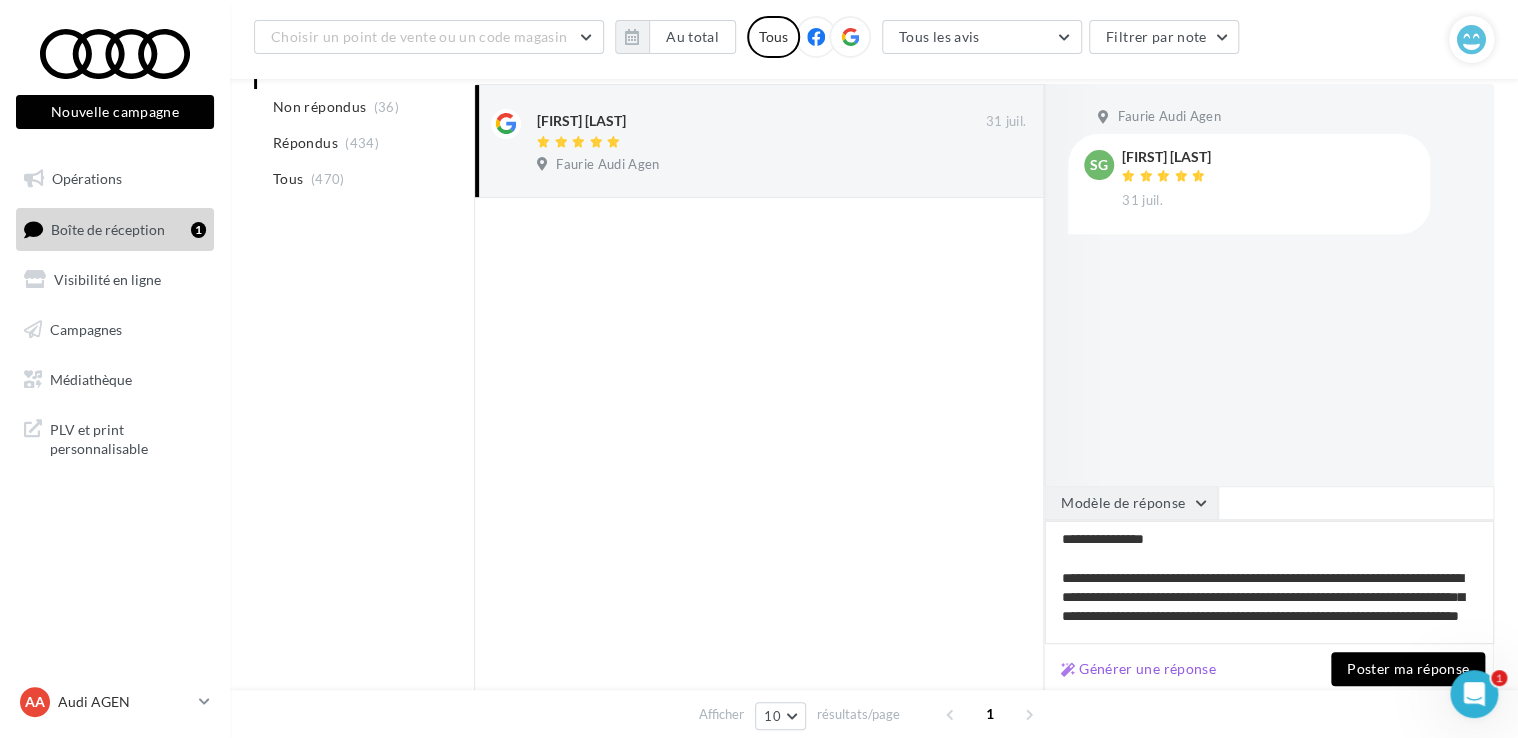 type 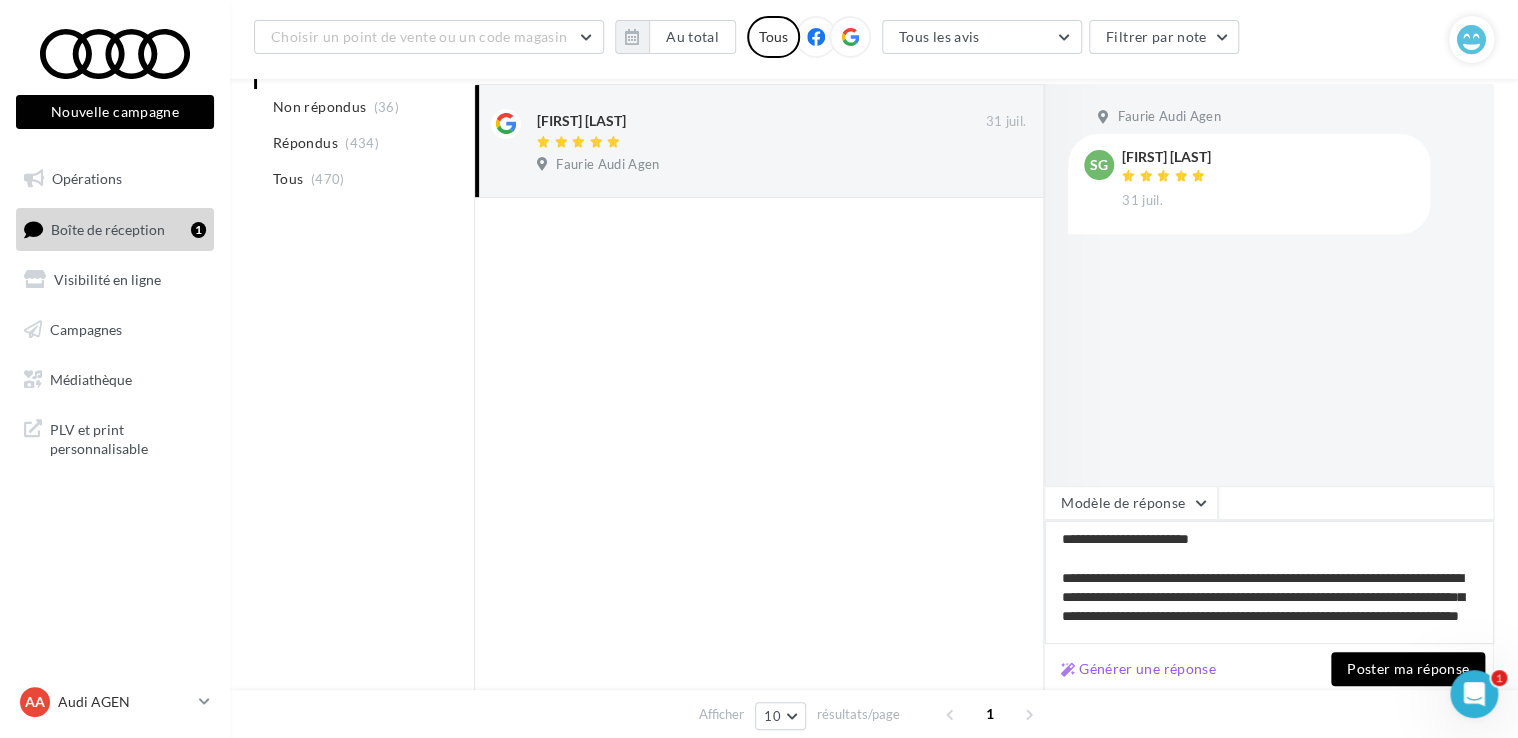 click on "**********" at bounding box center (1269, 582) 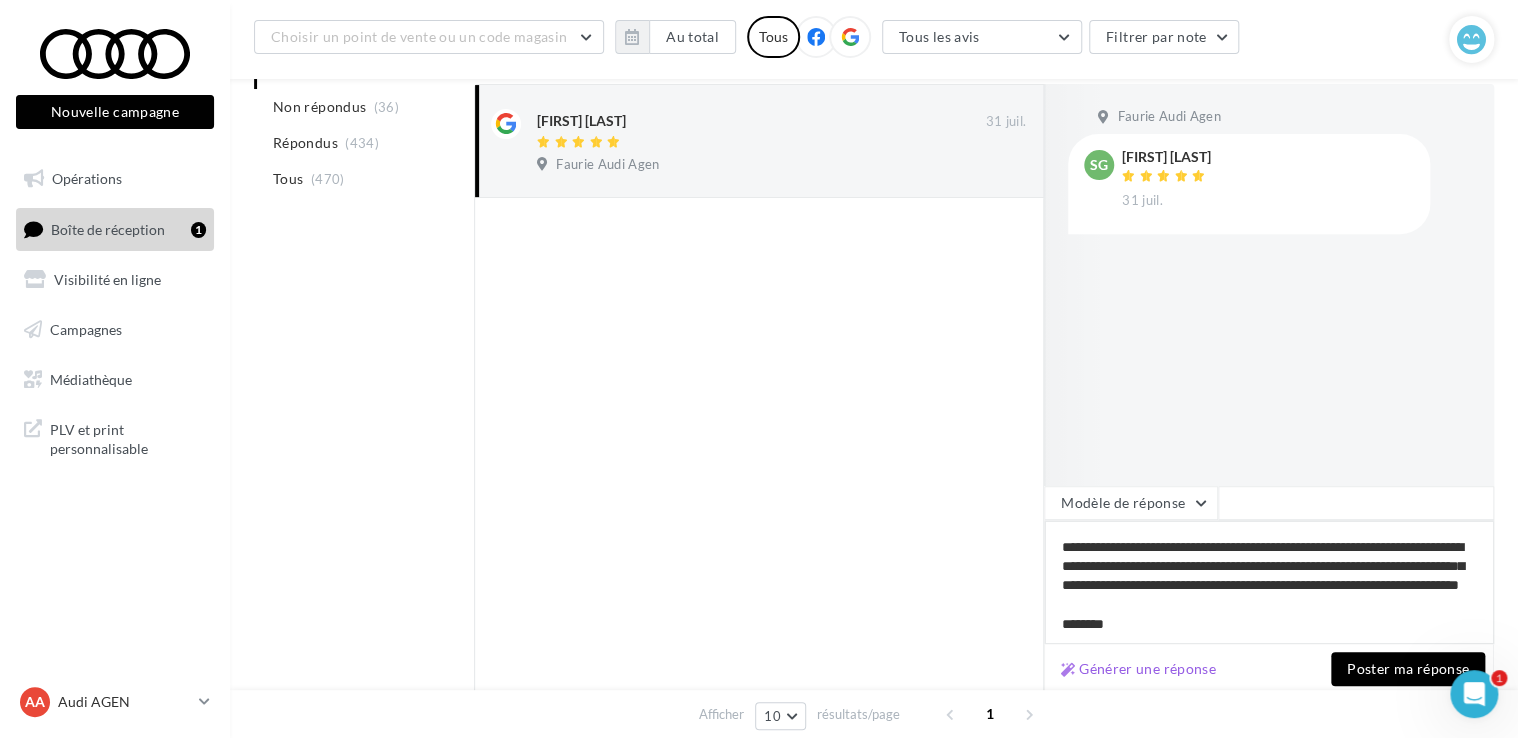 click on "**********" at bounding box center [1269, 582] 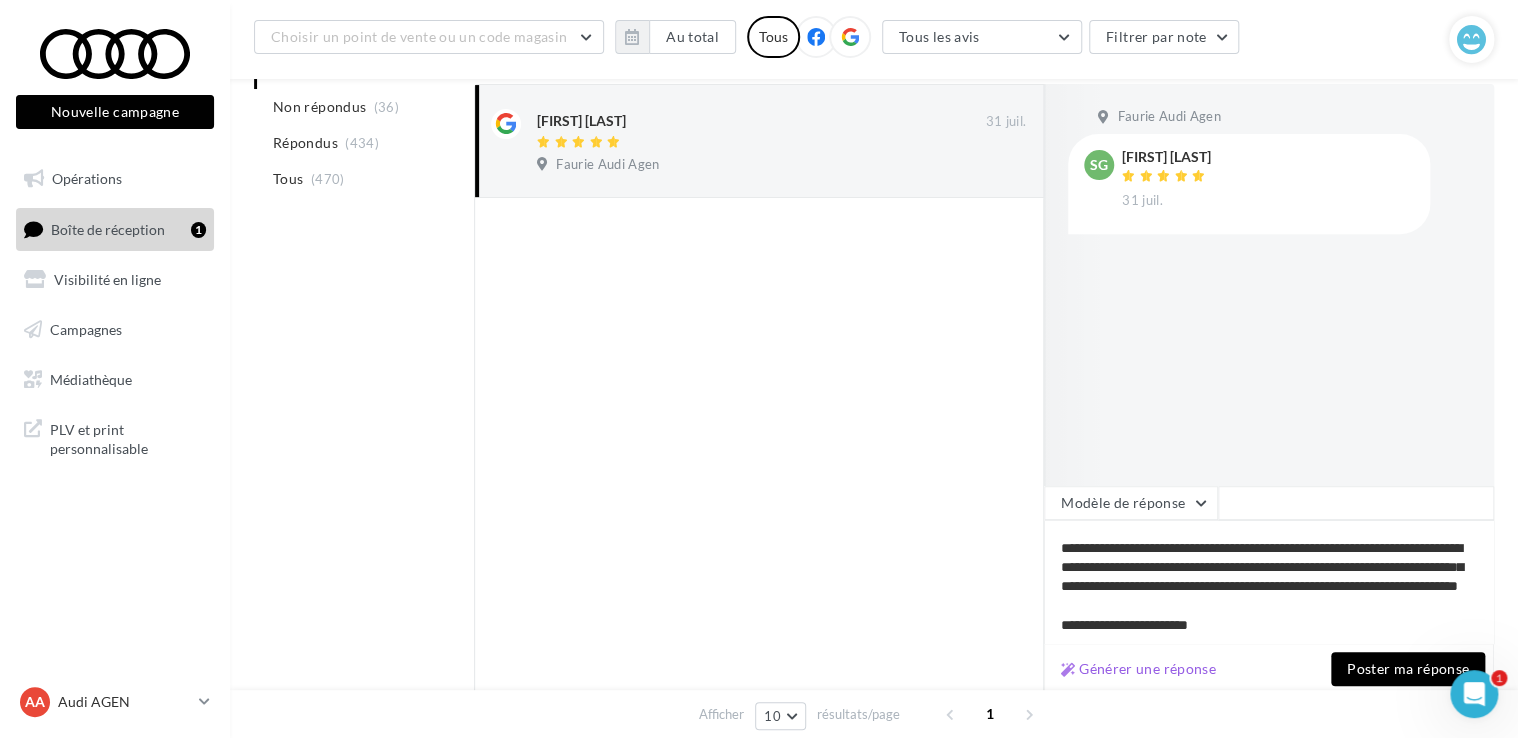 click on "Poster ma réponse" at bounding box center (1408, 669) 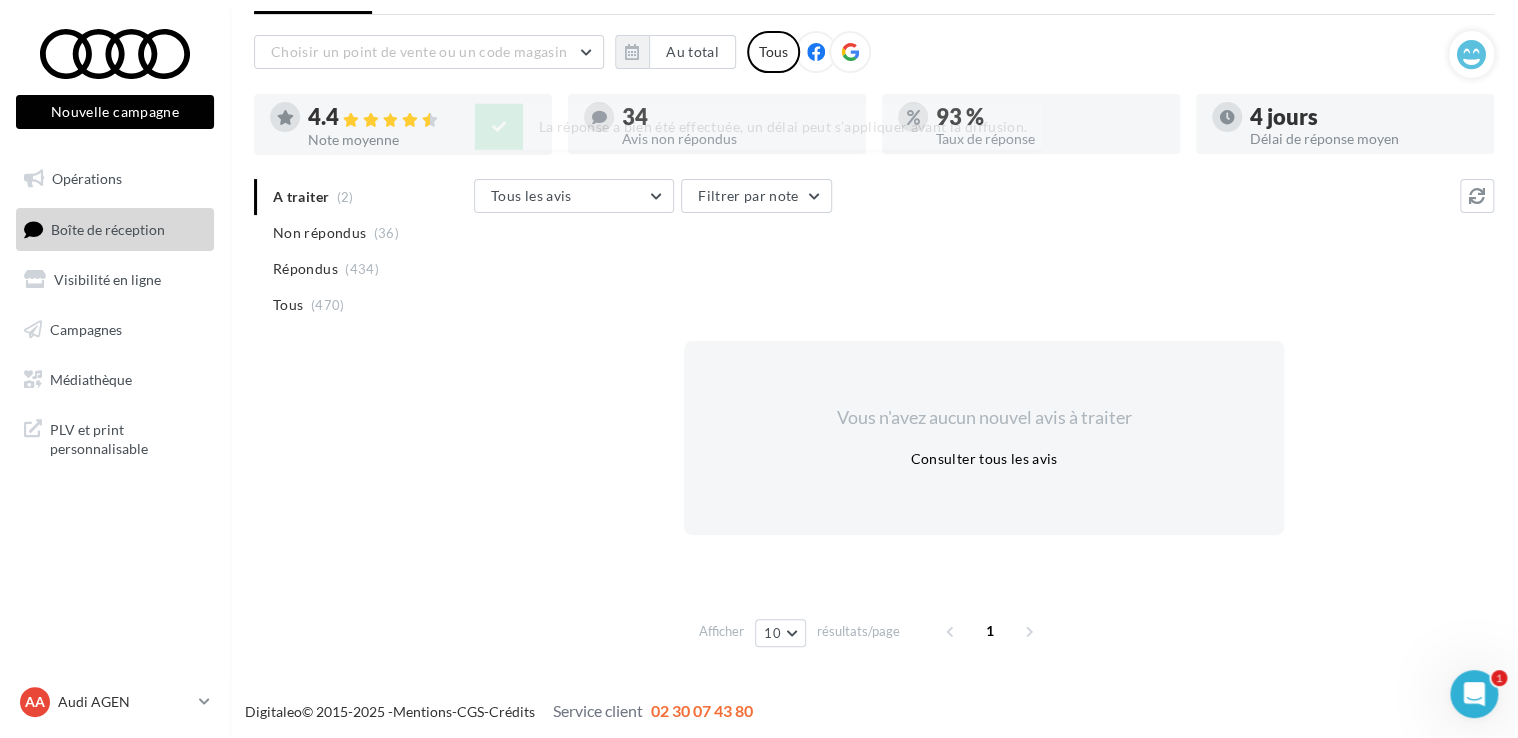 scroll, scrollTop: 96, scrollLeft: 0, axis: vertical 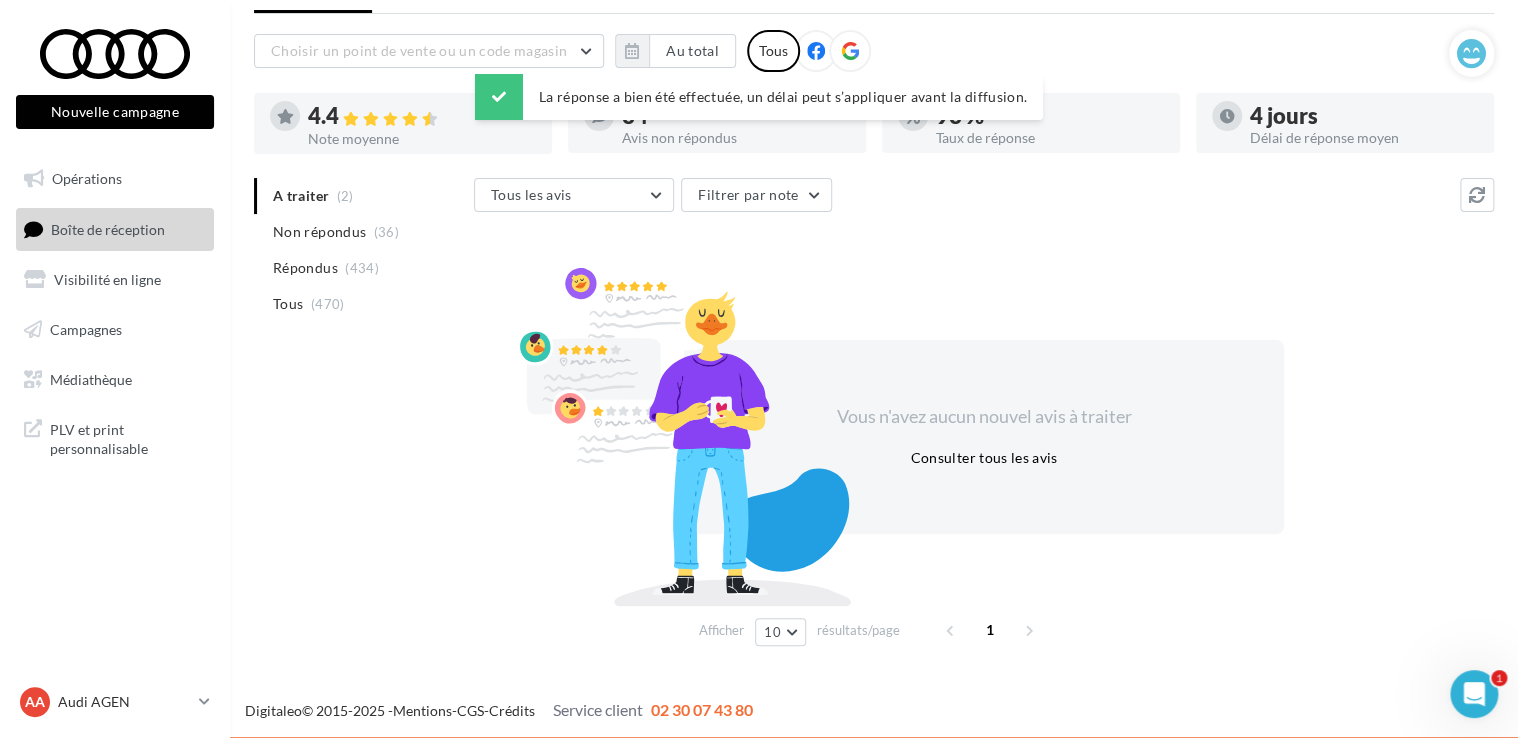 click on "A traiter
(2)
Non répondus
(36)
Répondus
(434)
Tous
(470)" at bounding box center (360, 250) 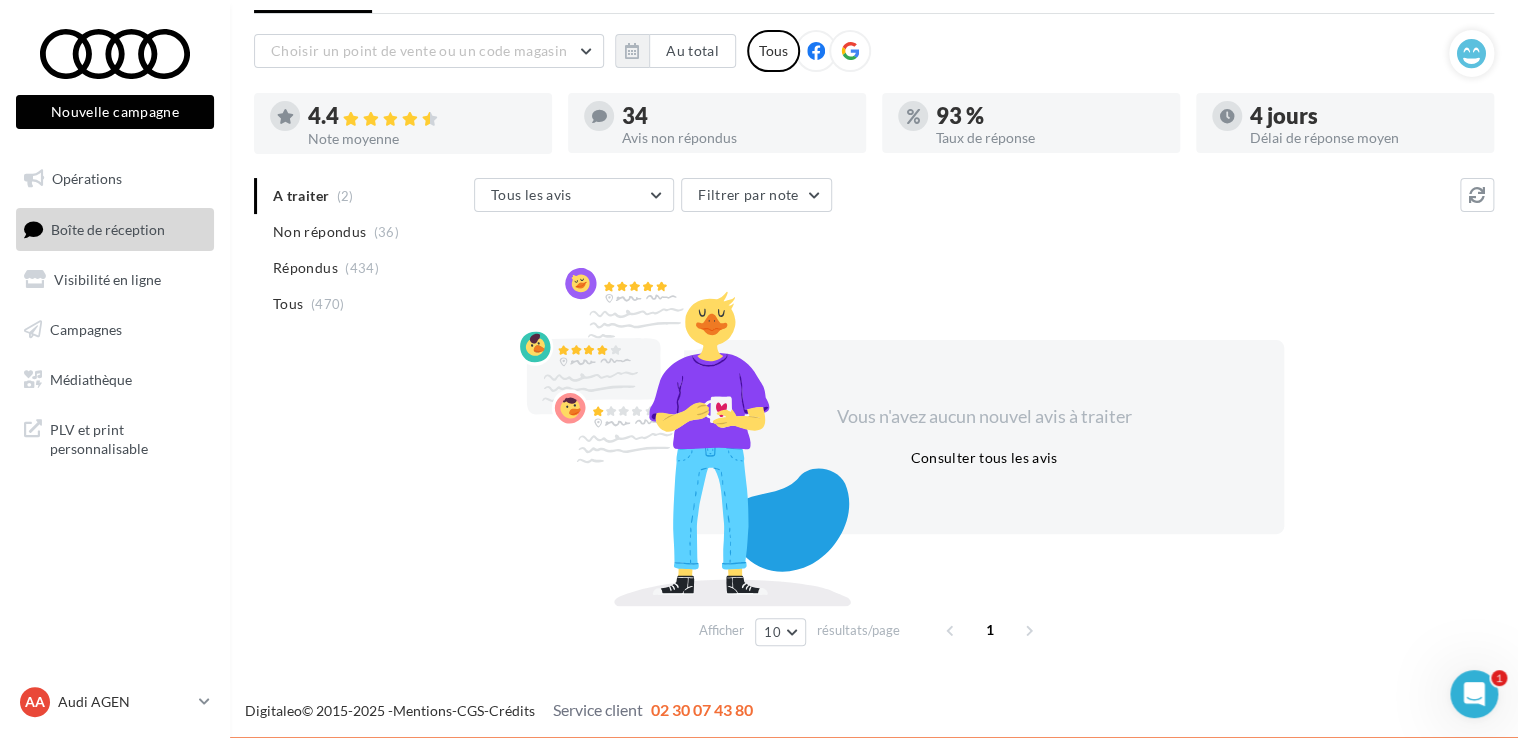 click on "Boîte de réception" at bounding box center [108, 228] 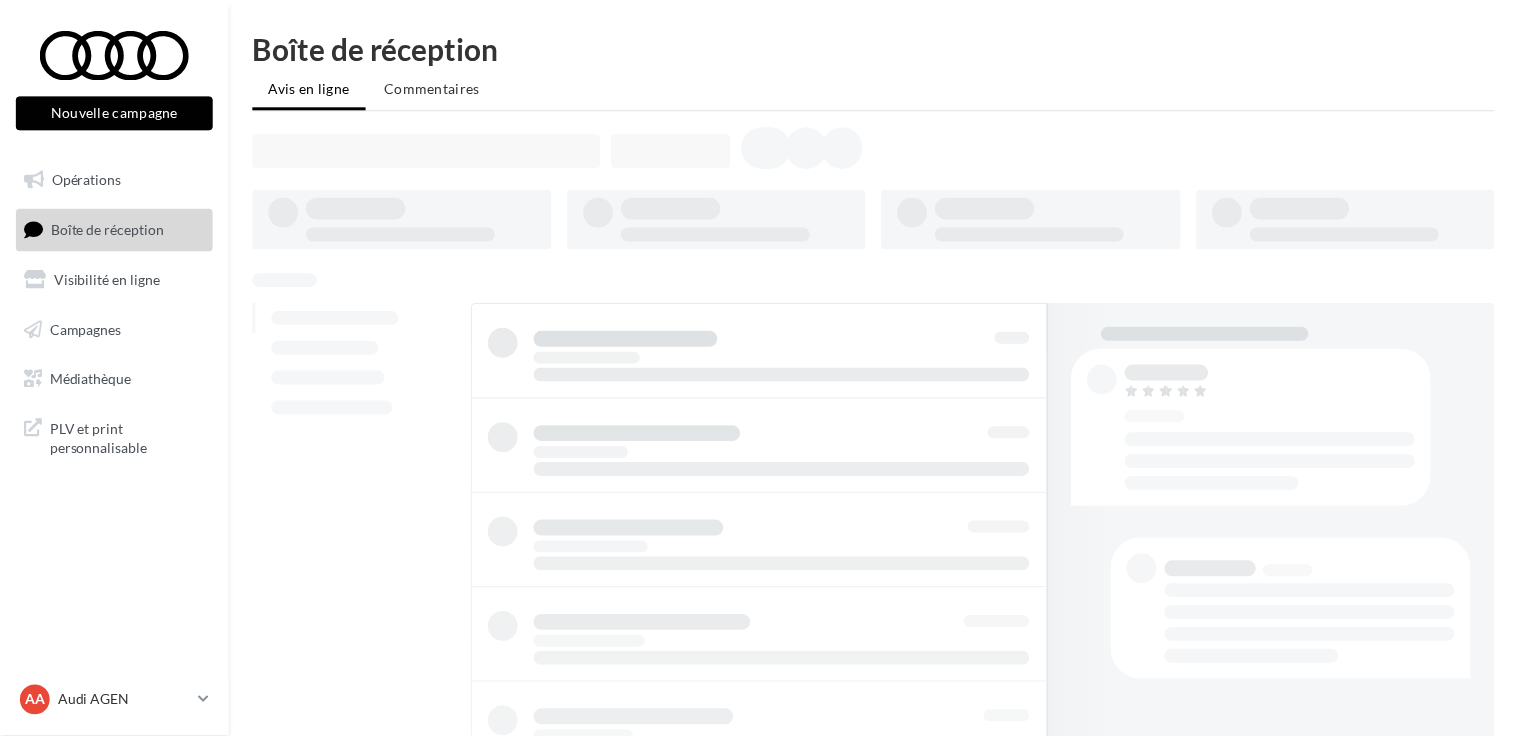 scroll, scrollTop: 0, scrollLeft: 0, axis: both 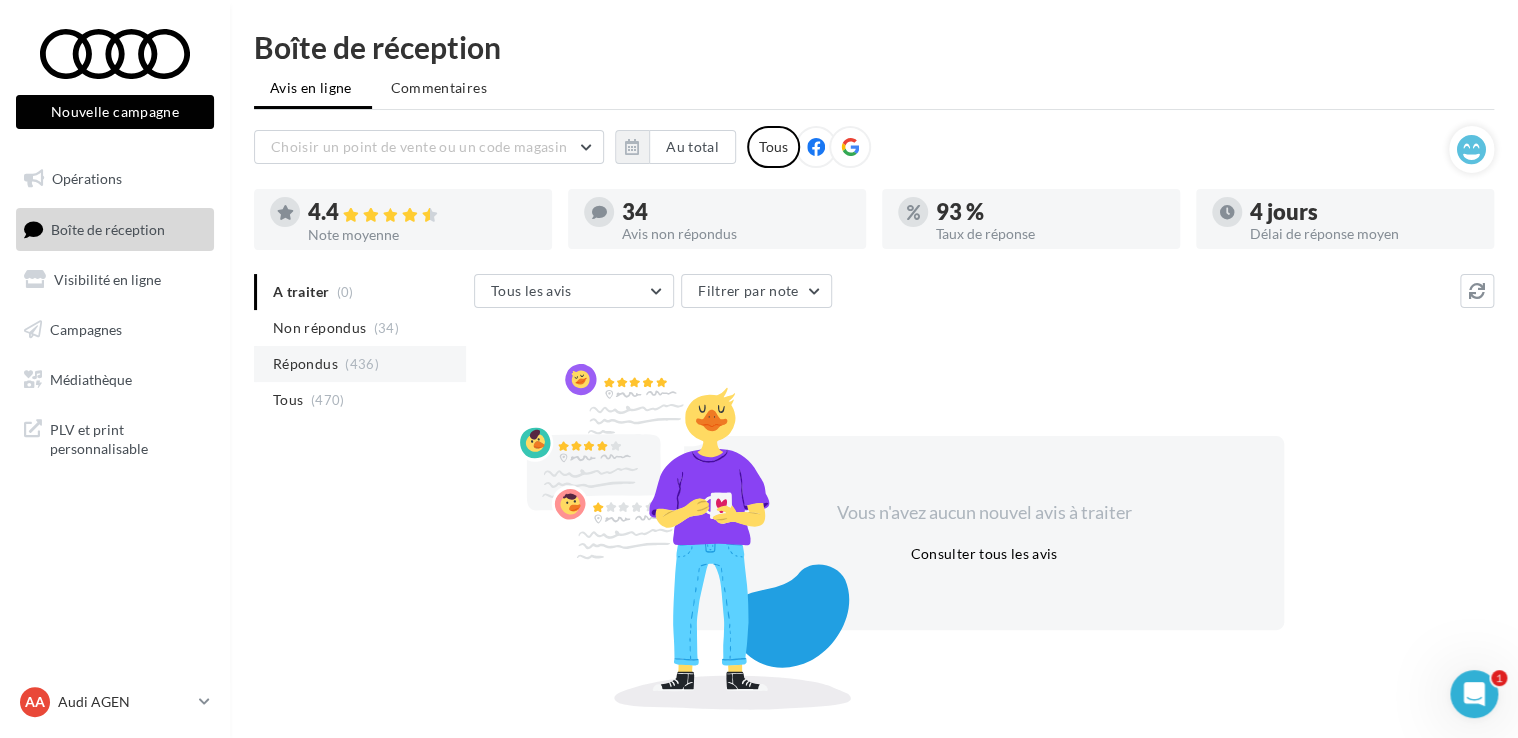 click on "Répondus" at bounding box center (305, 364) 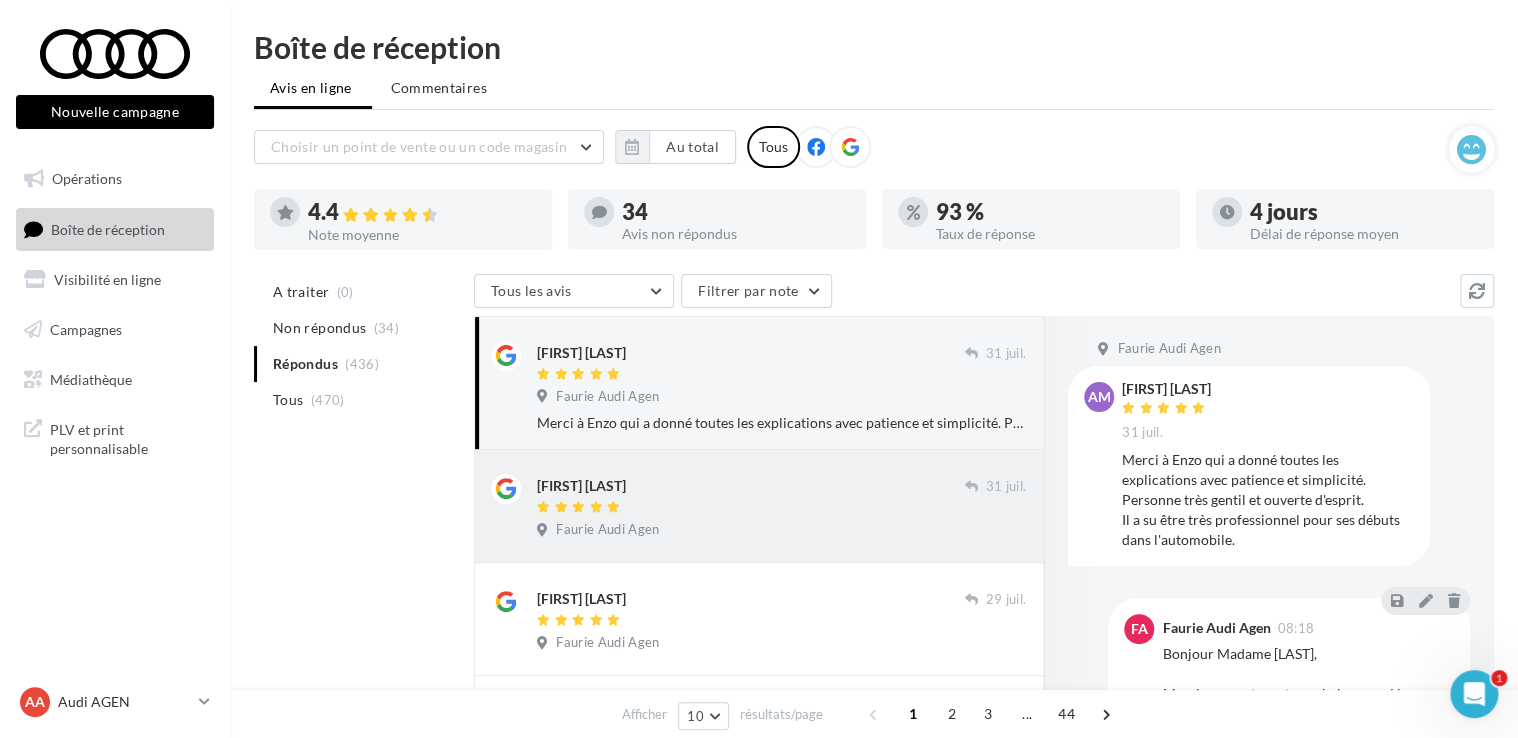 click on "Faurie Audi Agen" at bounding box center (781, 532) 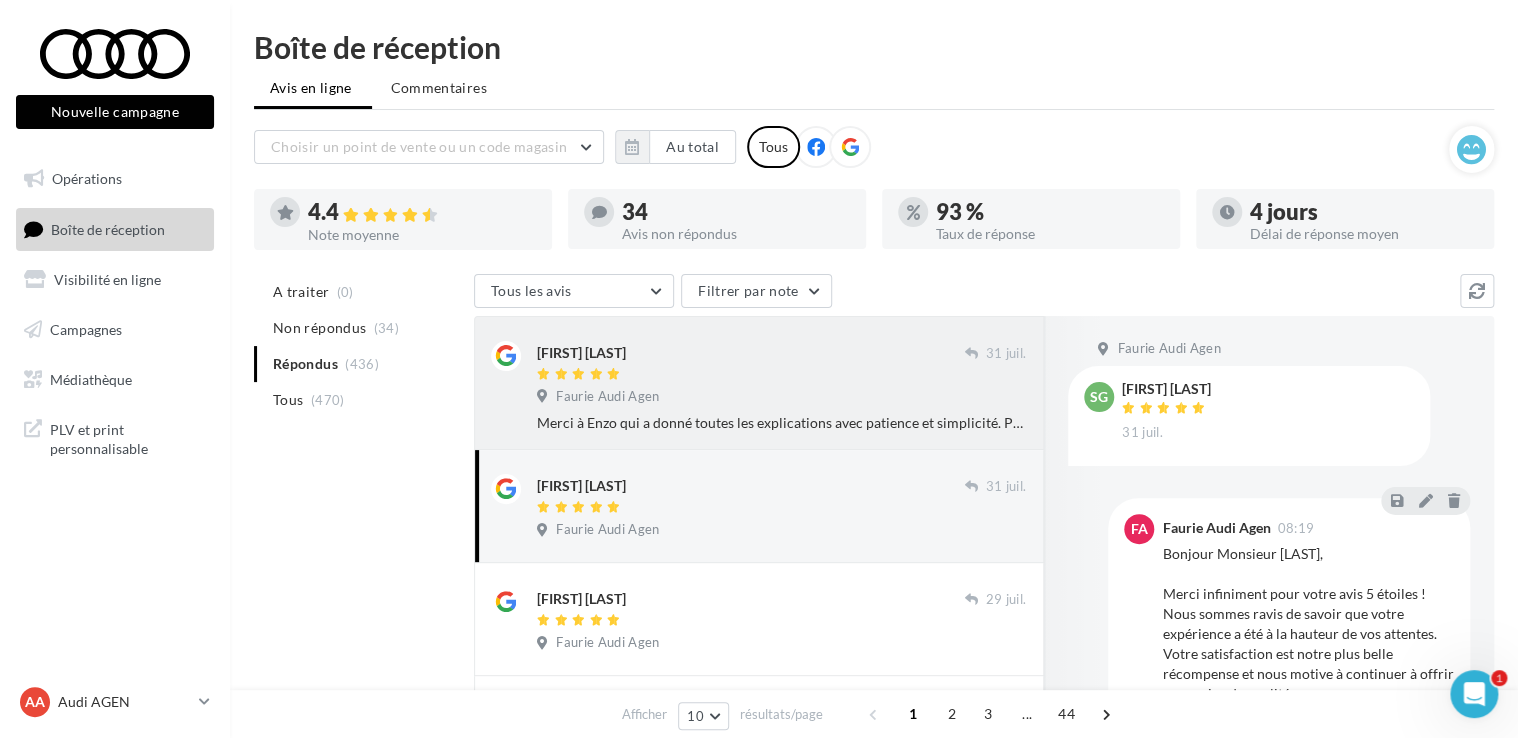 click on "Merci à Enzo qui a donné toutes les explications avec patience et simplicité.
Personne très gentil et ouverte d'esprit.
Il a su être très professionnel pour ses débuts dans l'automobile." at bounding box center (781, 423) 